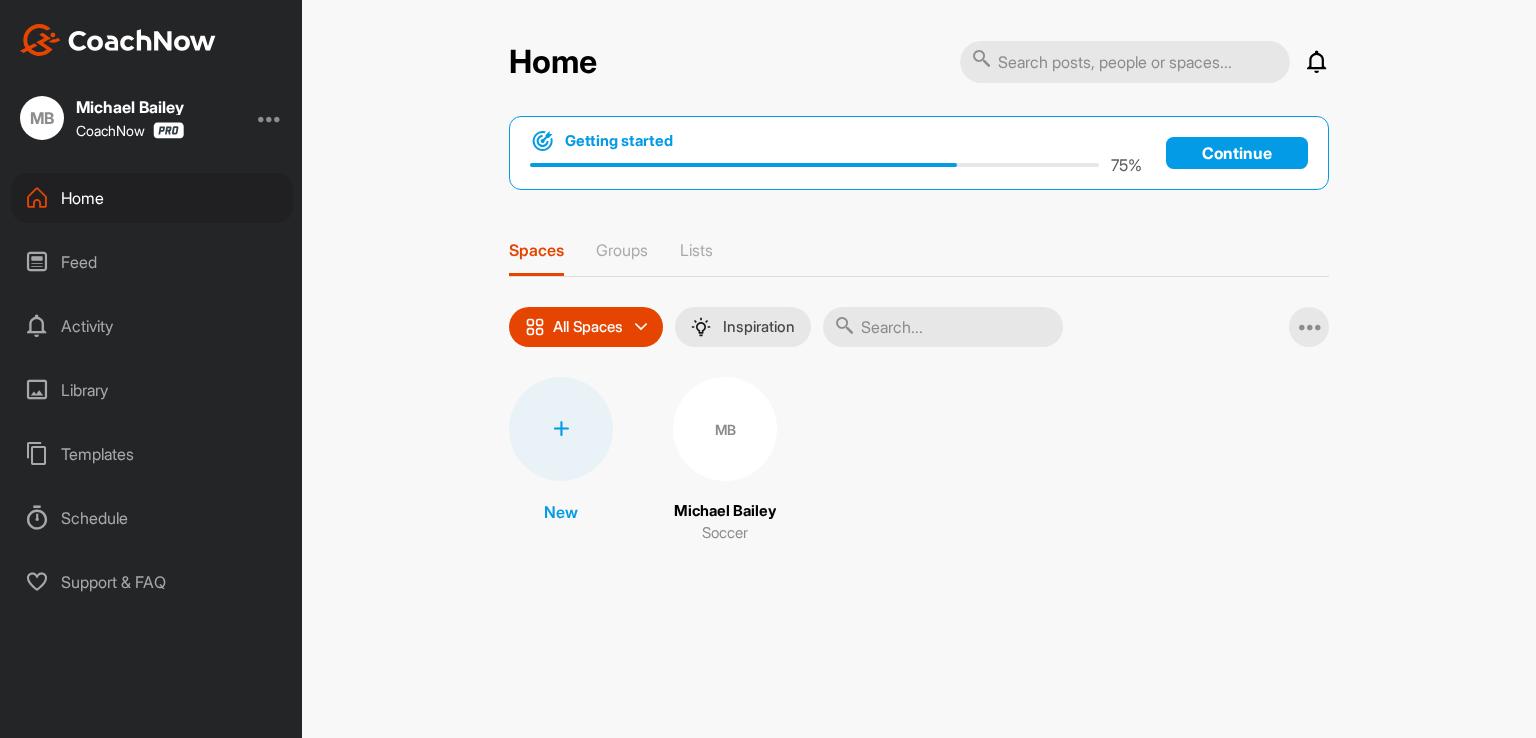 scroll, scrollTop: 0, scrollLeft: 0, axis: both 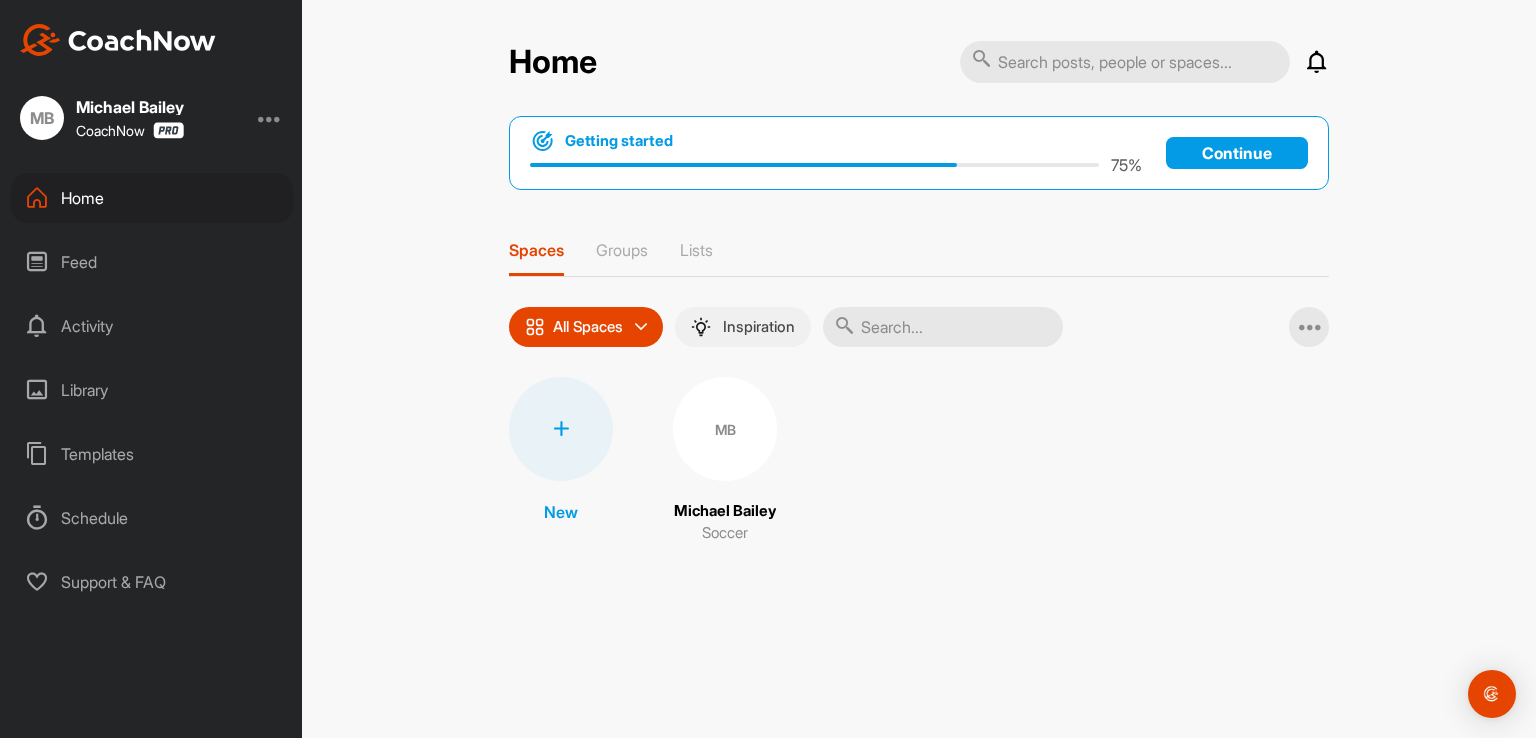 click on "Inspiration" at bounding box center (759, 327) 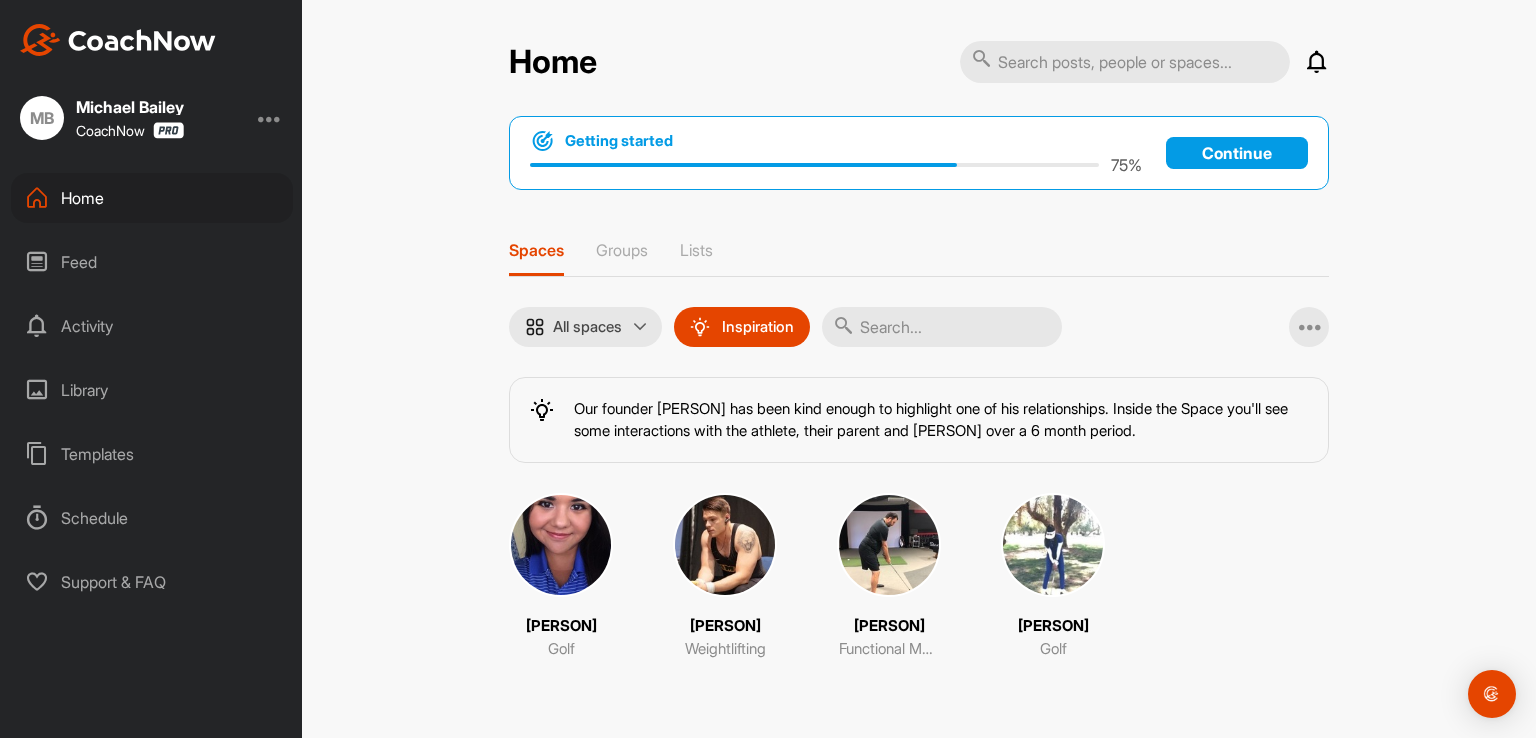 click at bounding box center (561, 545) 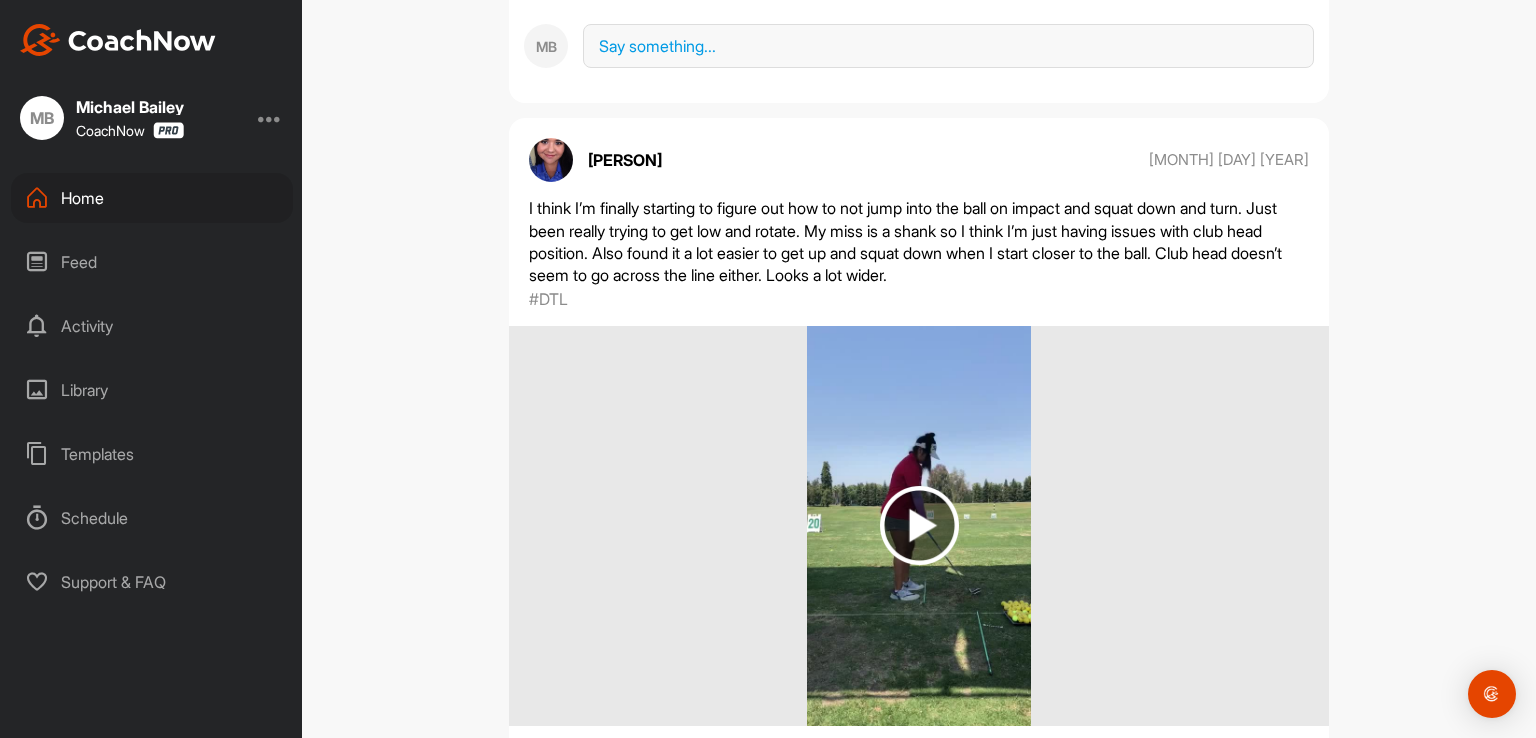 scroll, scrollTop: 2699, scrollLeft: 0, axis: vertical 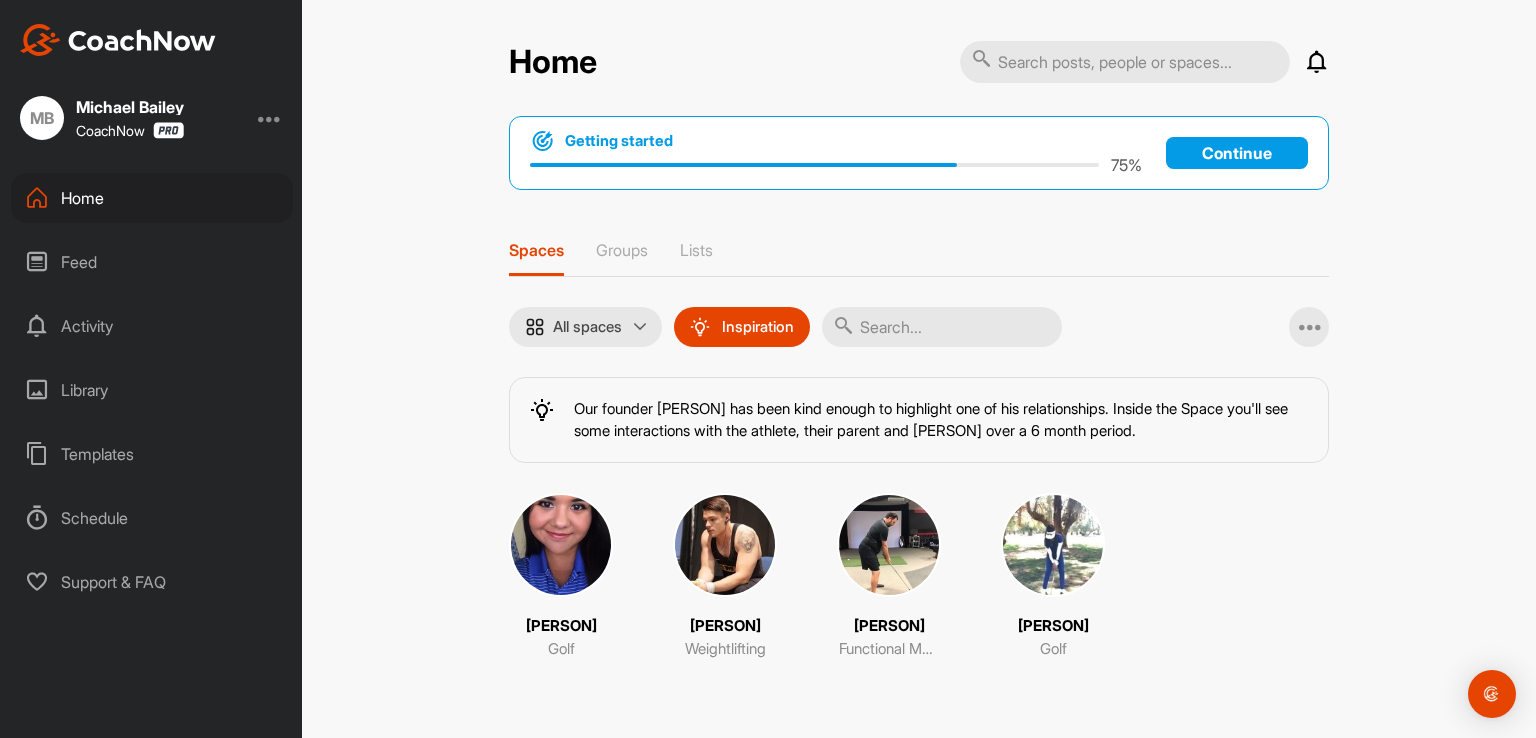 click at bounding box center [725, 545] 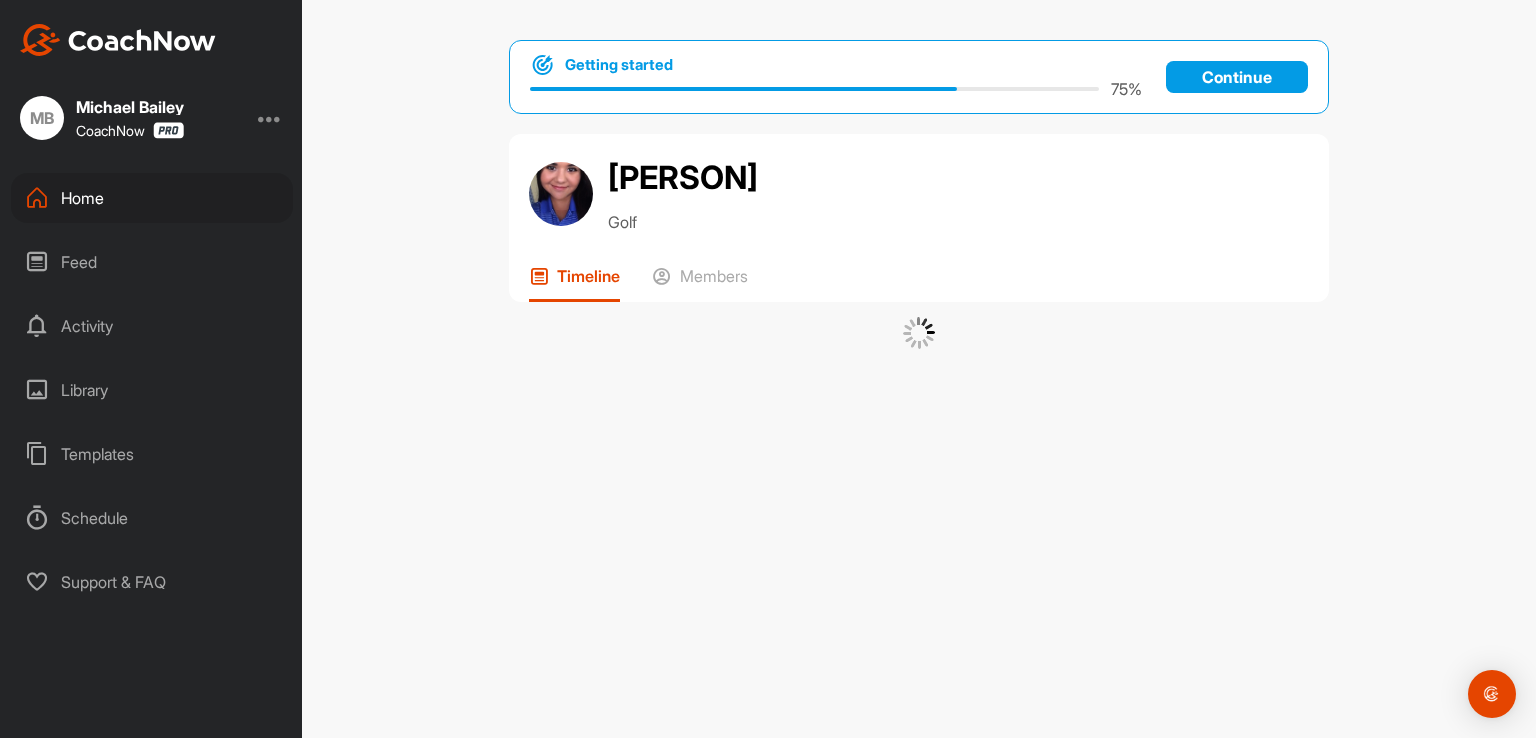 click on "Getting started 75 % Continue [PERSON] Golf Timeline Members" at bounding box center [919, 369] 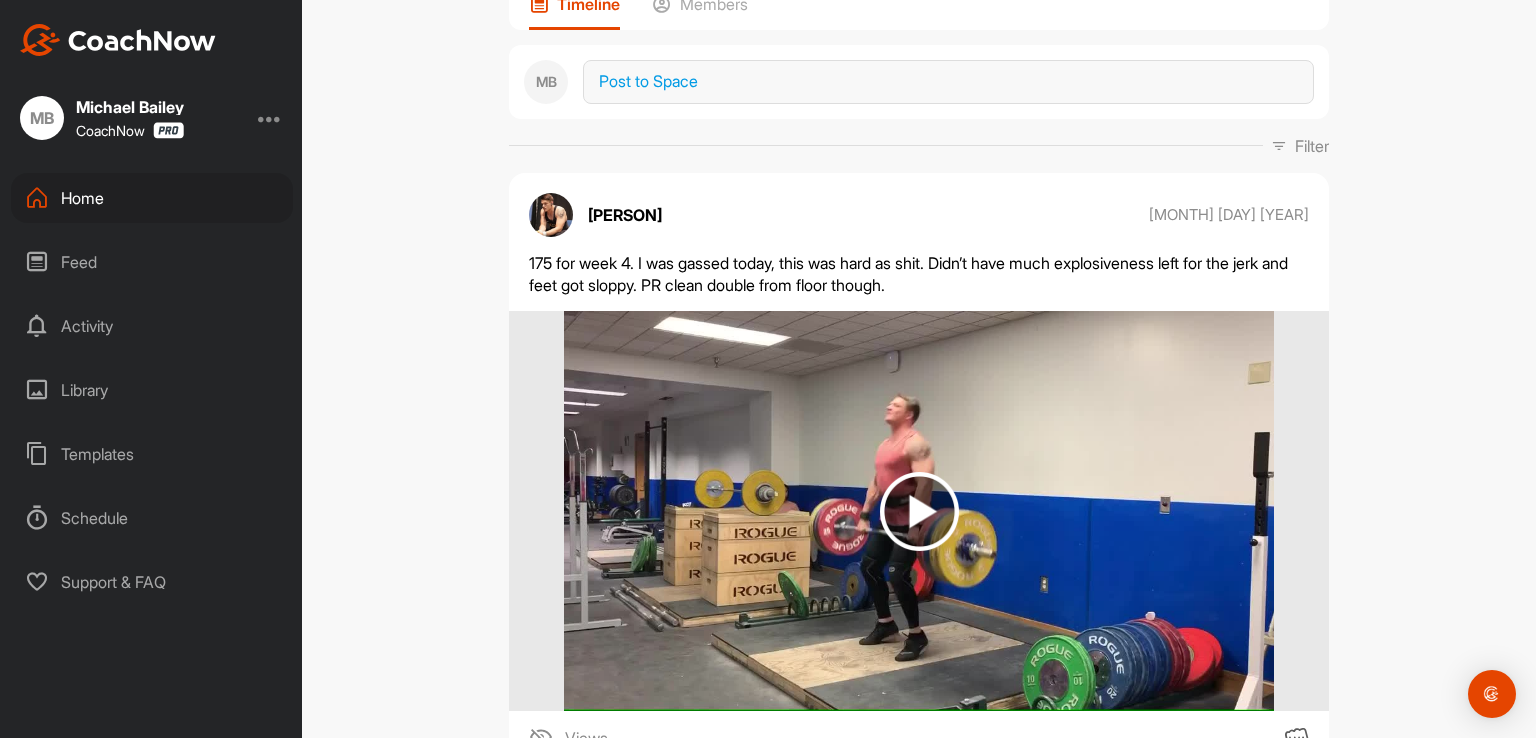 scroll, scrollTop: 280, scrollLeft: 0, axis: vertical 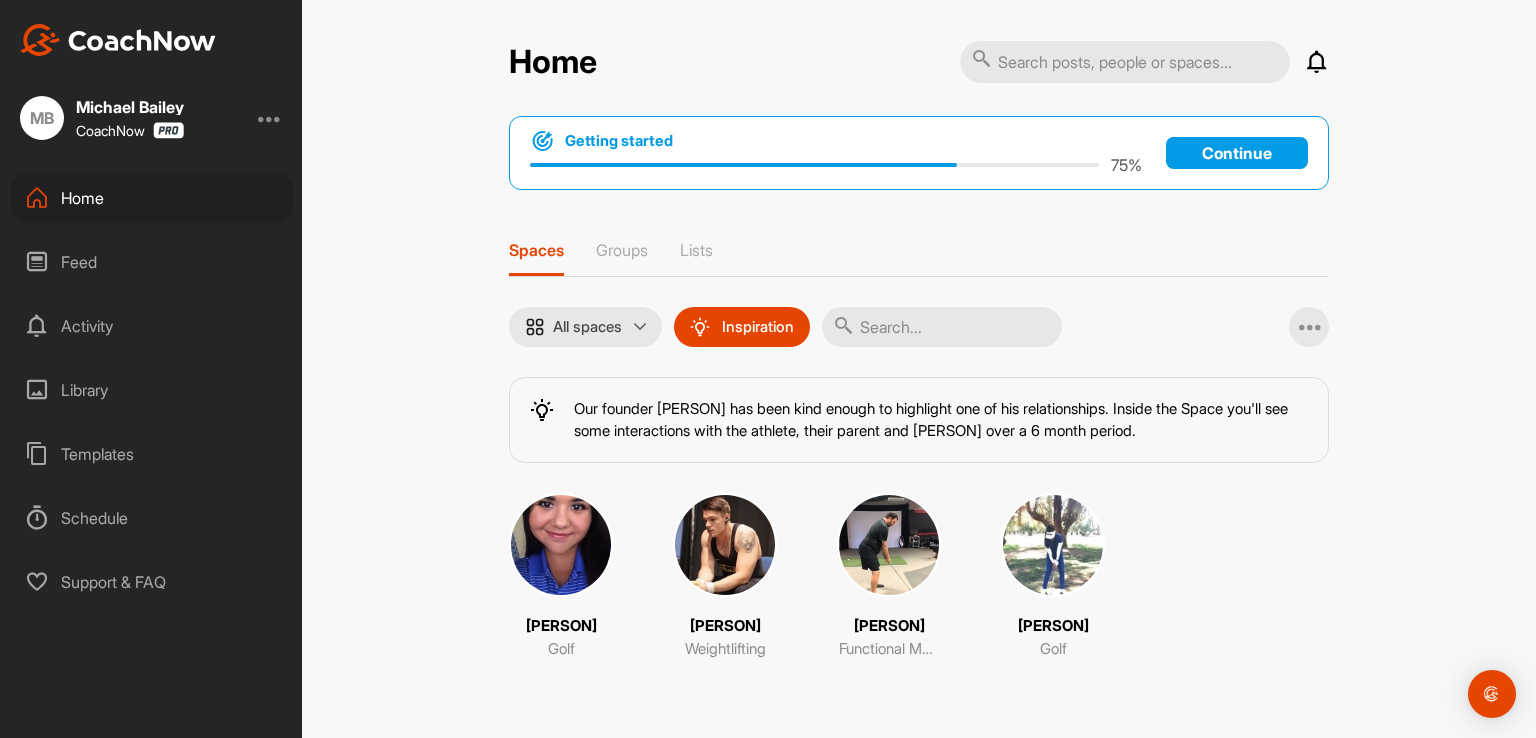 click at bounding box center [1053, 545] 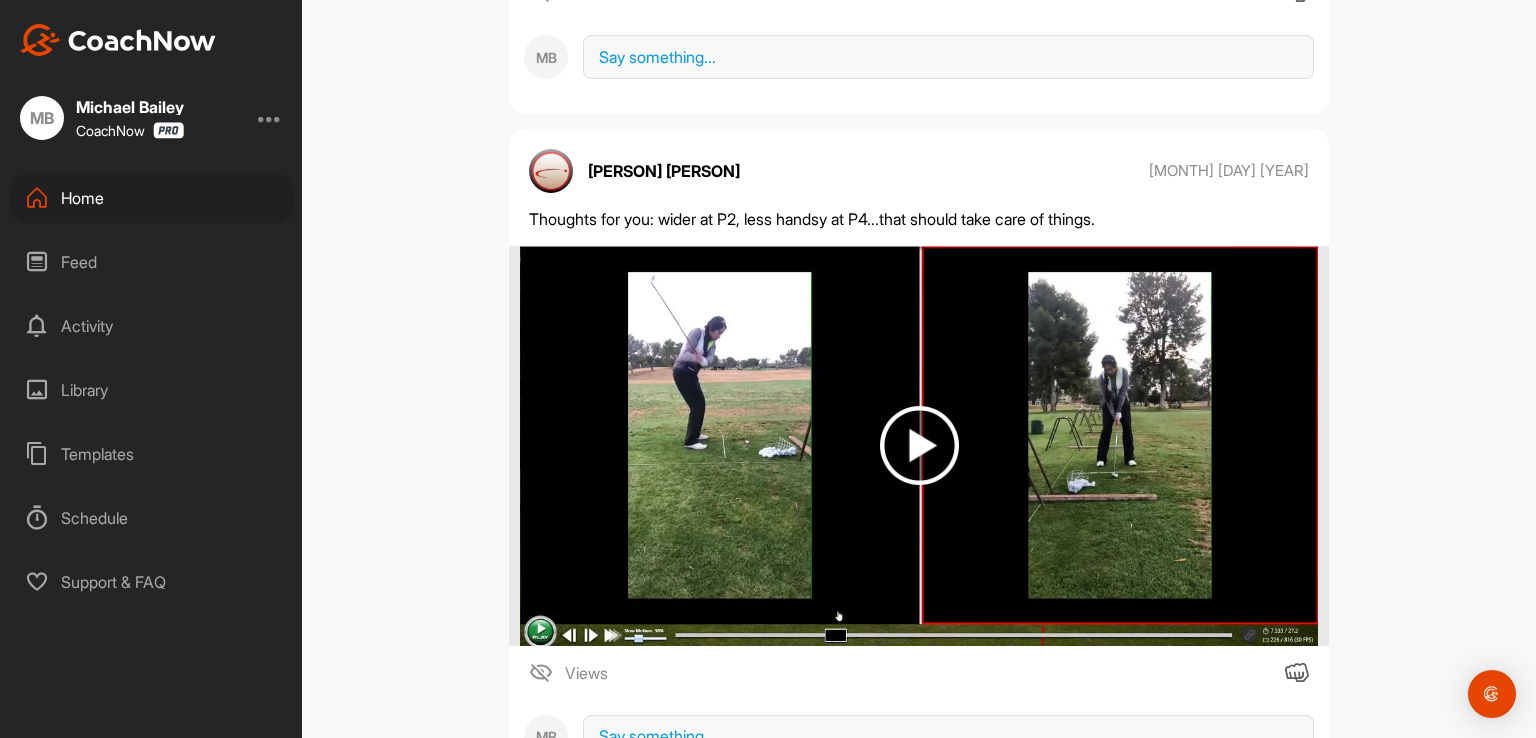 scroll, scrollTop: 1840, scrollLeft: 0, axis: vertical 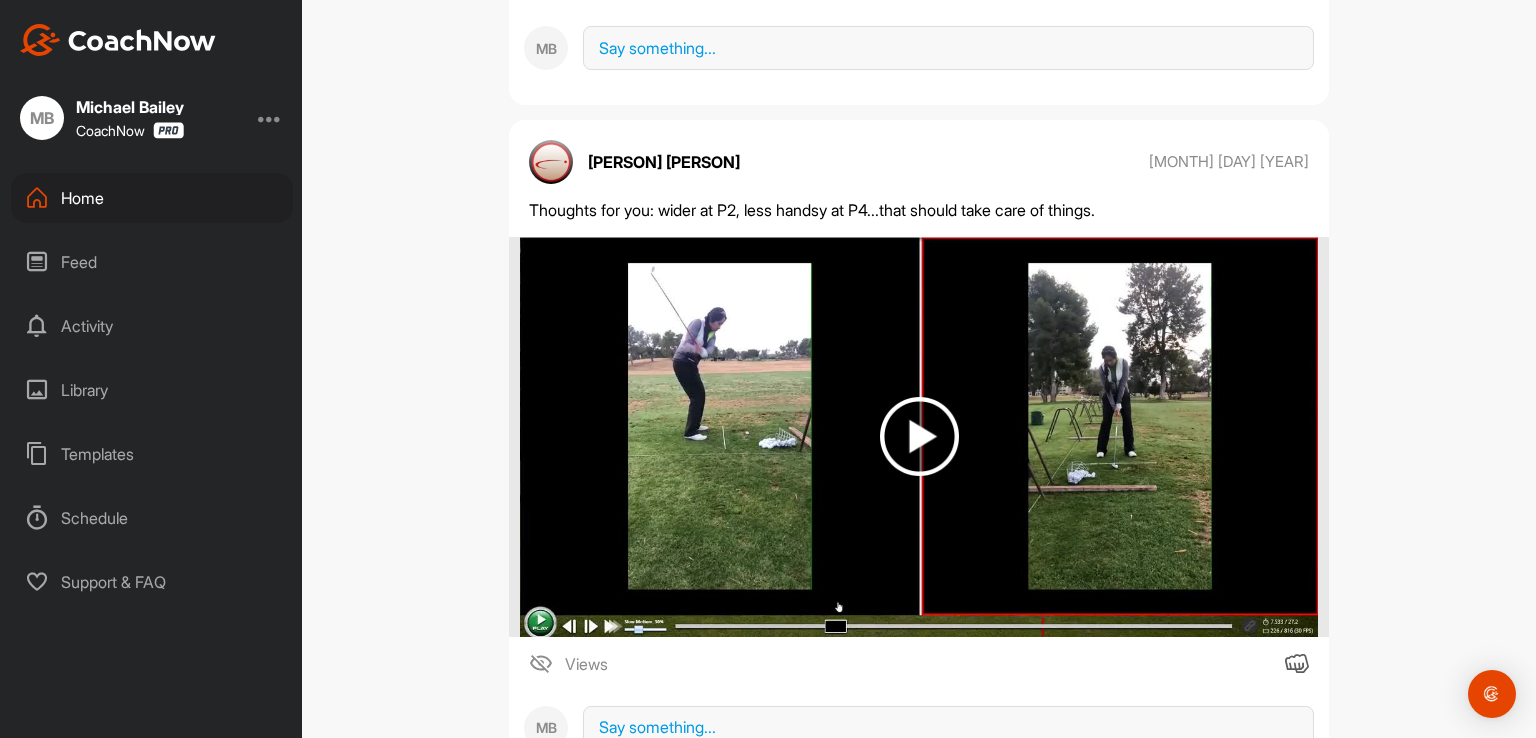 click at bounding box center (270, 118) 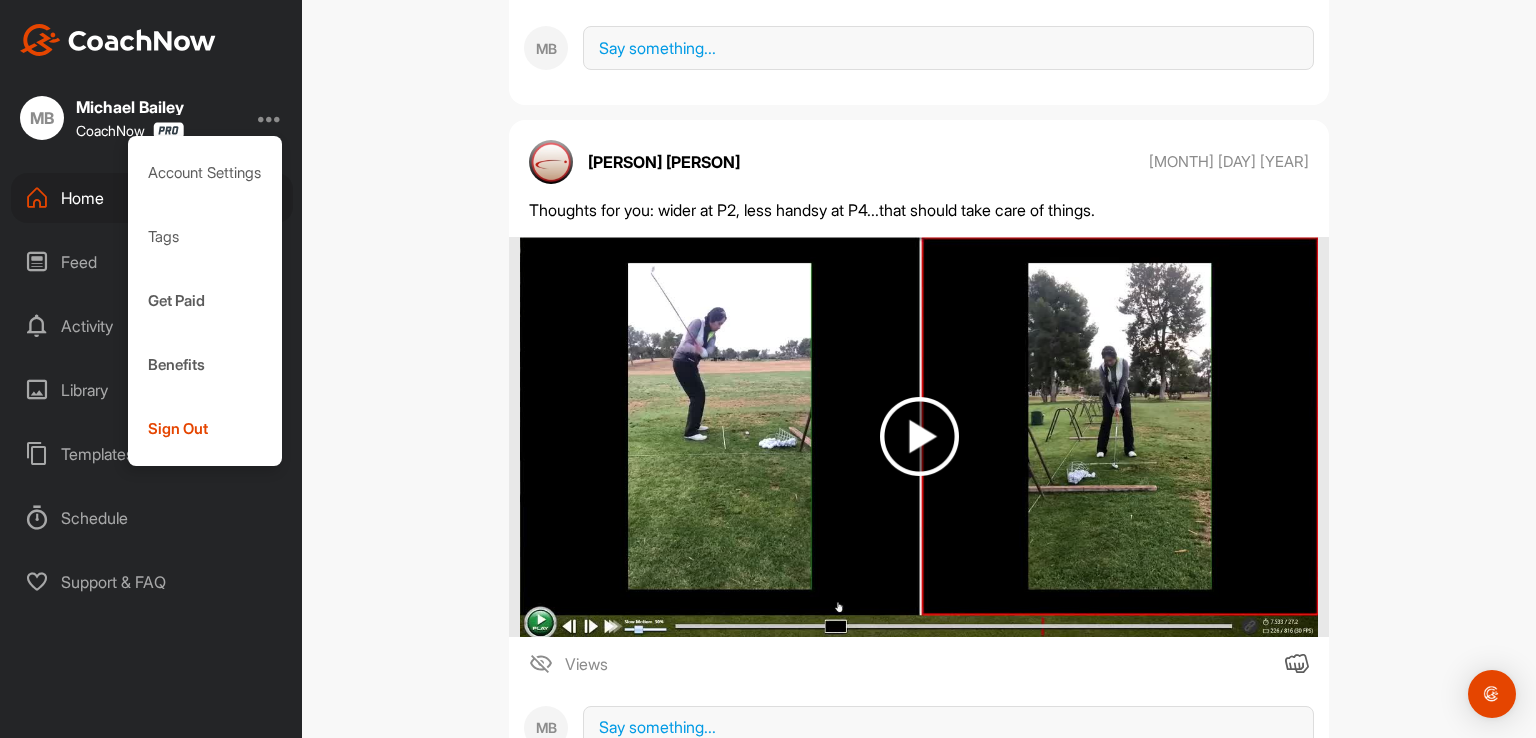 click on "Getting started 75 % Continue Brittany Golf Timeline Members MB Post to Space Filter Brittany   Dec 14 2022 This is from the other angle Views MB Say something... Brittany   Dec 07 2022 Hey! Thanks for the fast reply! Yes I had a good Thanksgiving with the family. Hope you had a nice time with your family as well!
Here’s a video from today, looks a touch better than yesterday LOL.. I will work on widening P2 tomorrow and making sure there’s not a ton of dropping motion at P4.
I head back home to Hawaii on December 12 for two months. I will continue to communicate with you through this platform :) Views MB Say something... Martin Chuck   Dec 07 2022 Thoughts for you: wider at P2, less handsy at P4...that should take care of things. Views MB Say something... Brittany   Dec 06 2022 Views MB Say something... Brittany   Dec 06 2022 Views Martin Chuck I'm taking a look, now. Keep in mind, it is a little cooler out and that effects how you move and total distance. Dec 07 2022 MB Say something... Brittany" at bounding box center [919, 369] 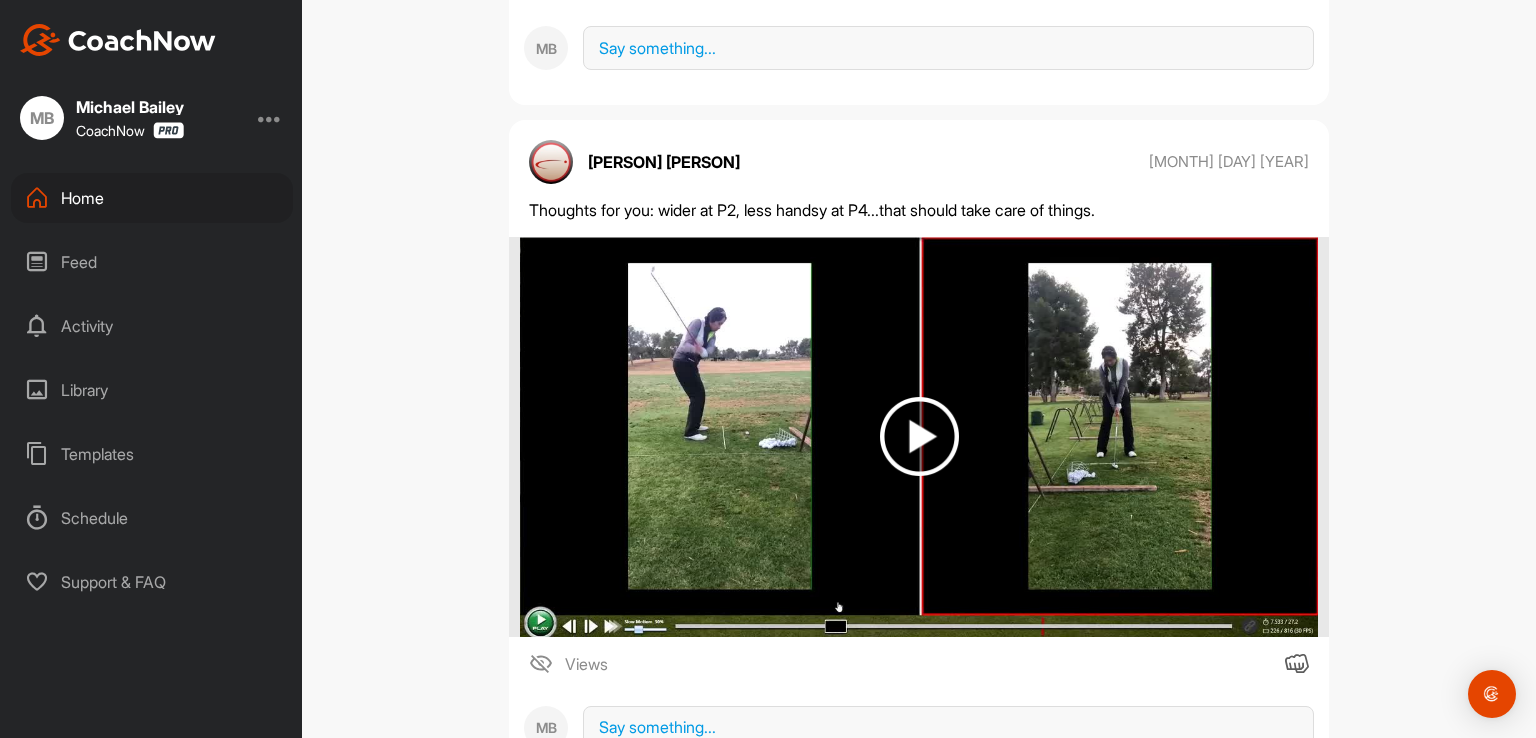 click on "Activity" at bounding box center [152, 326] 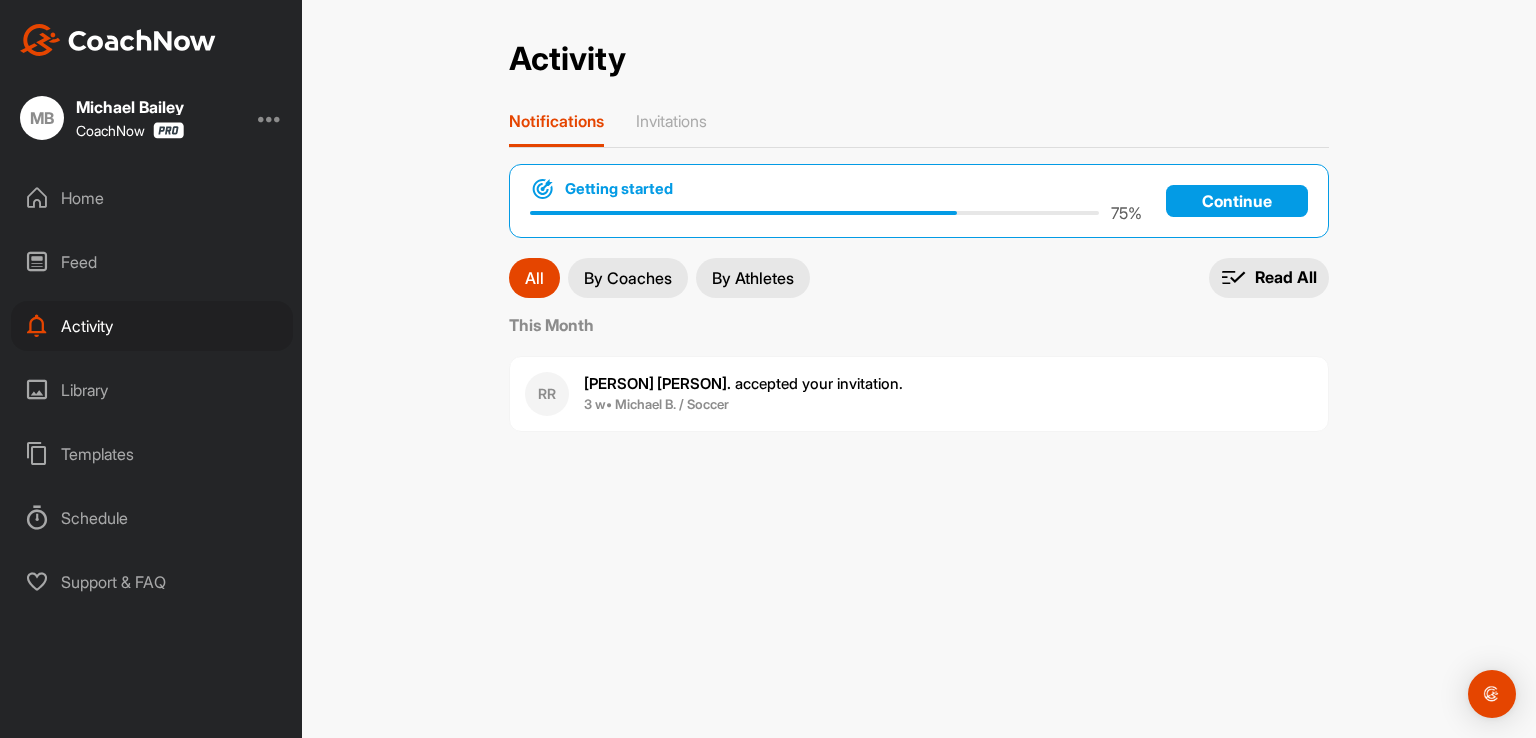 click on "Library" at bounding box center (152, 390) 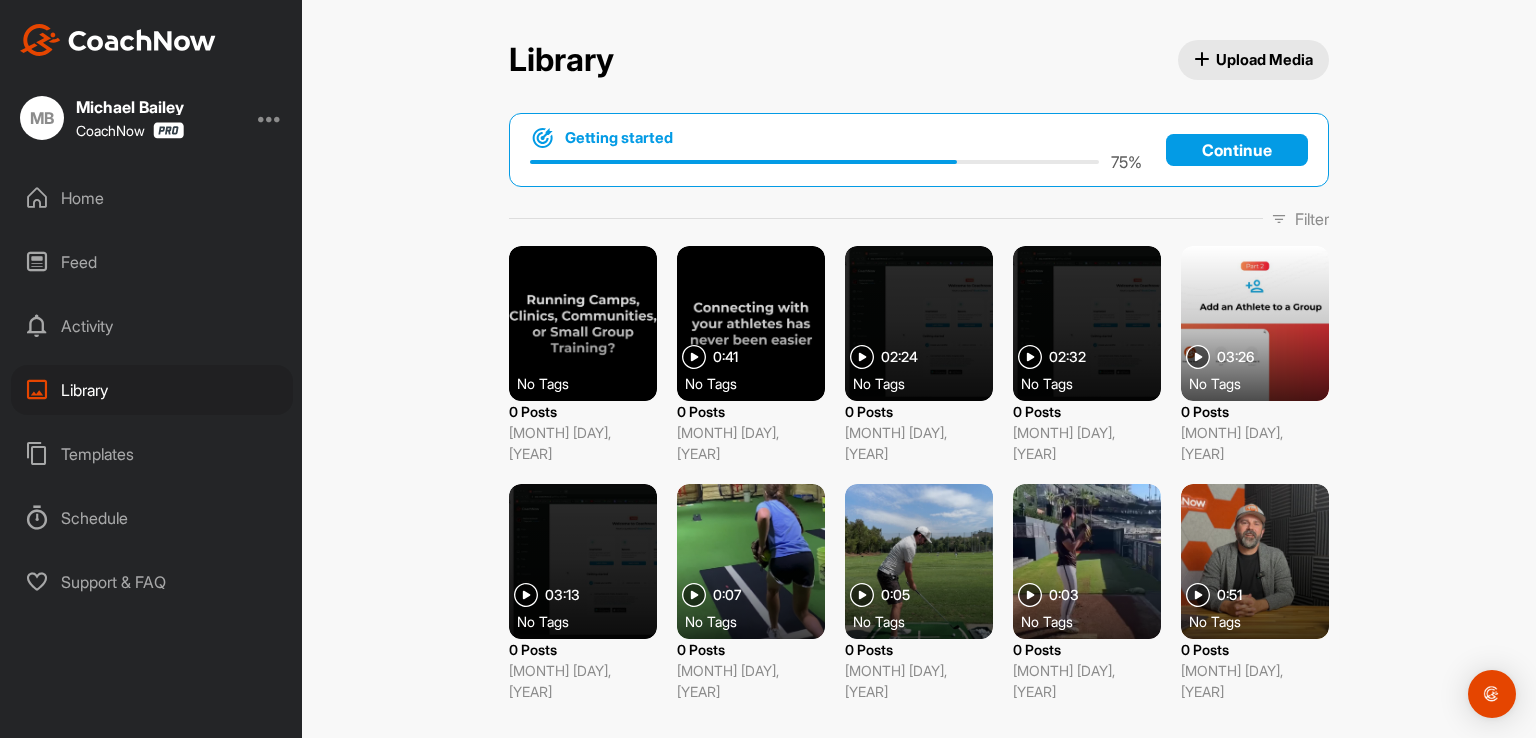 click on "Home" at bounding box center (152, 198) 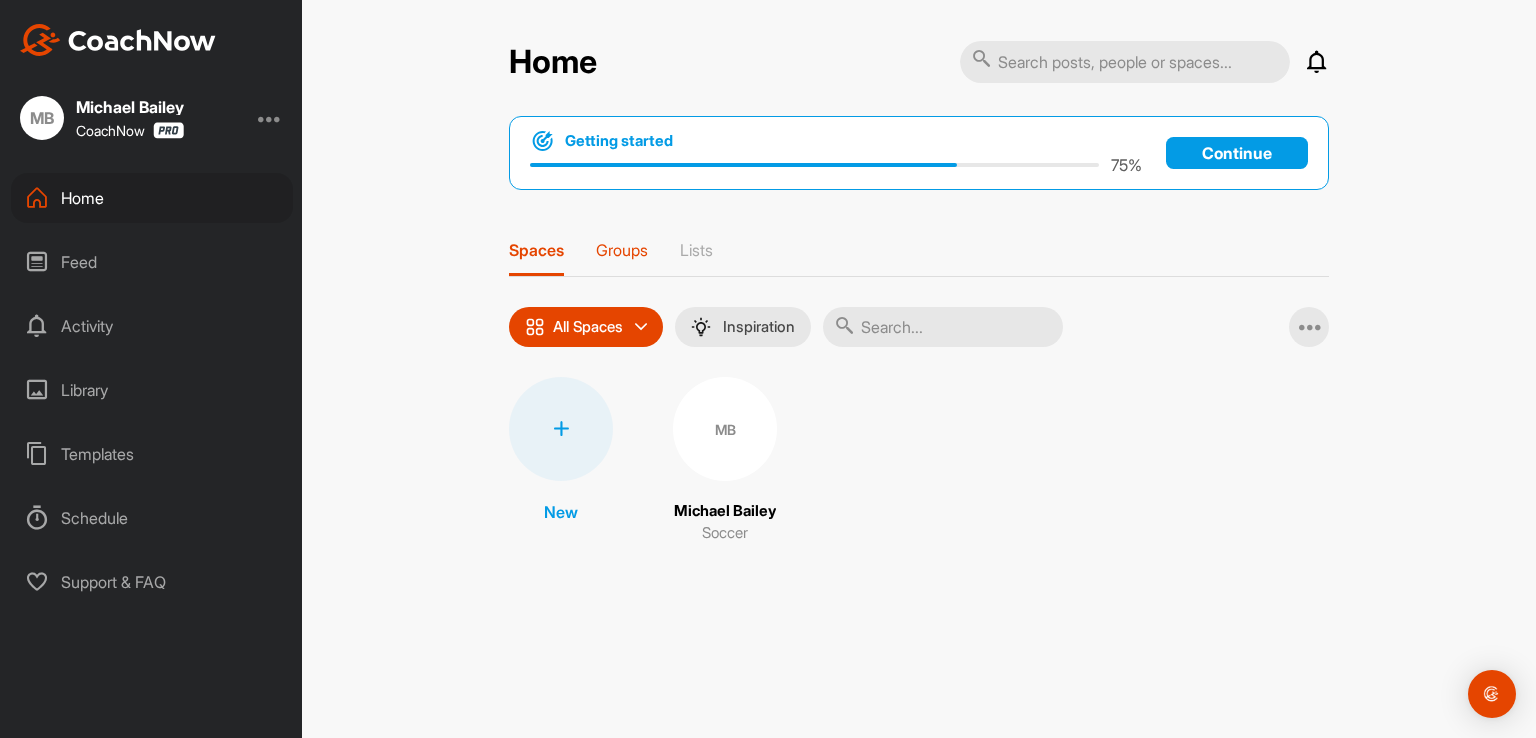 click on "Groups" at bounding box center (622, 250) 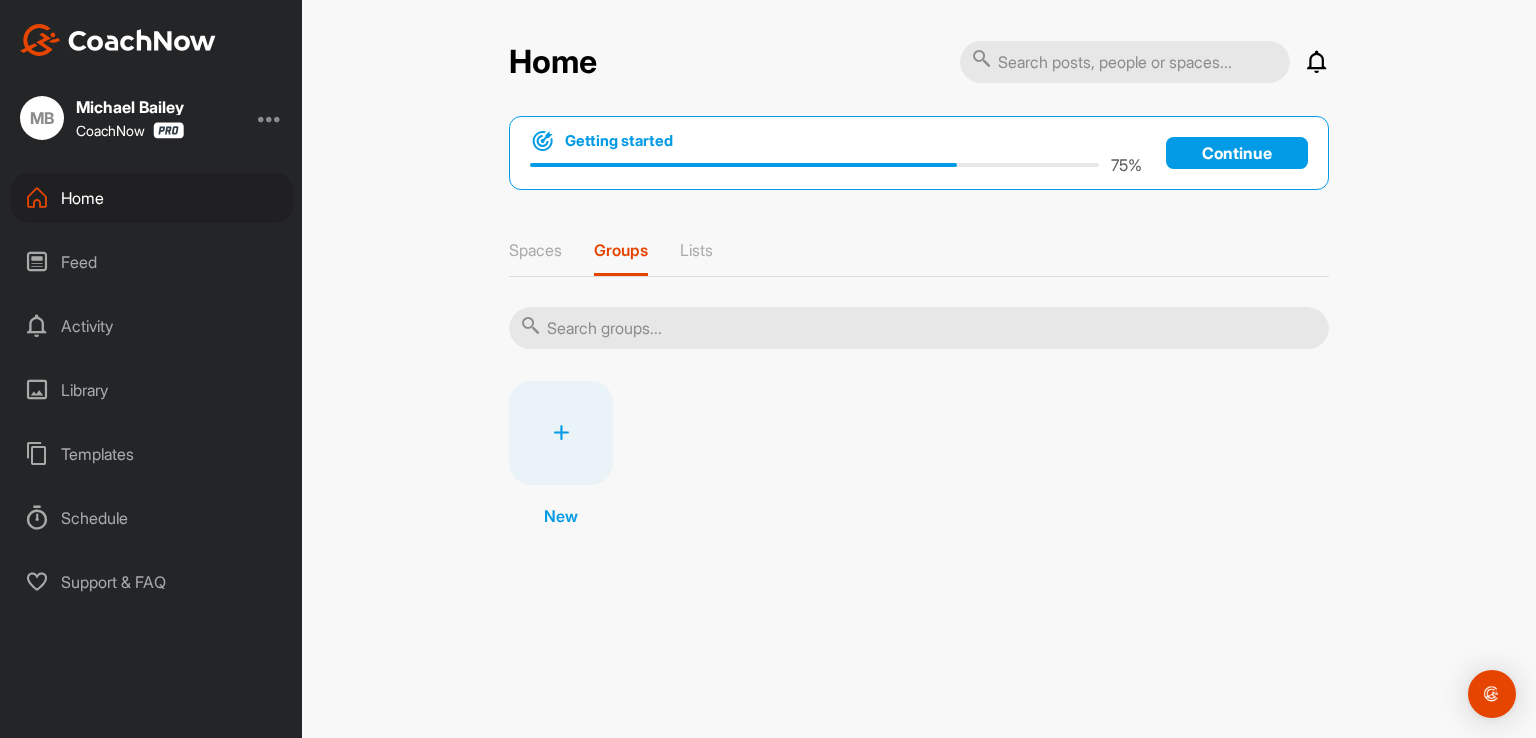 click on "New" at bounding box center [561, 516] 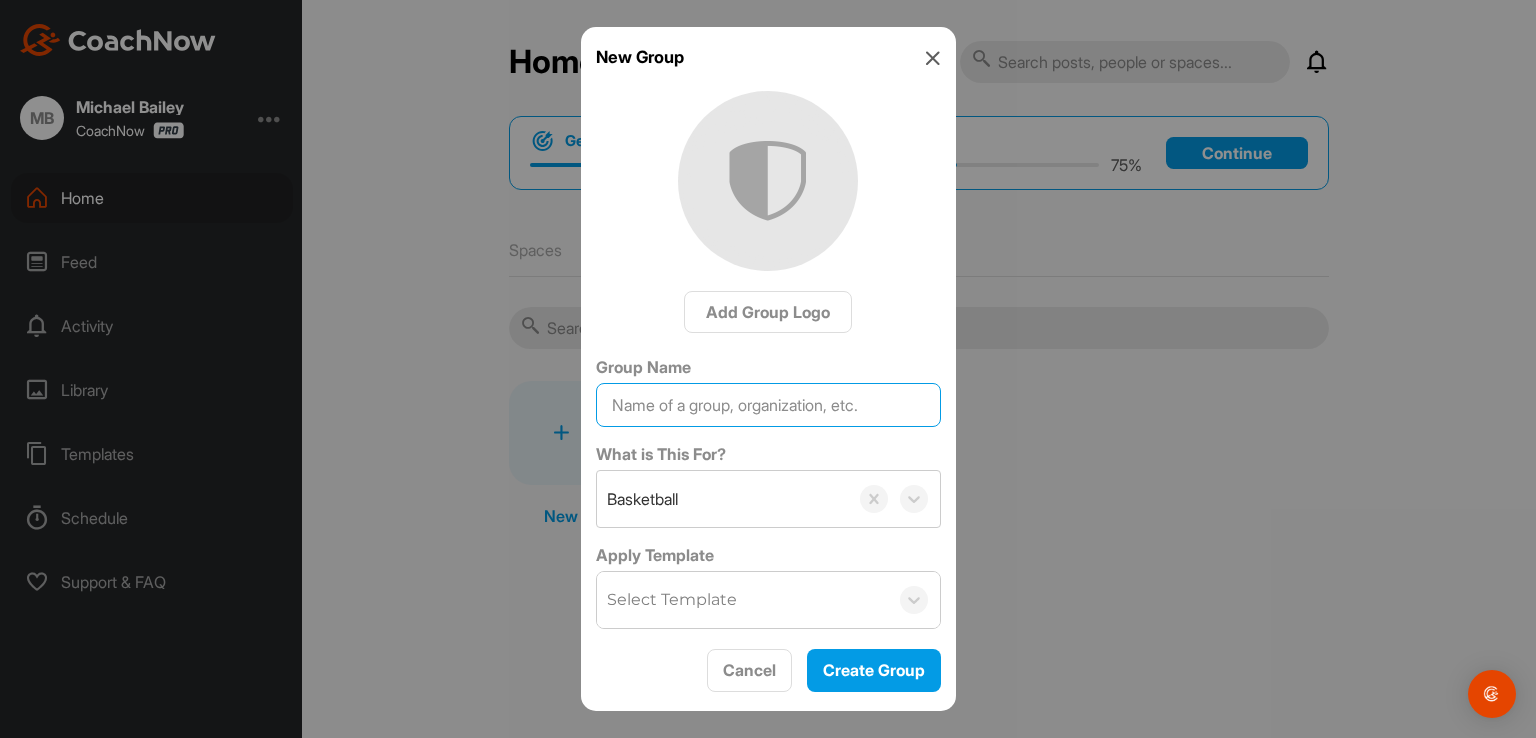 click on "Group Name" at bounding box center (768, 405) 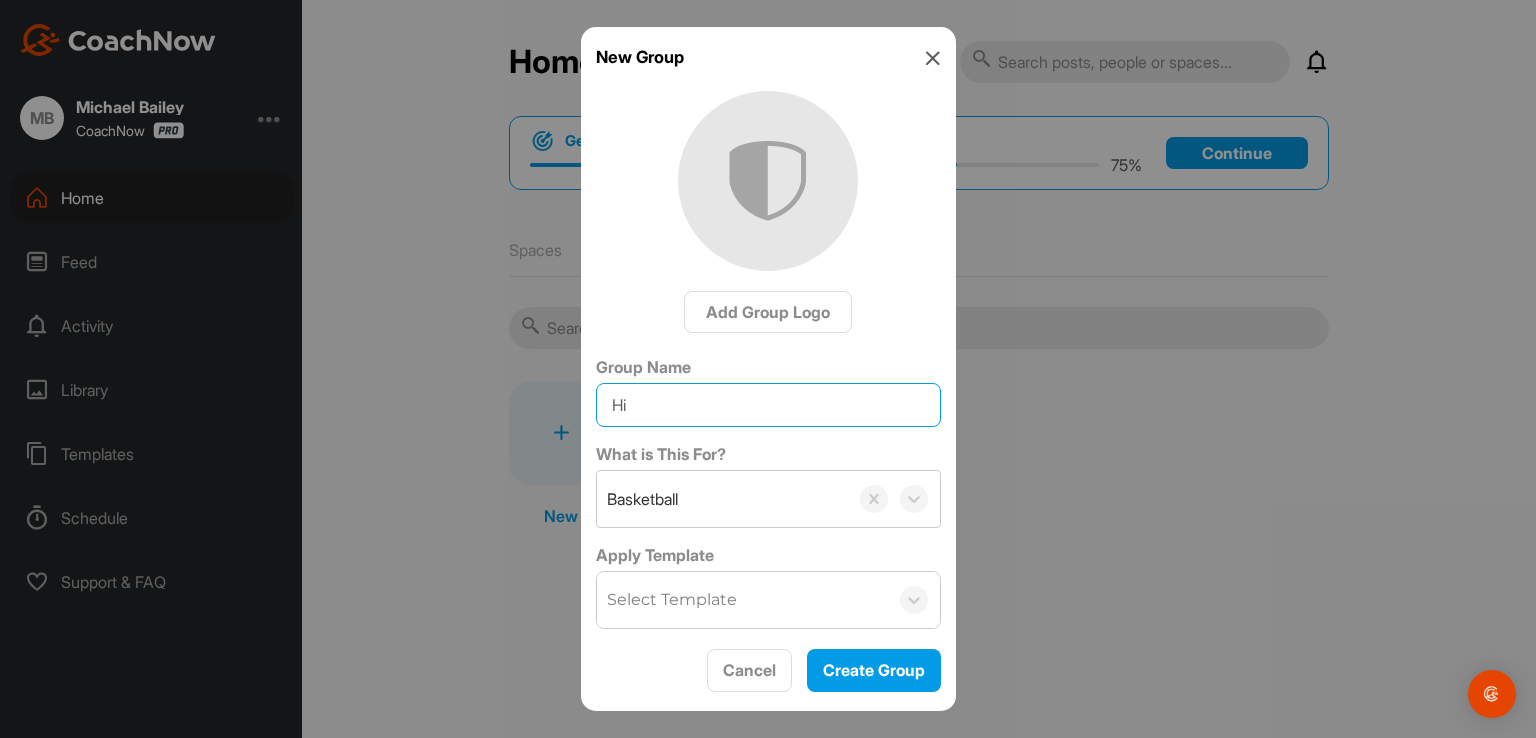 type on "H" 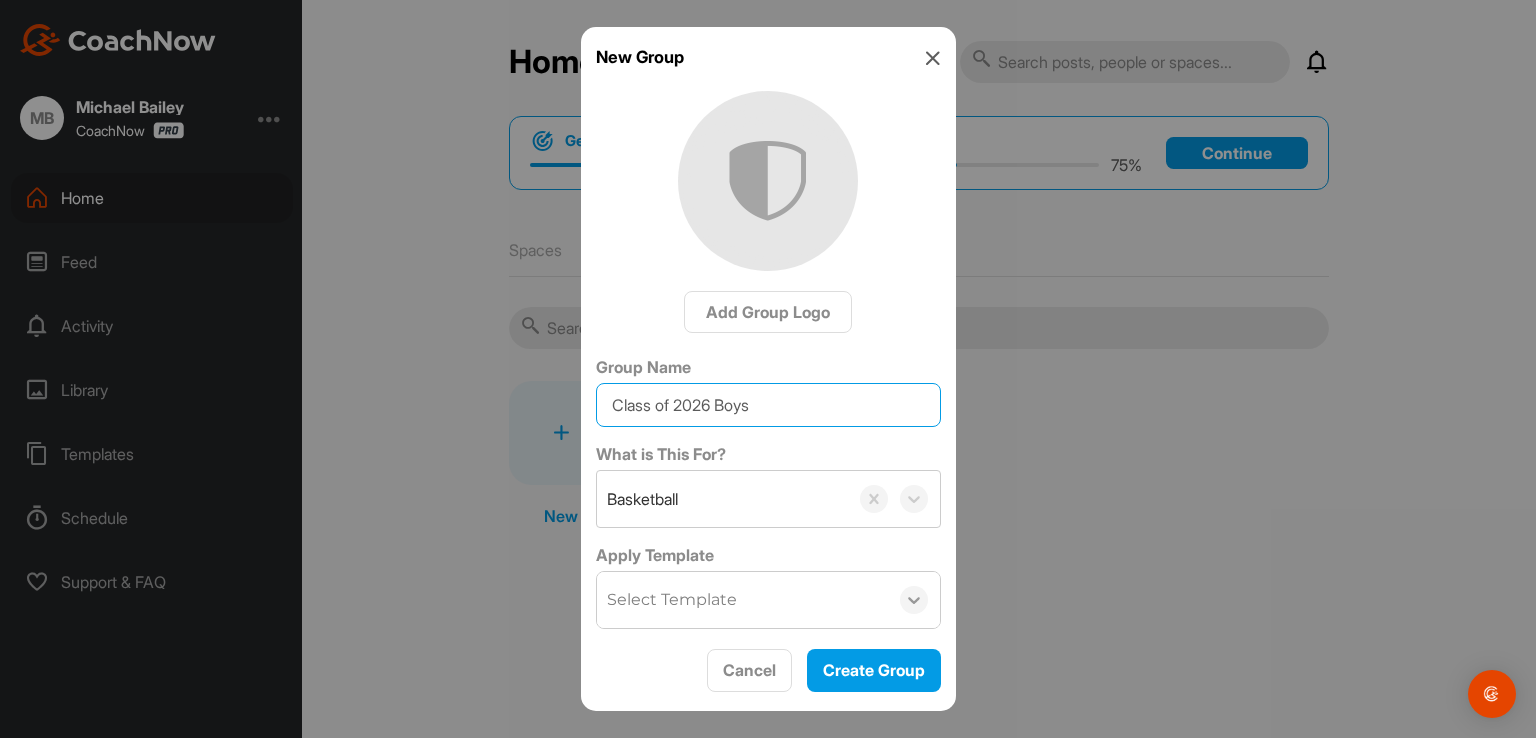 type on "Class of 2026 Boys" 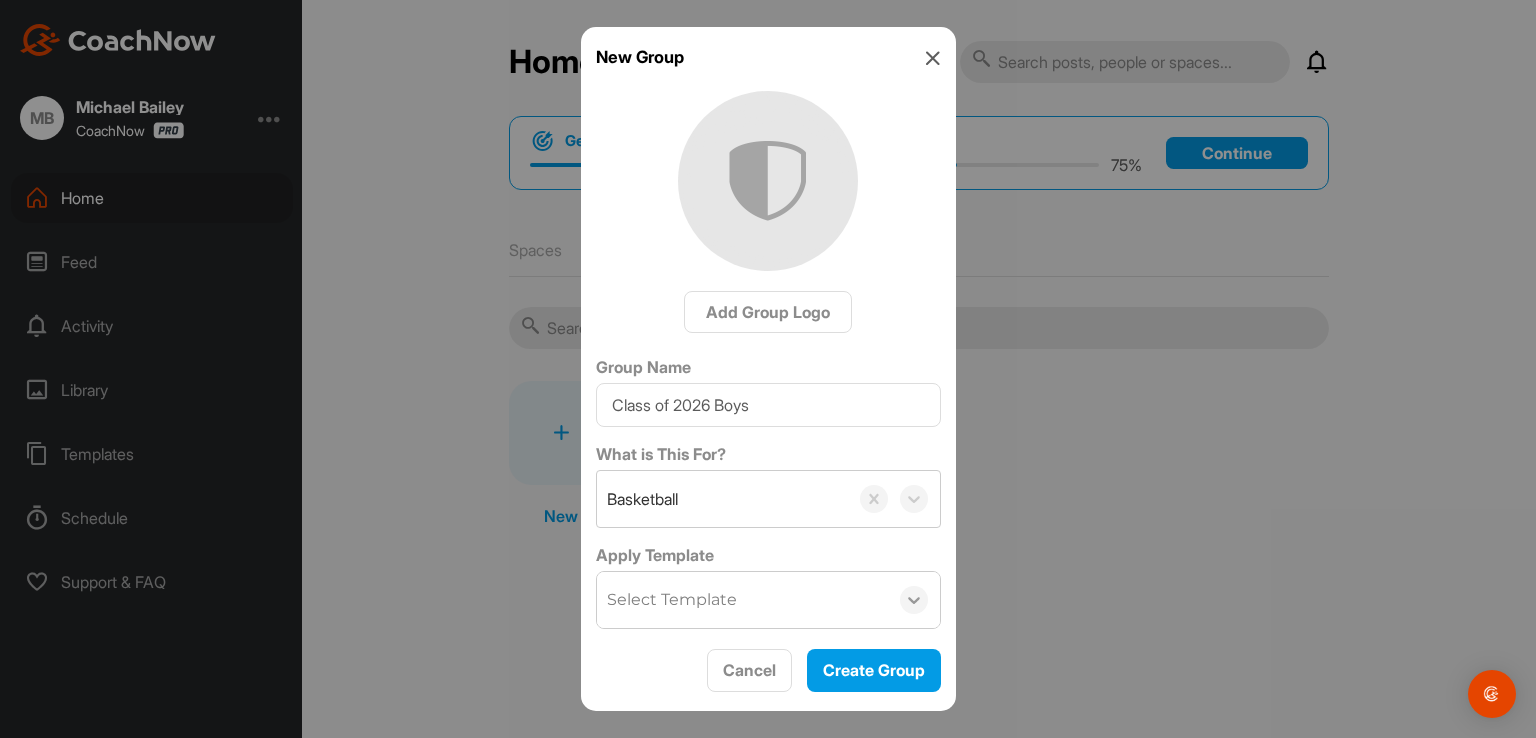 click 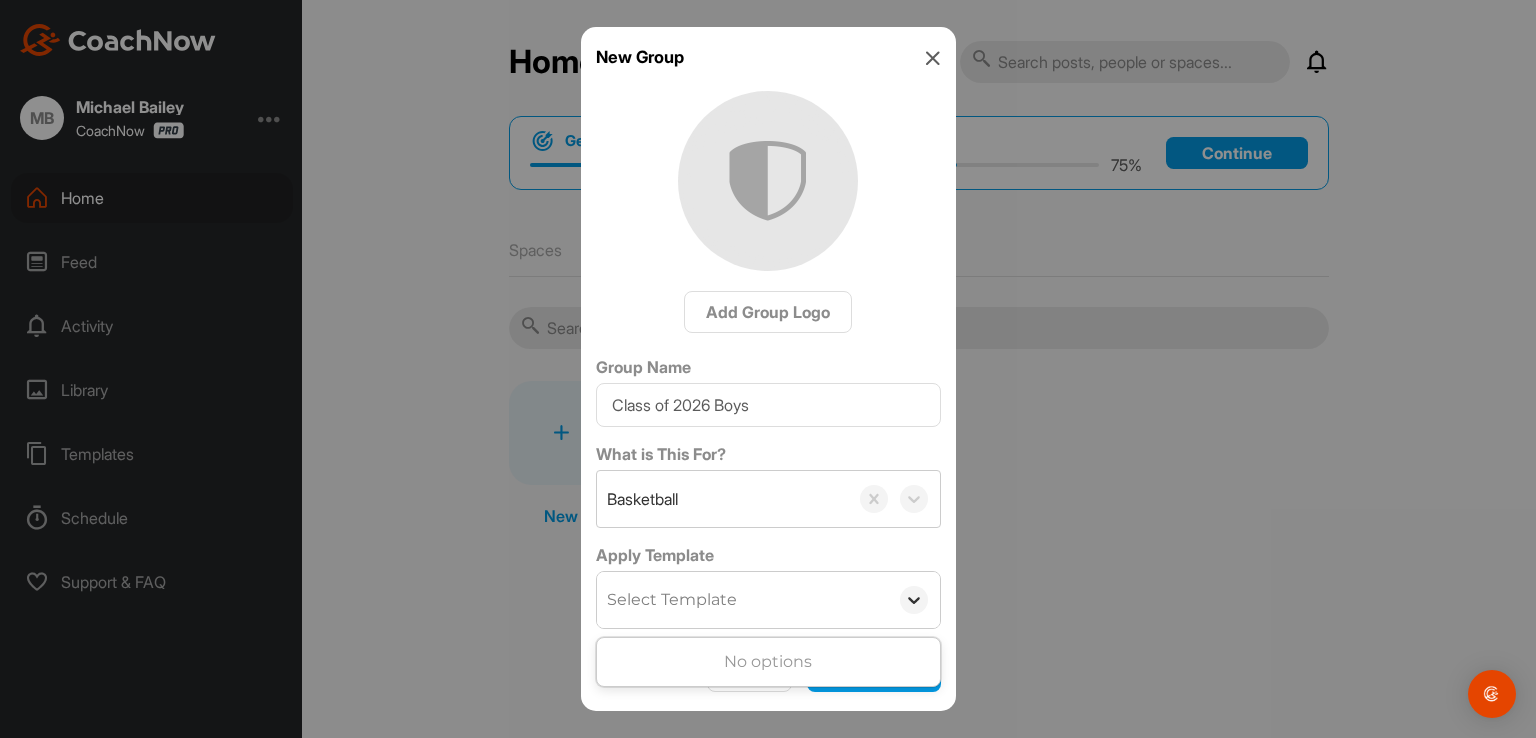 click 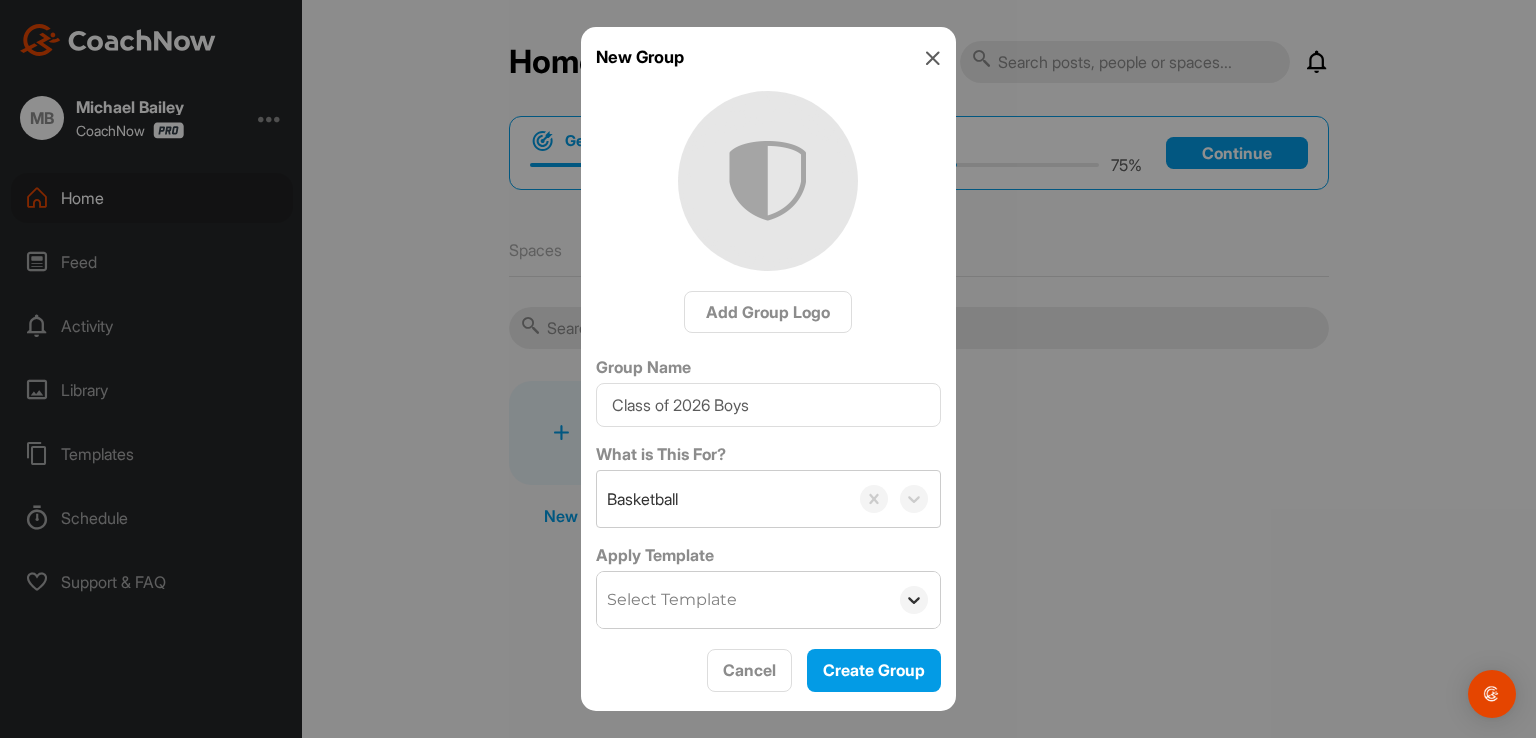 click 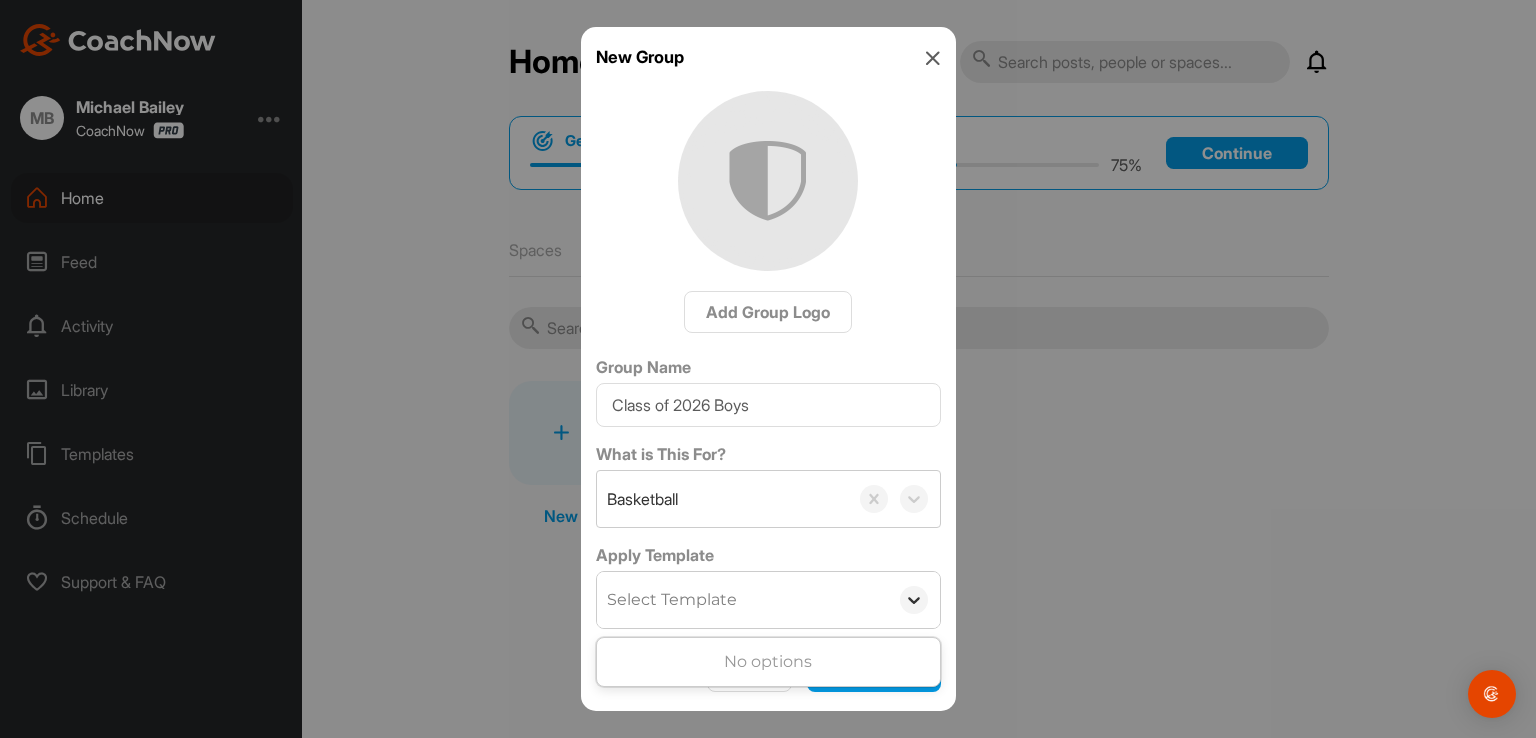 click 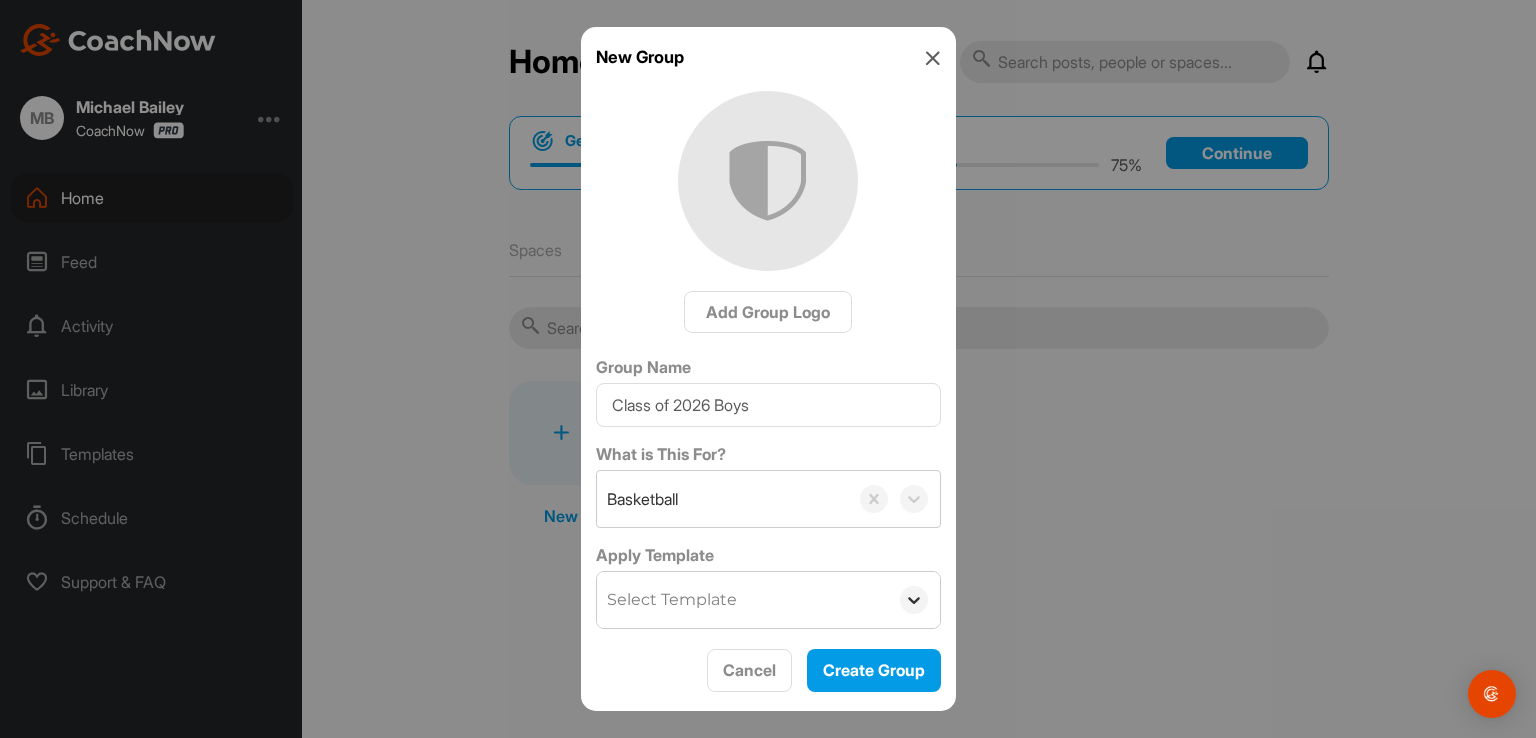 click 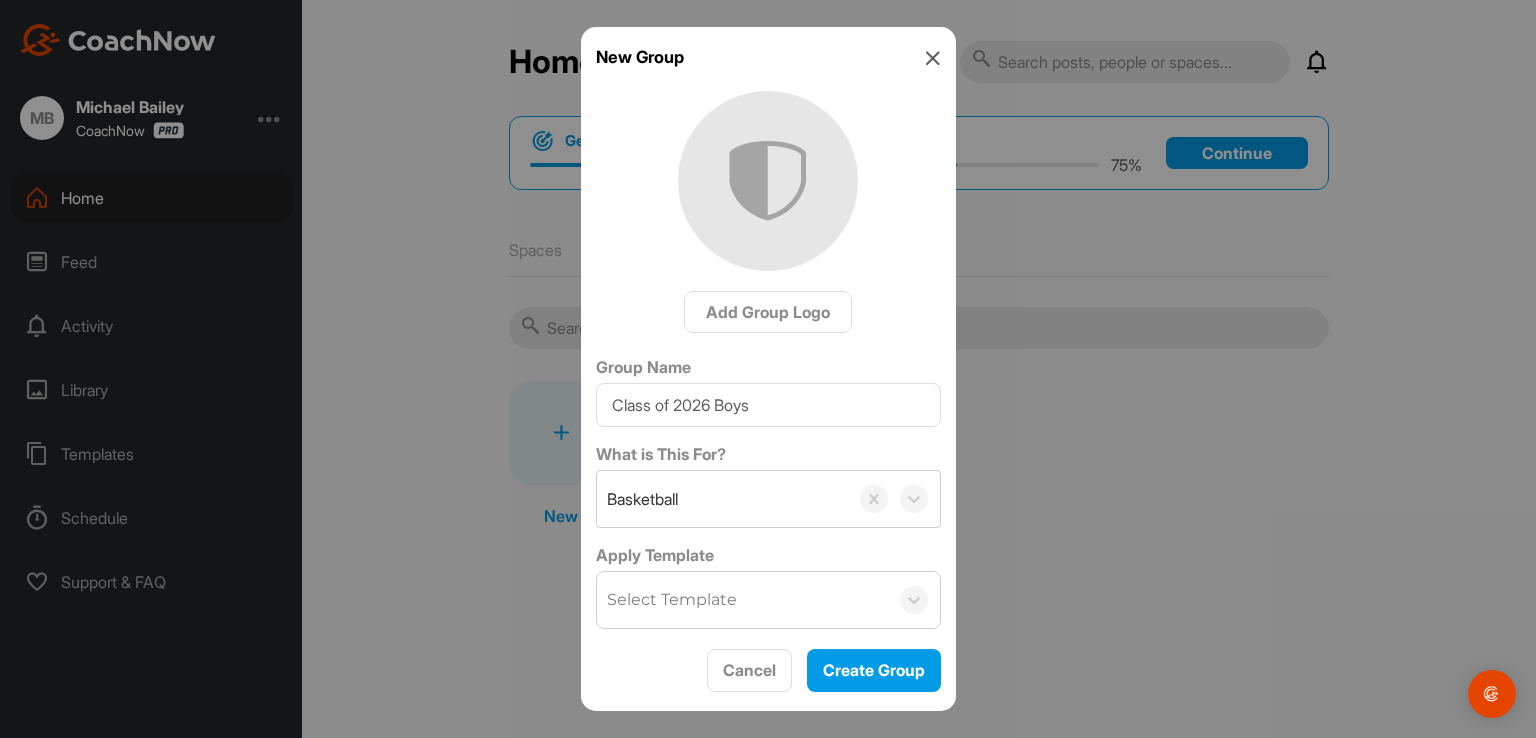 click at bounding box center (768, 369) 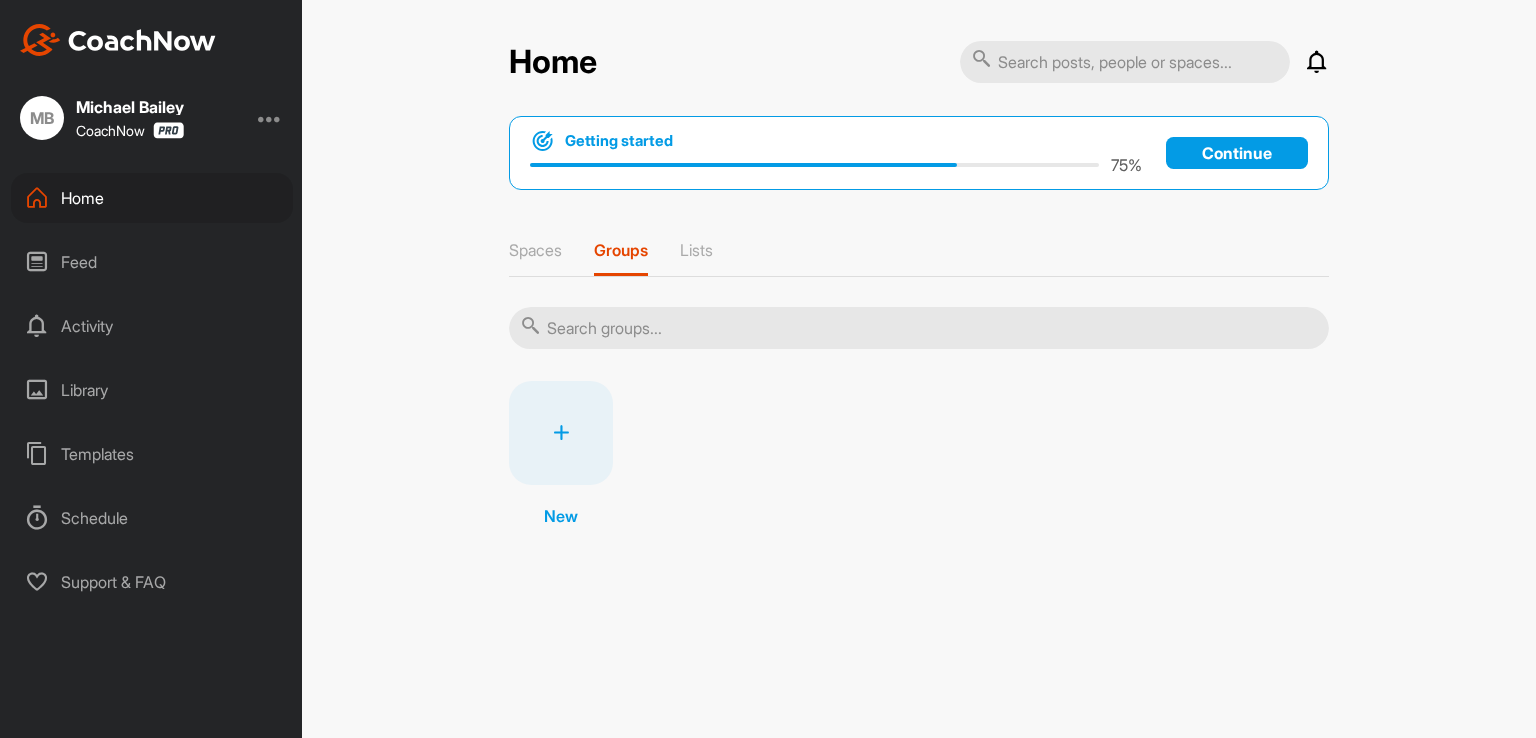 scroll, scrollTop: 0, scrollLeft: 0, axis: both 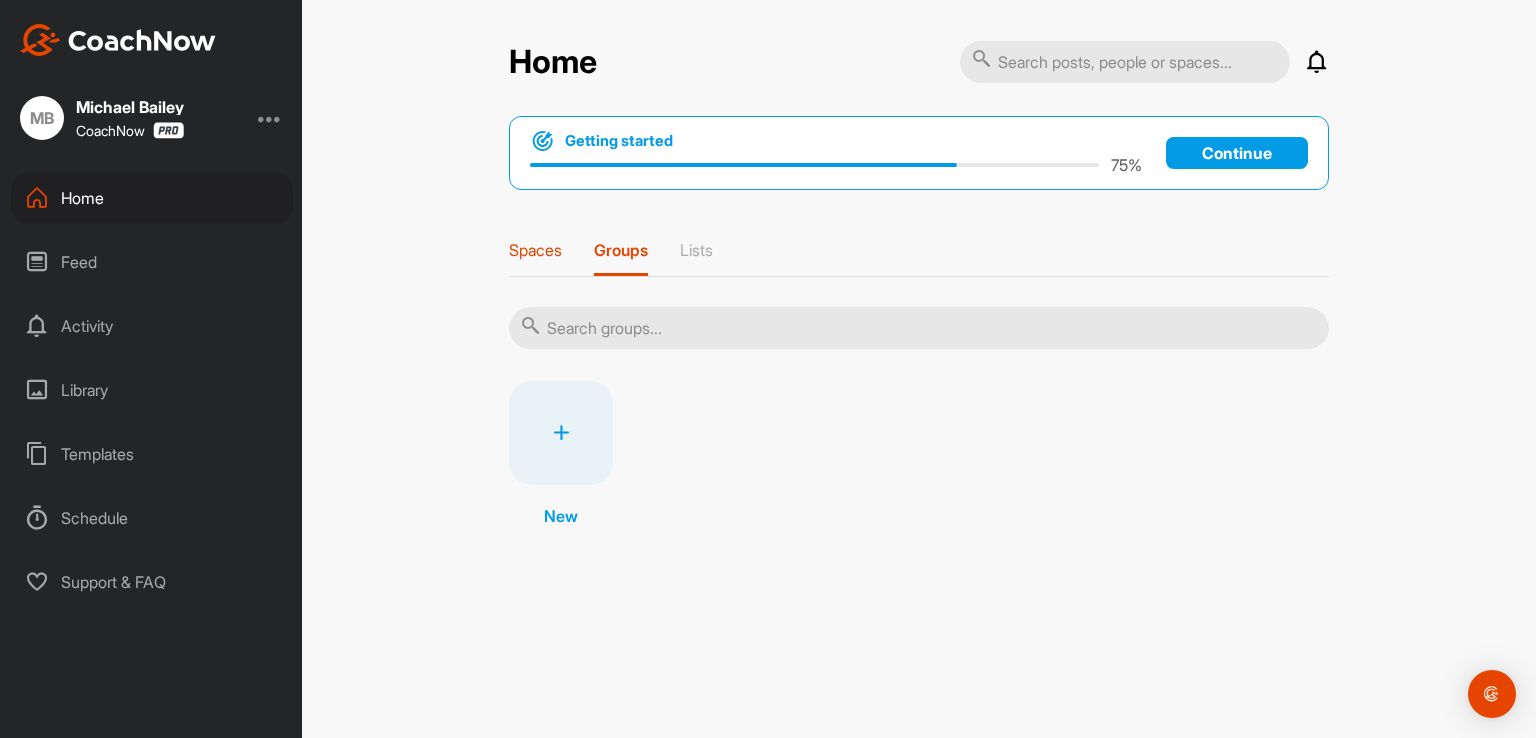 click on "Spaces" at bounding box center (535, 250) 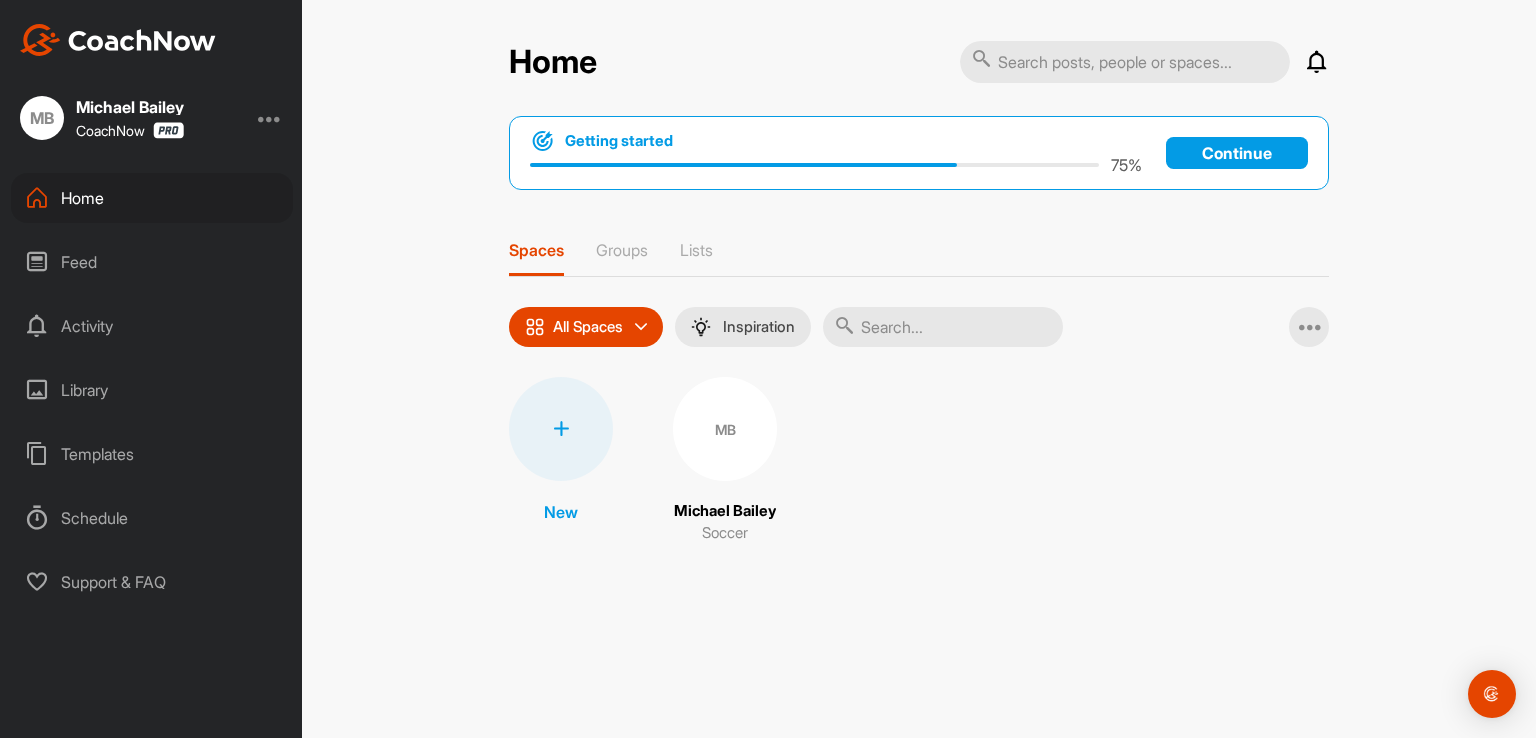 click on "Activity" at bounding box center (152, 326) 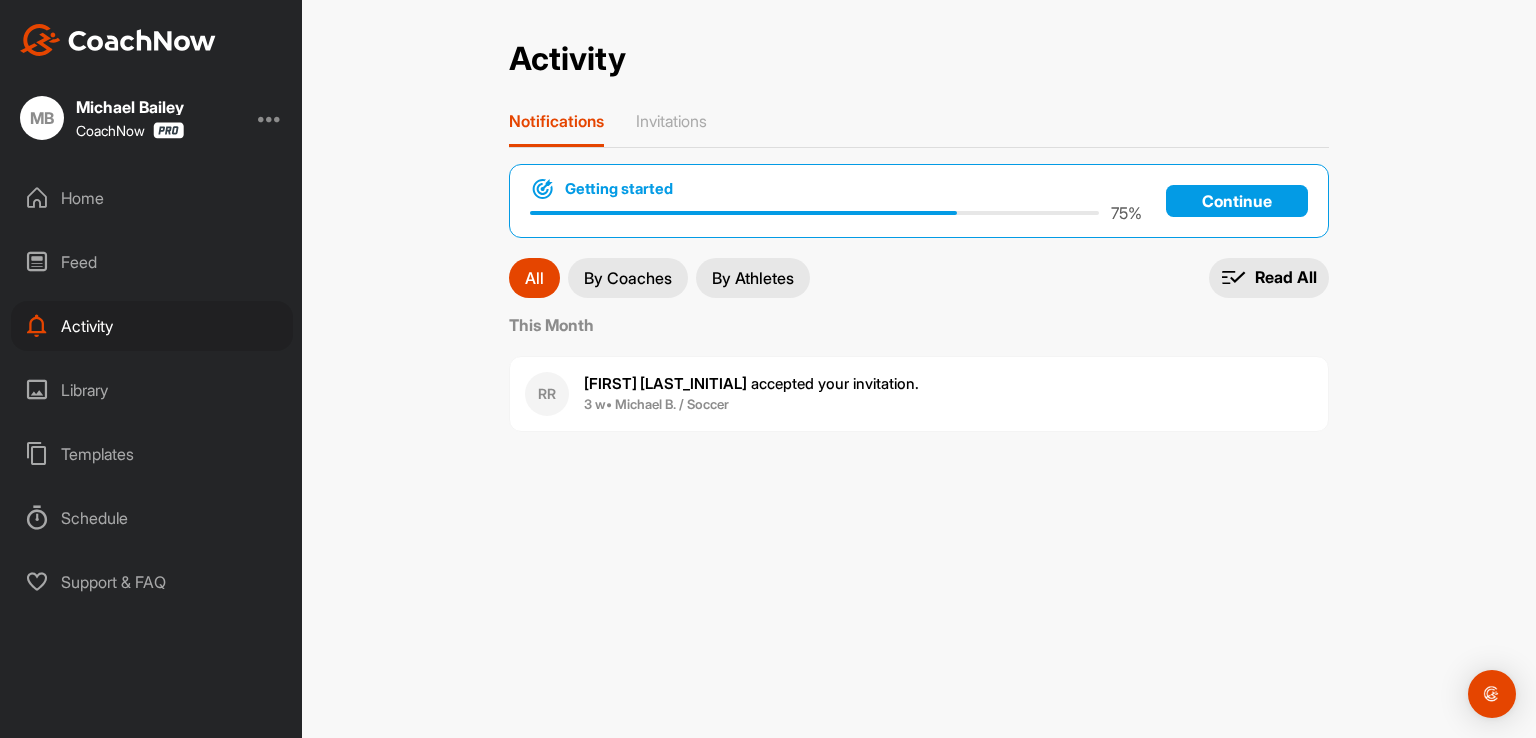 click on "By Athletes" at bounding box center [753, 278] 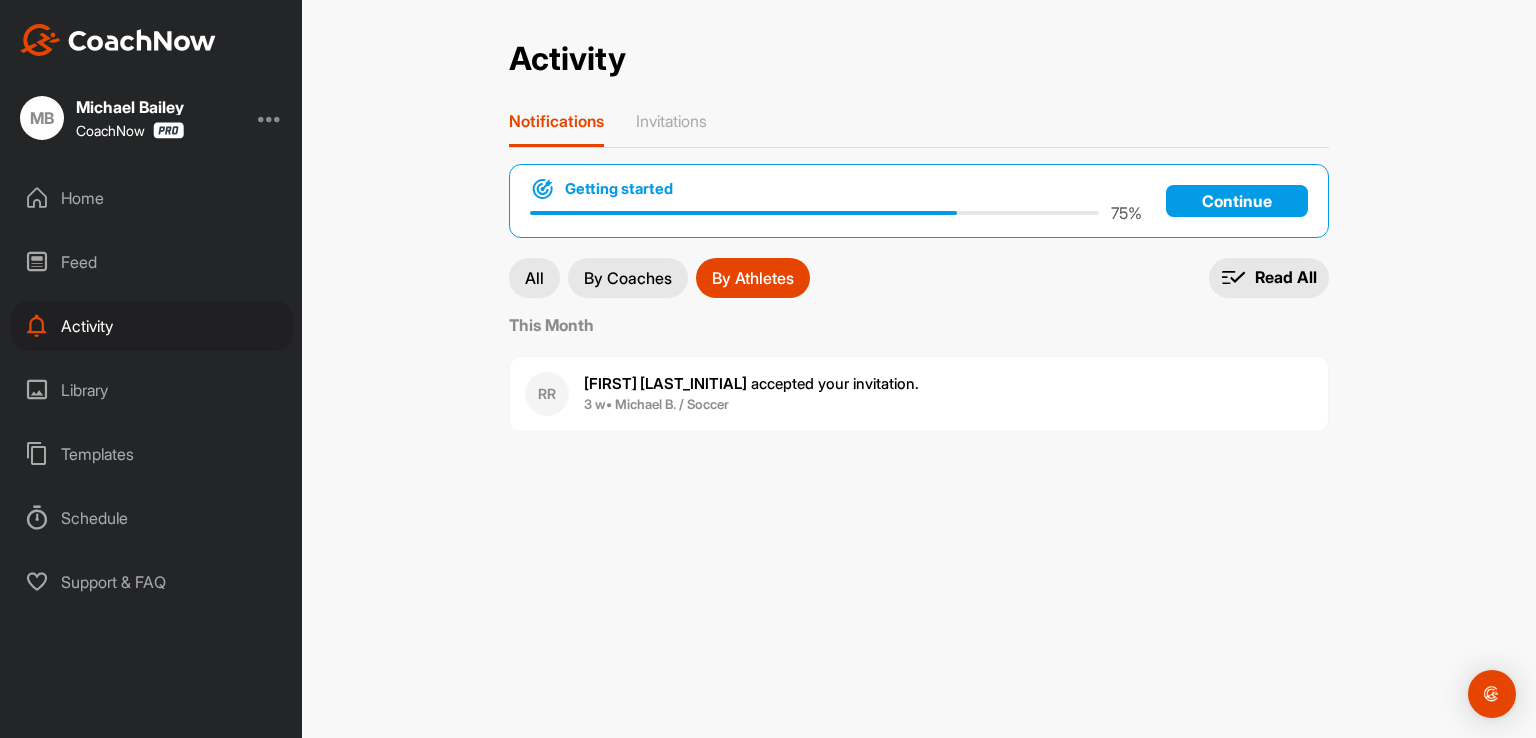 click on "Support & FAQ" at bounding box center [152, 582] 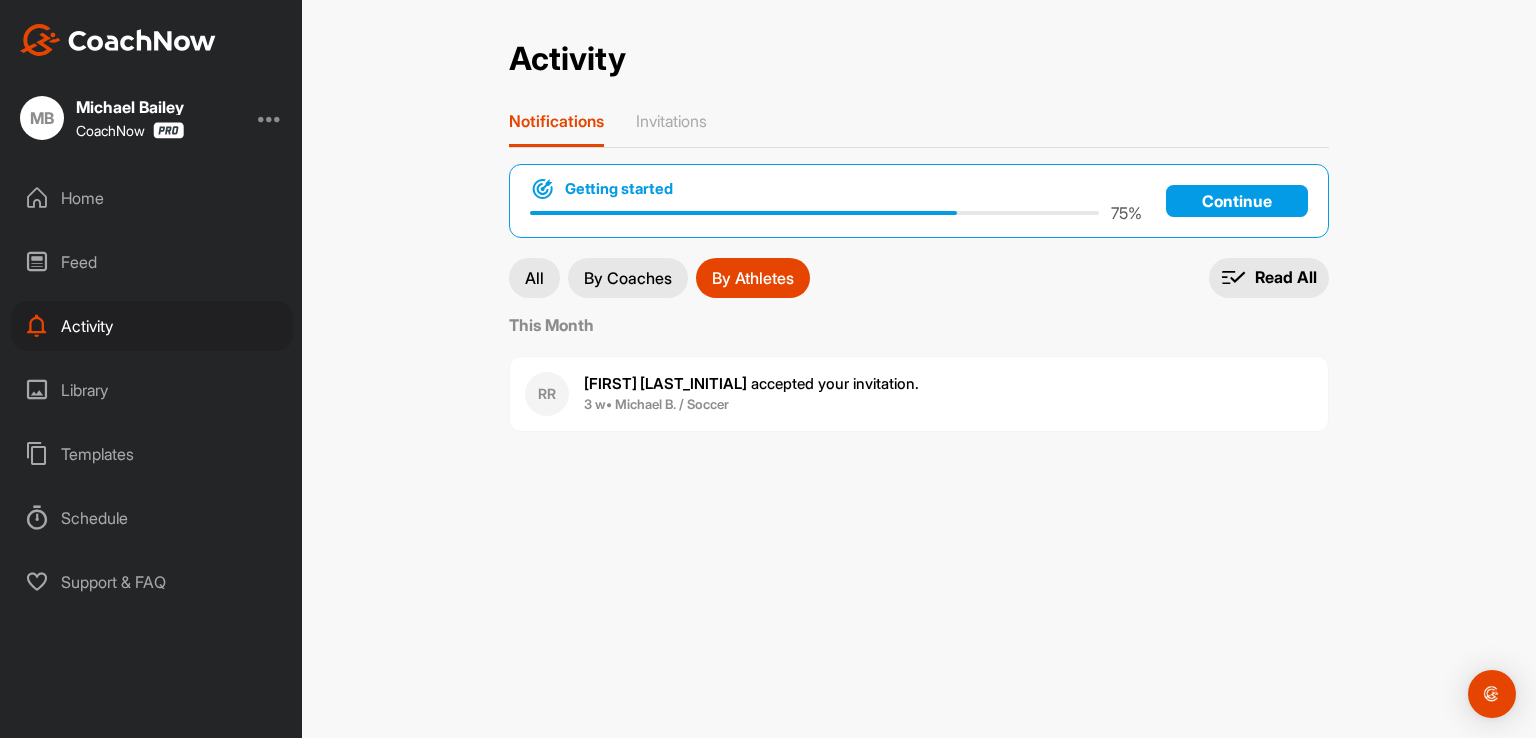 click at bounding box center (270, 118) 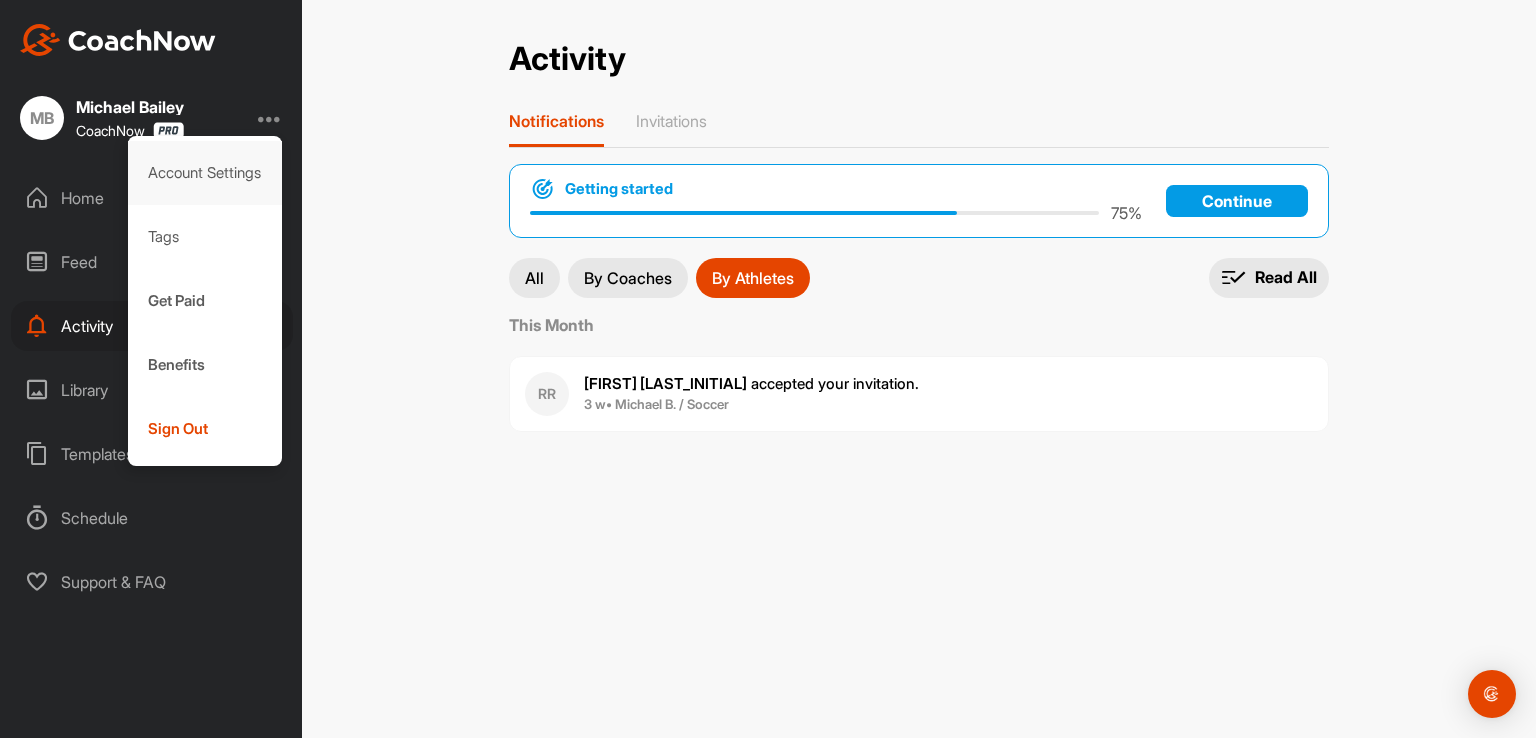 click on "Account Settings" at bounding box center (205, 173) 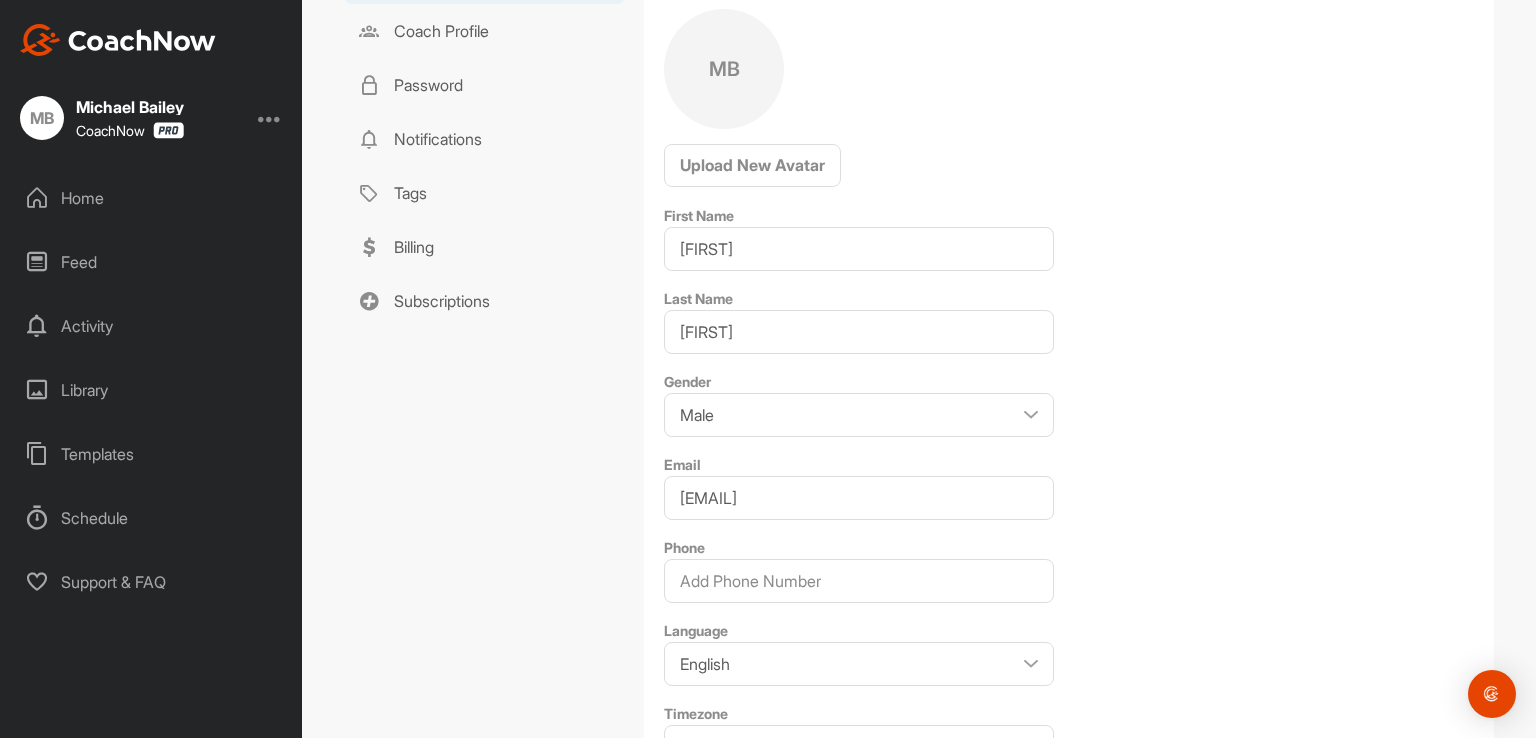 scroll, scrollTop: 360, scrollLeft: 0, axis: vertical 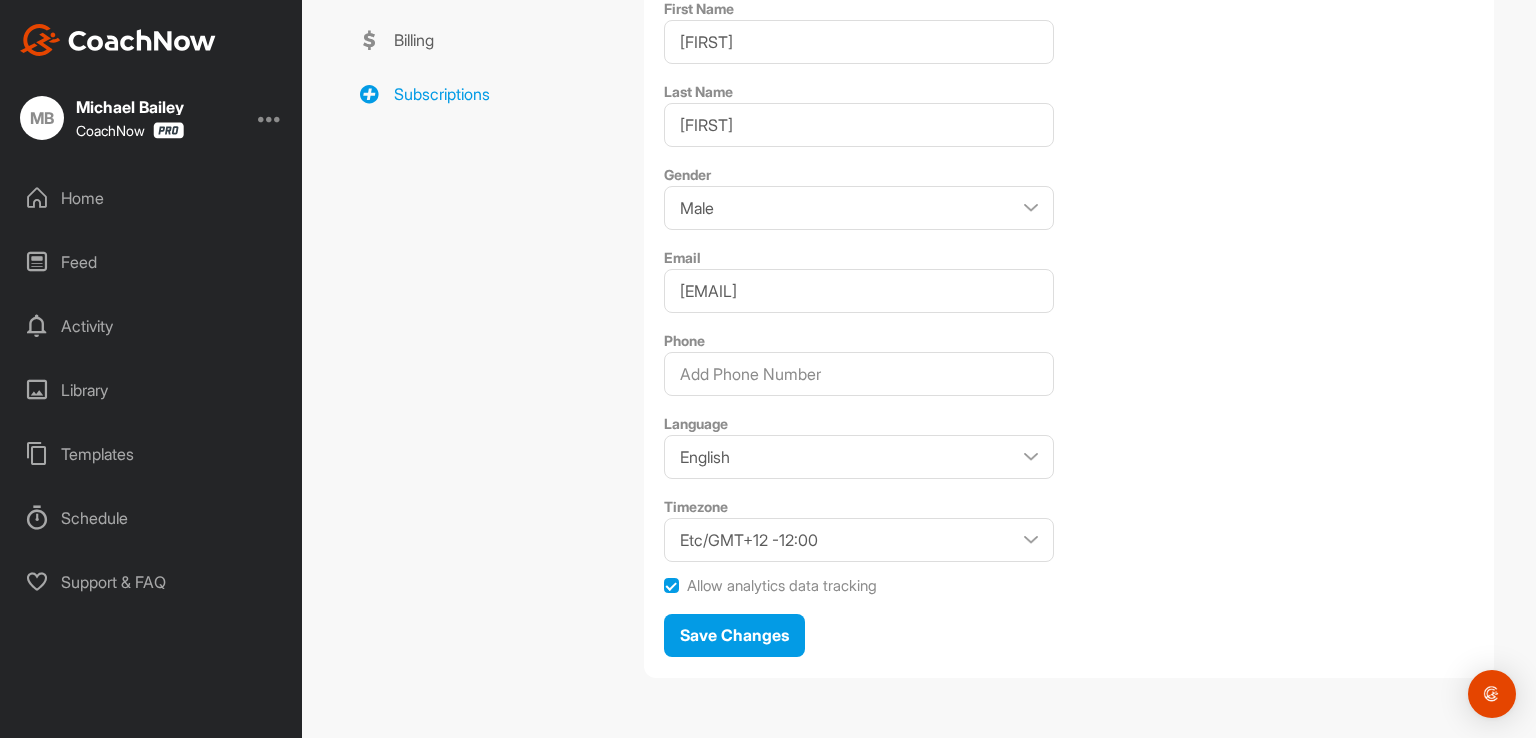 click on "Subscriptions" at bounding box center [484, 94] 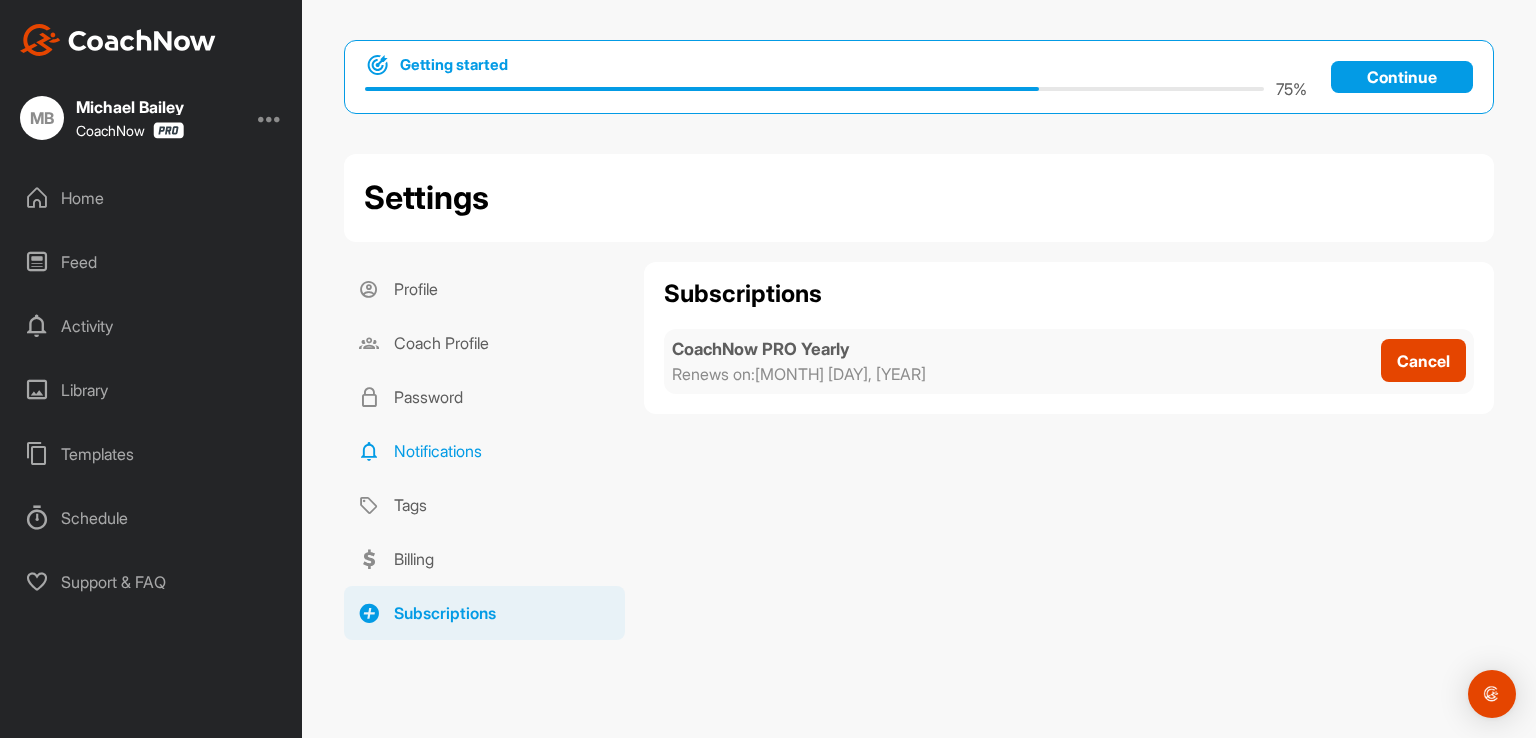 click on "Notifications" at bounding box center [484, 451] 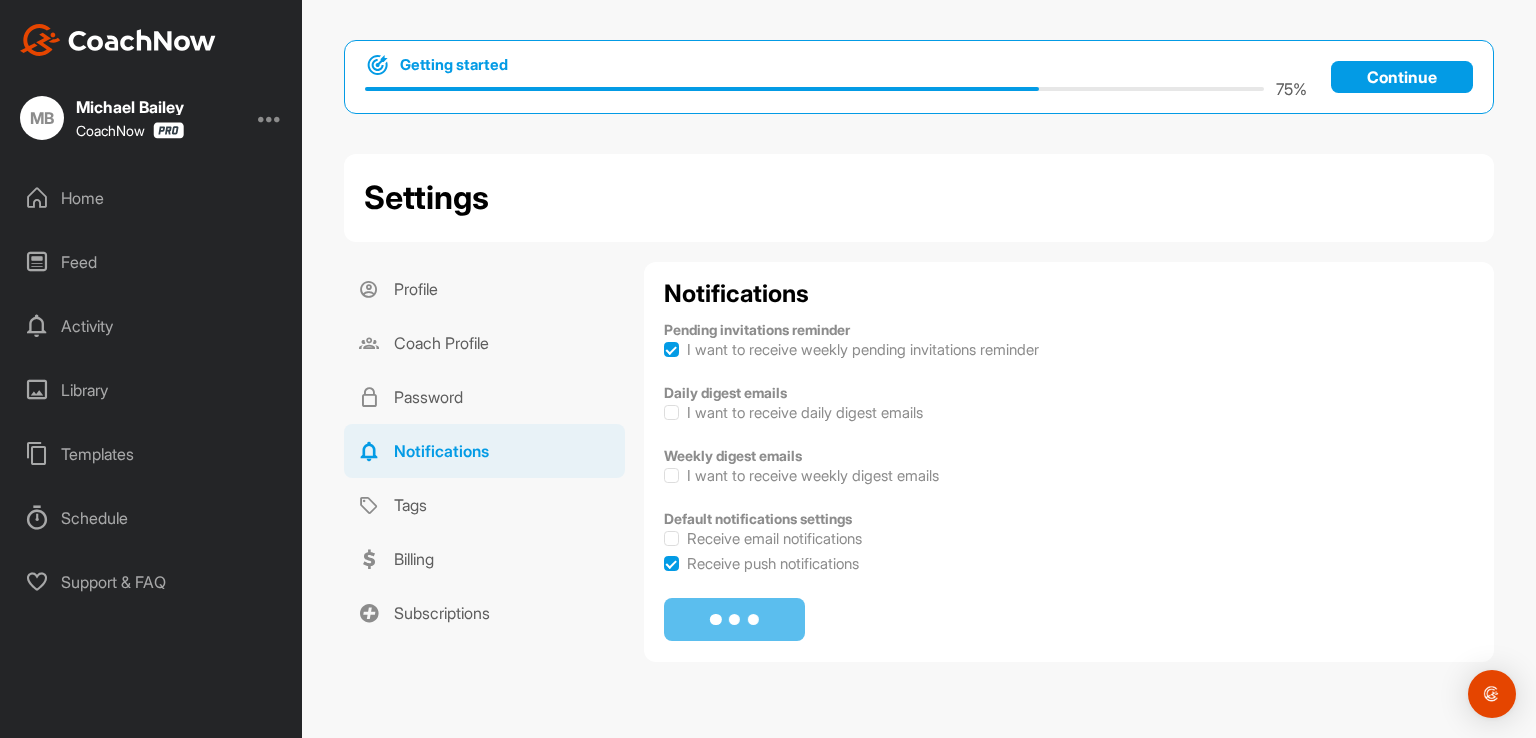 checkbox on "true" 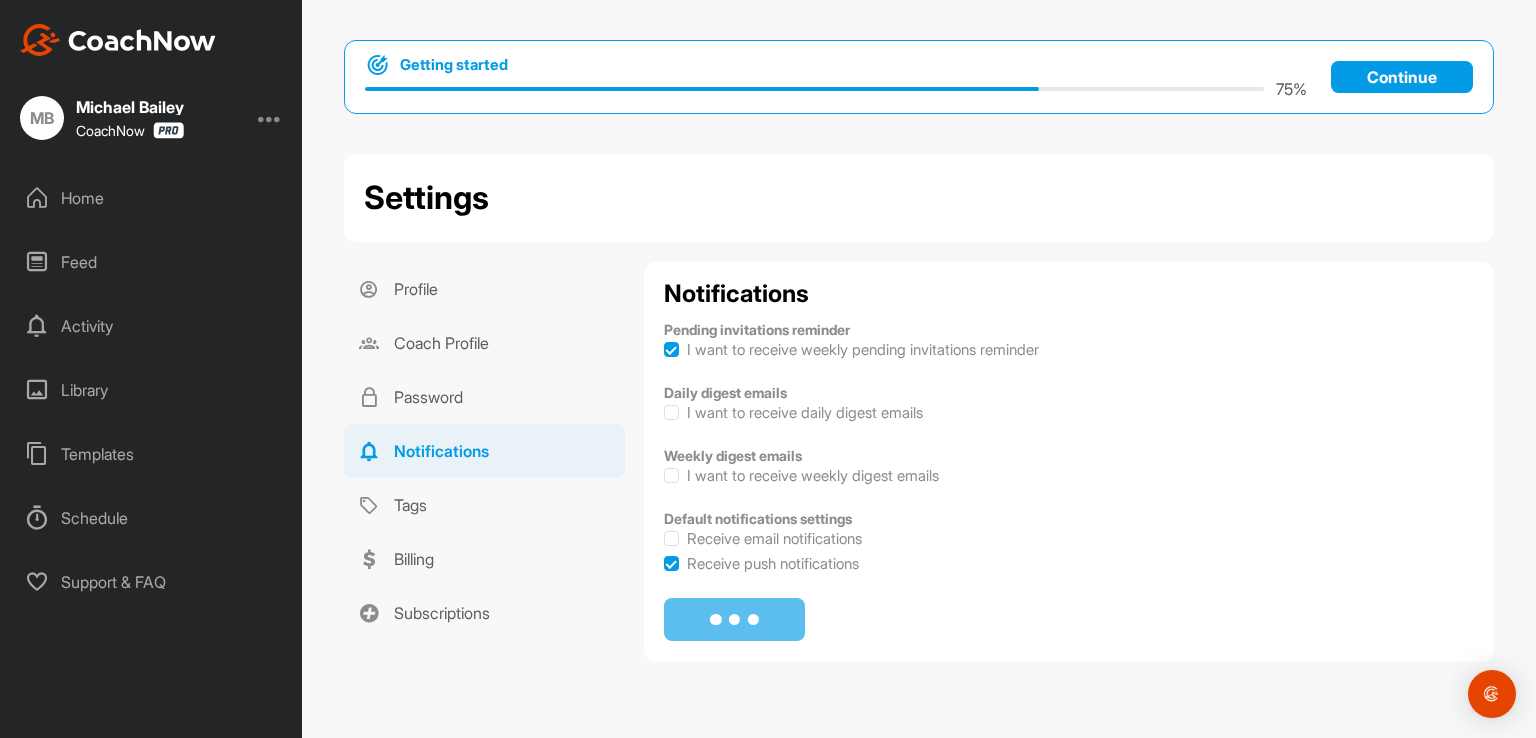 checkbox on "true" 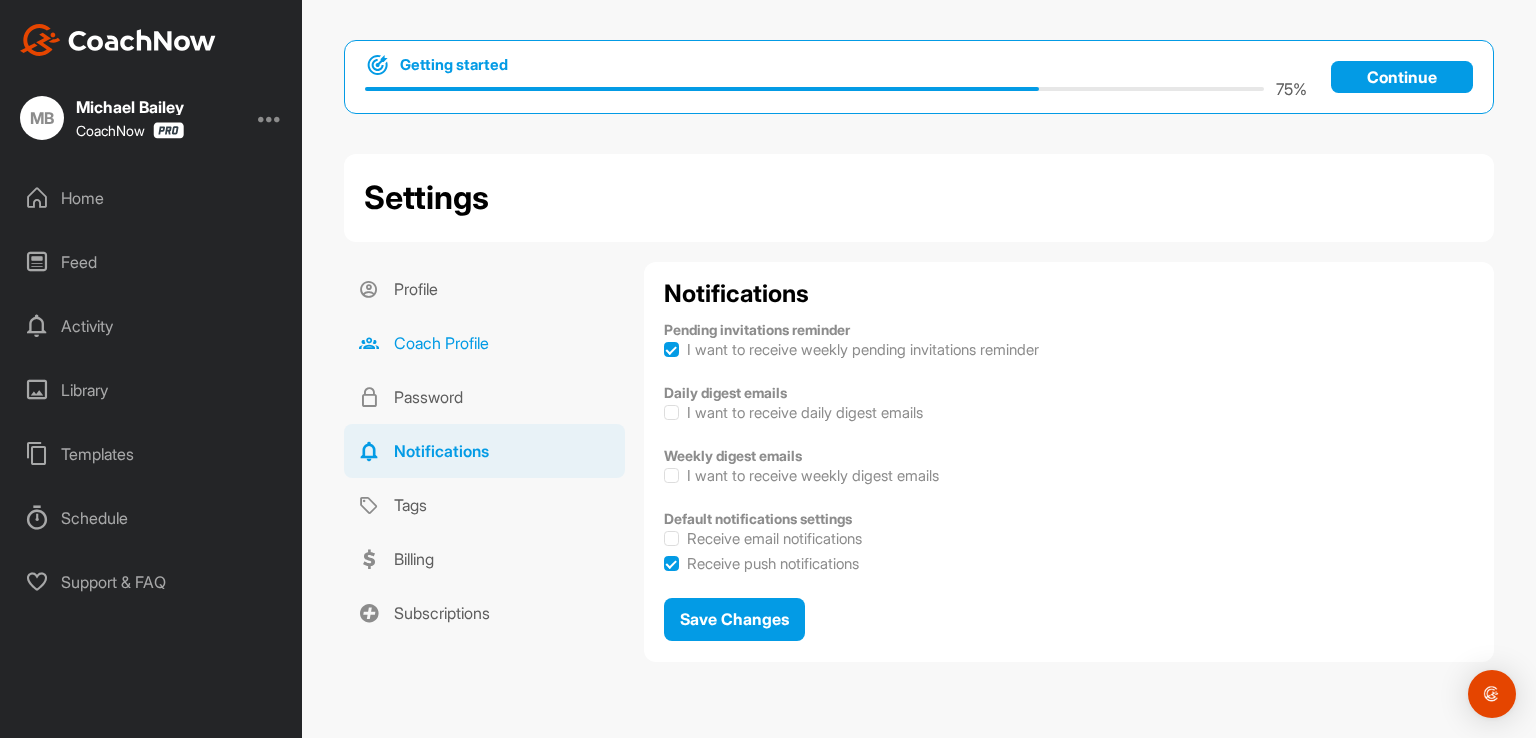 click on "Coach Profile" at bounding box center (484, 343) 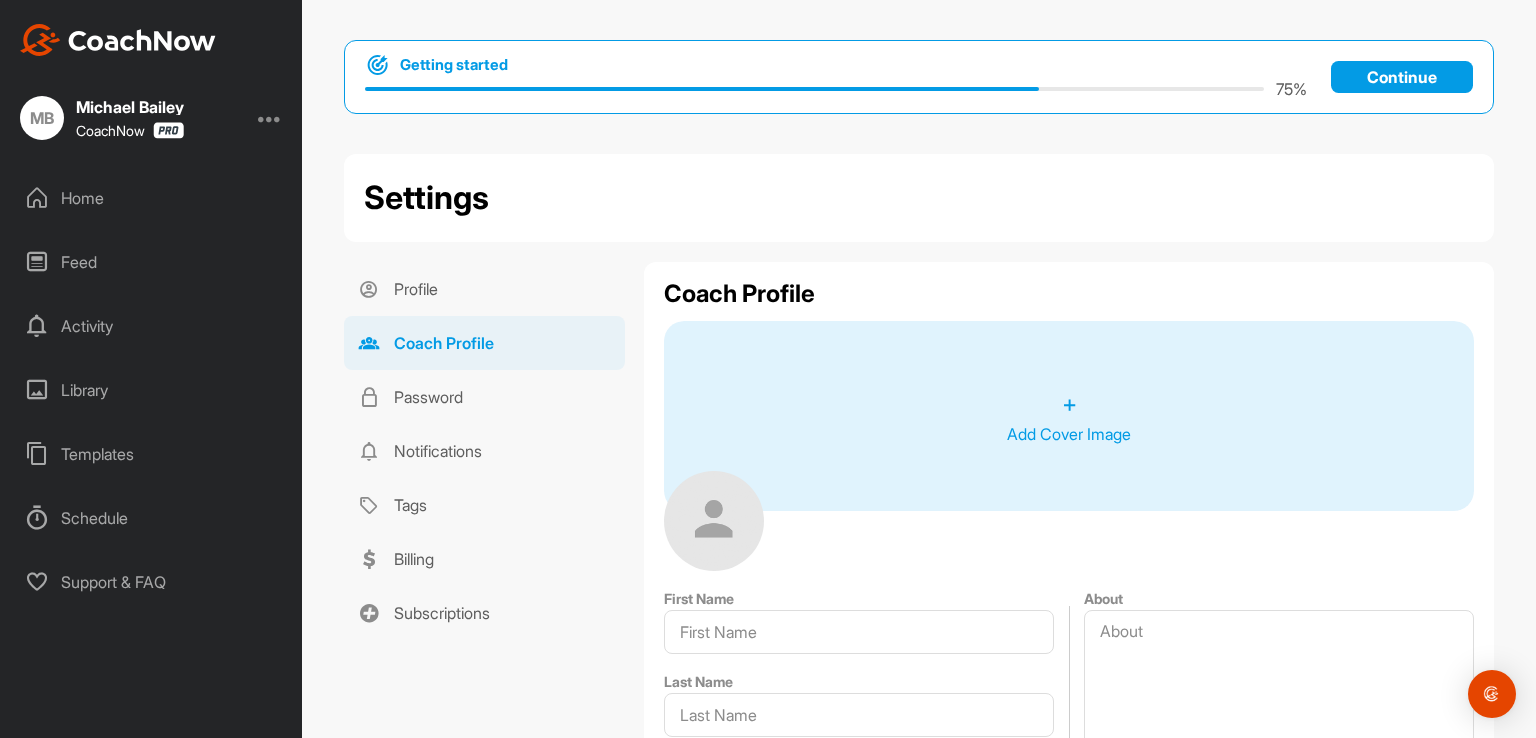 type on "Michael" 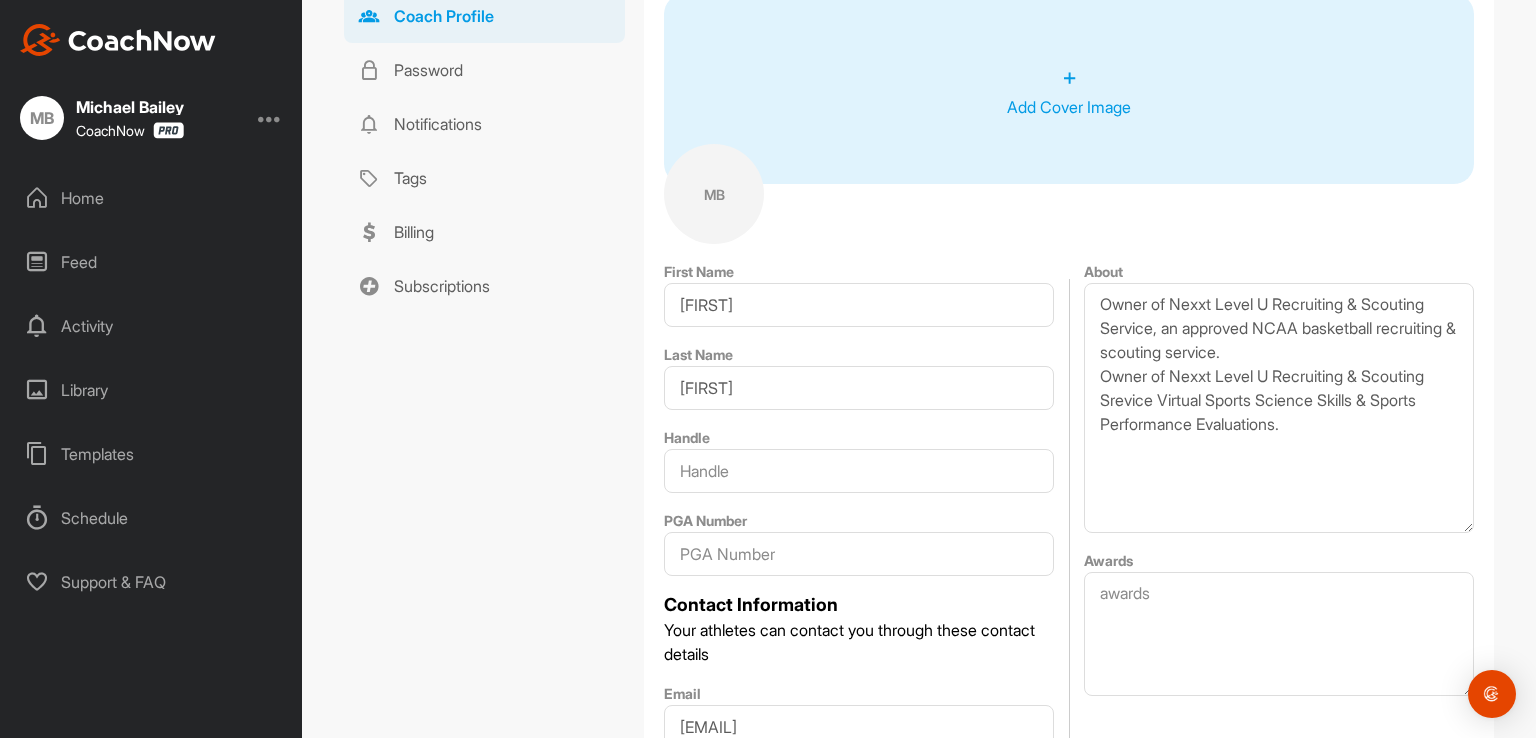 scroll, scrollTop: 375, scrollLeft: 0, axis: vertical 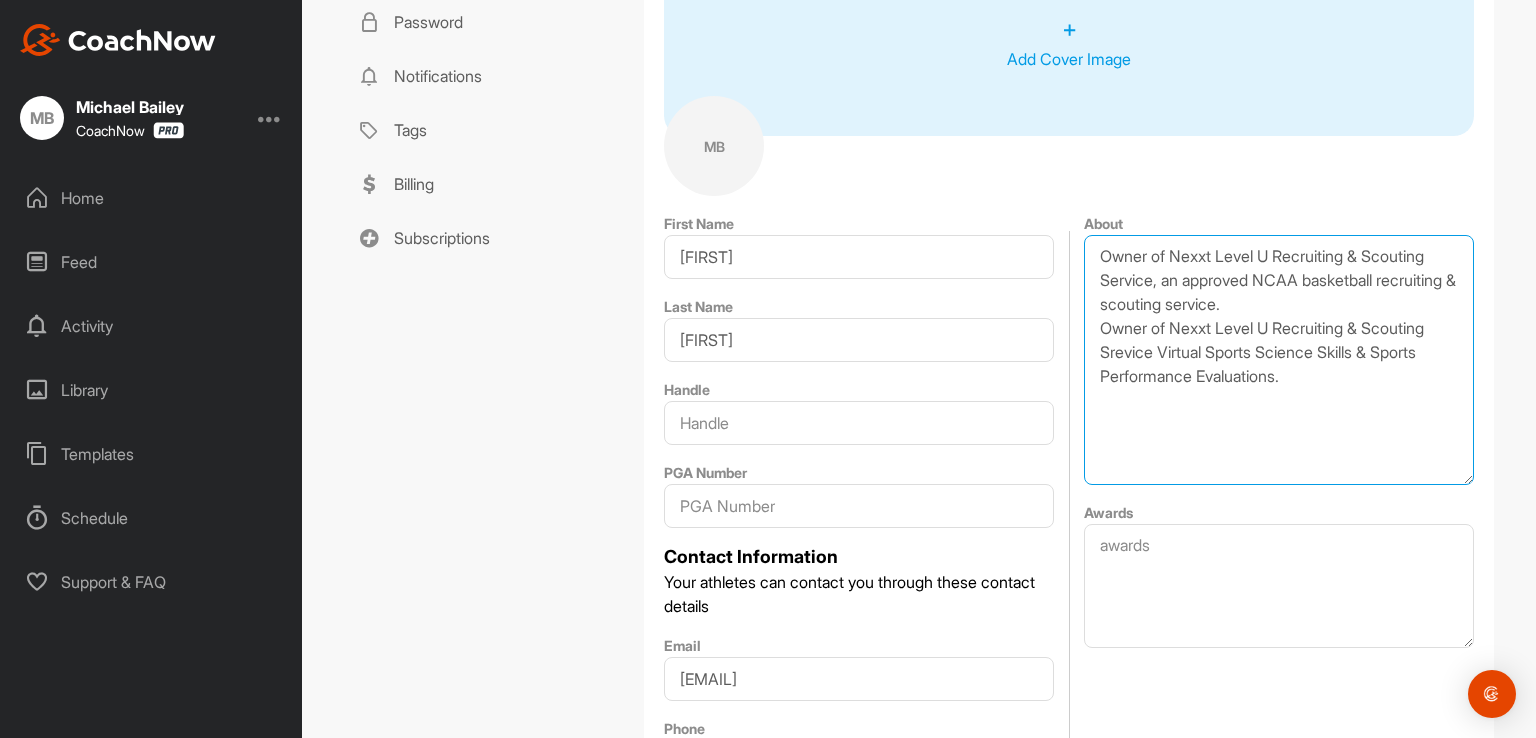 click on "Owner of Nexxt Level U Recruiting & Scouting Service, an approved NCAA basketball recruiting & scouting service.
Owner of Nexxt Level U Recruiting & Scouting Srevice Virtual Sports Science Skills & Sports Performance Evaluations." at bounding box center [1279, 360] 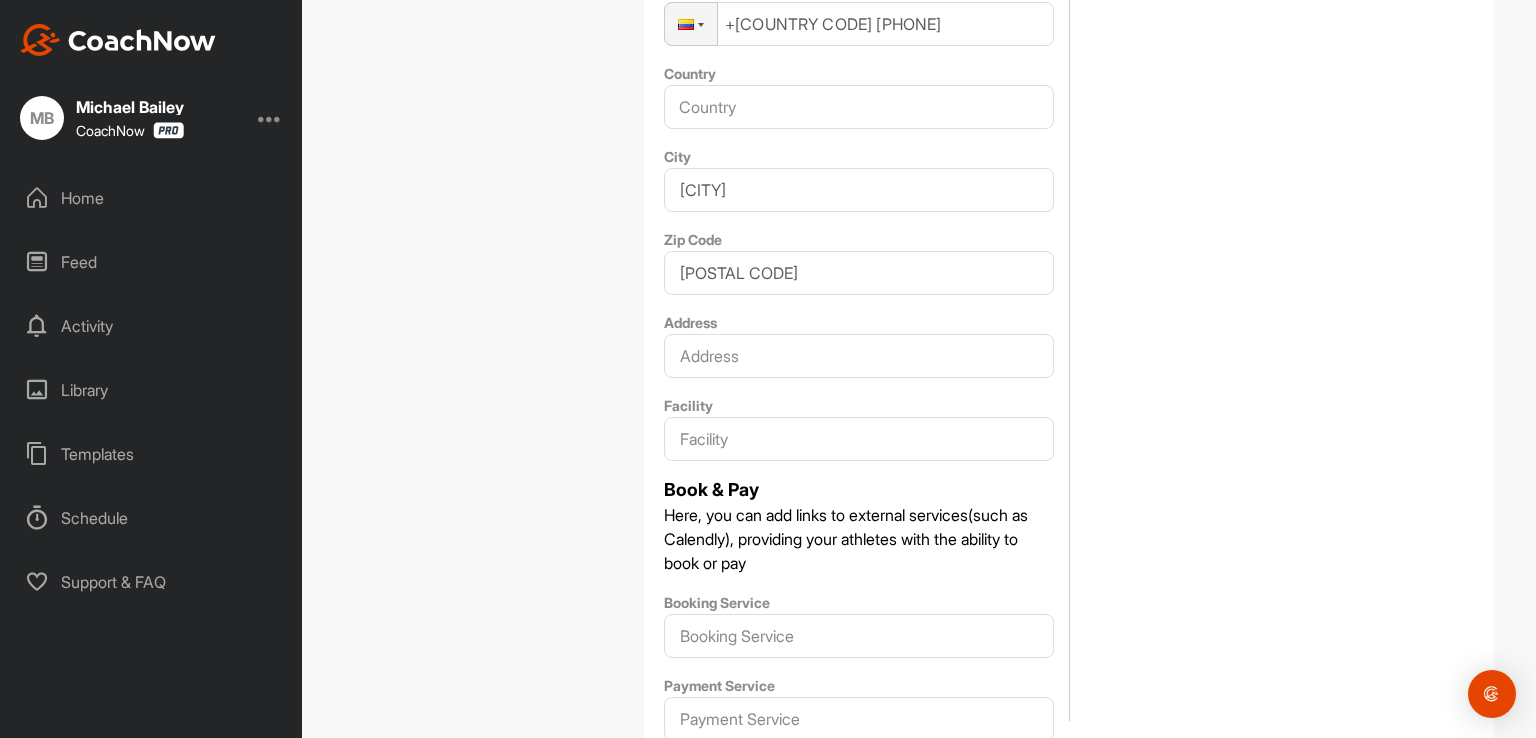scroll, scrollTop: 1223, scrollLeft: 0, axis: vertical 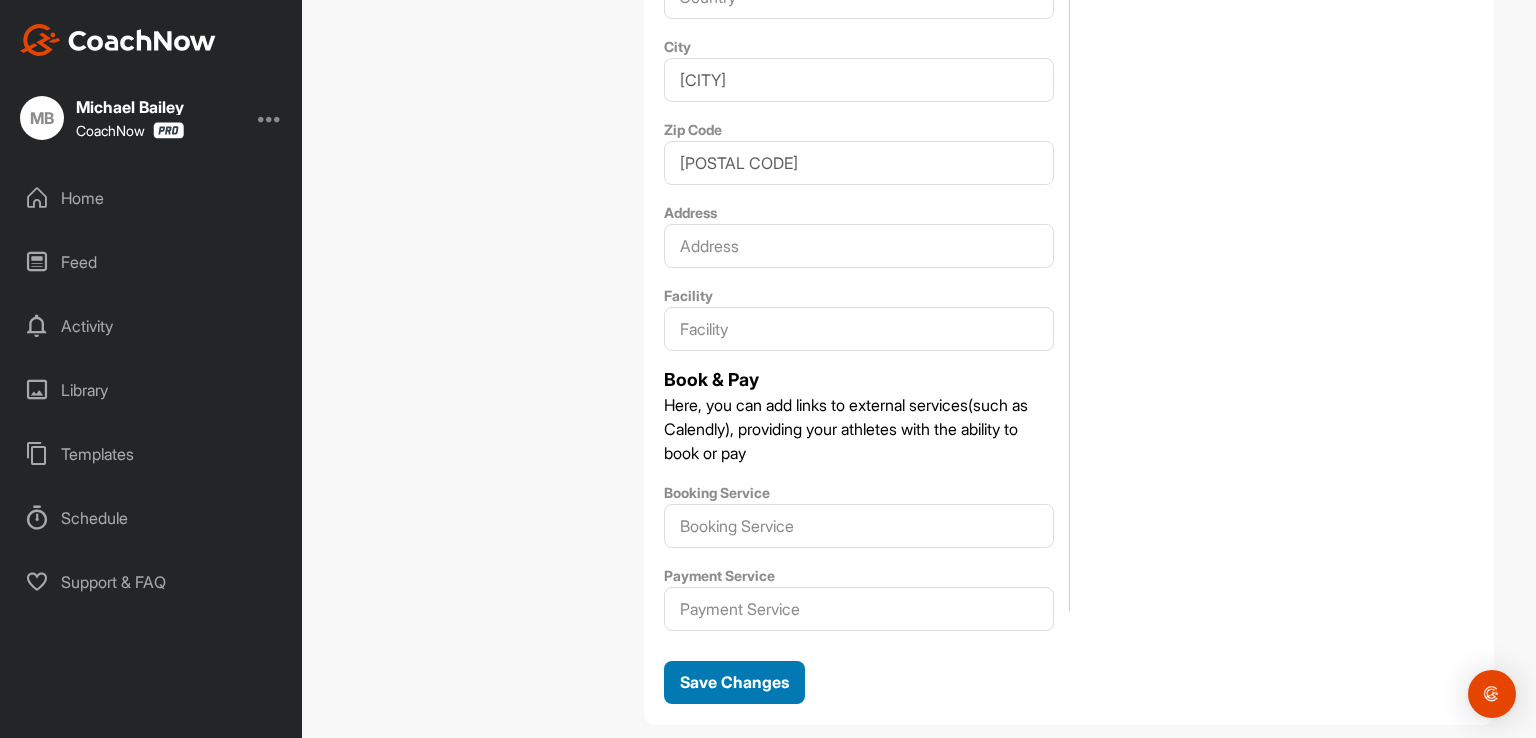 type on "Owner of Nexxt Level U Recruiting & Scouting Service, an approved NCAA basketball recruiting & scouting service.
Owner of Nexxt Level U Recruiting & Scouting Srevice Virtual Sports Science Skills & Sports Performance Evaluations.
Owner of Nexxt Level U Recruiting & Scouting Service College Prep Academy." 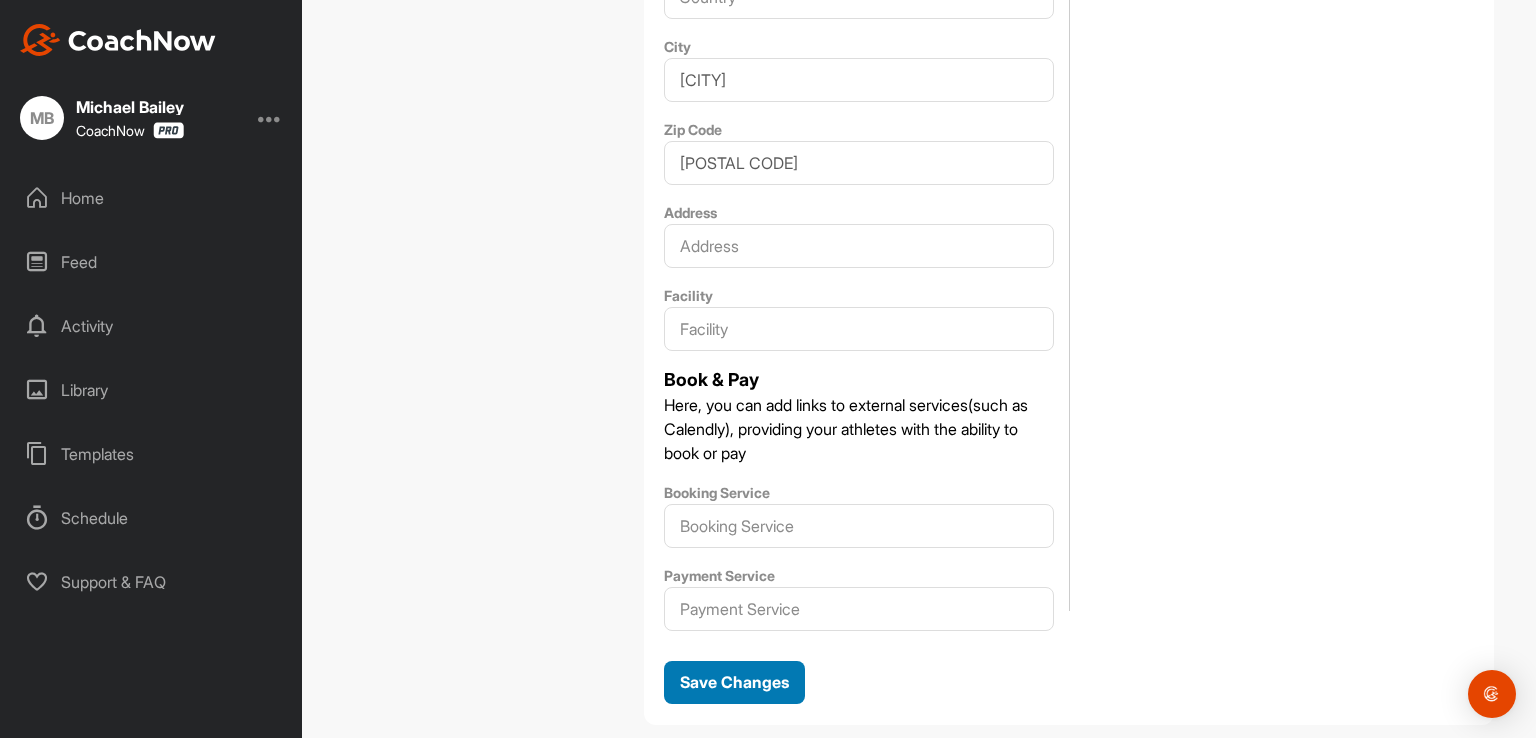 click on "Save Changes" at bounding box center [734, 682] 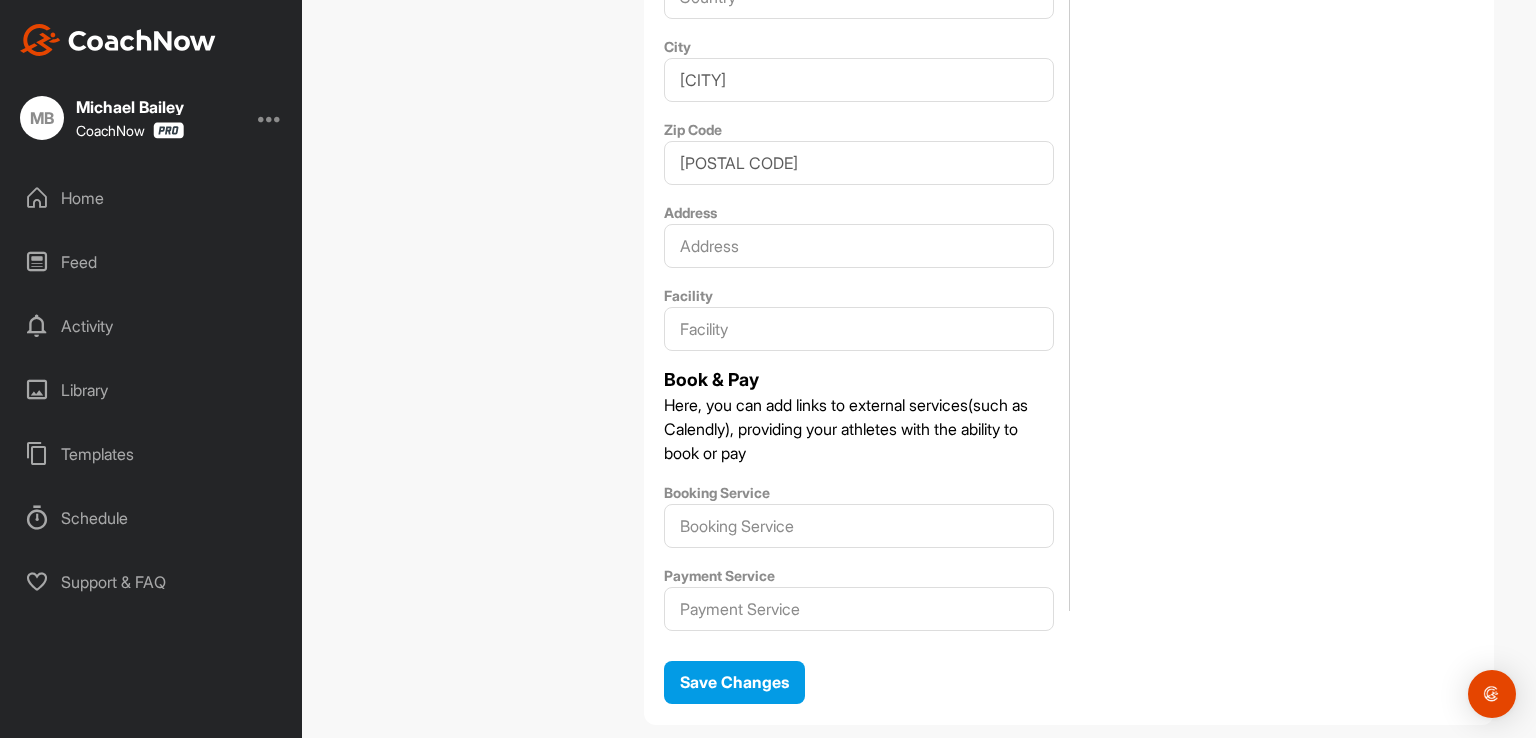 click on "Templates" at bounding box center (152, 454) 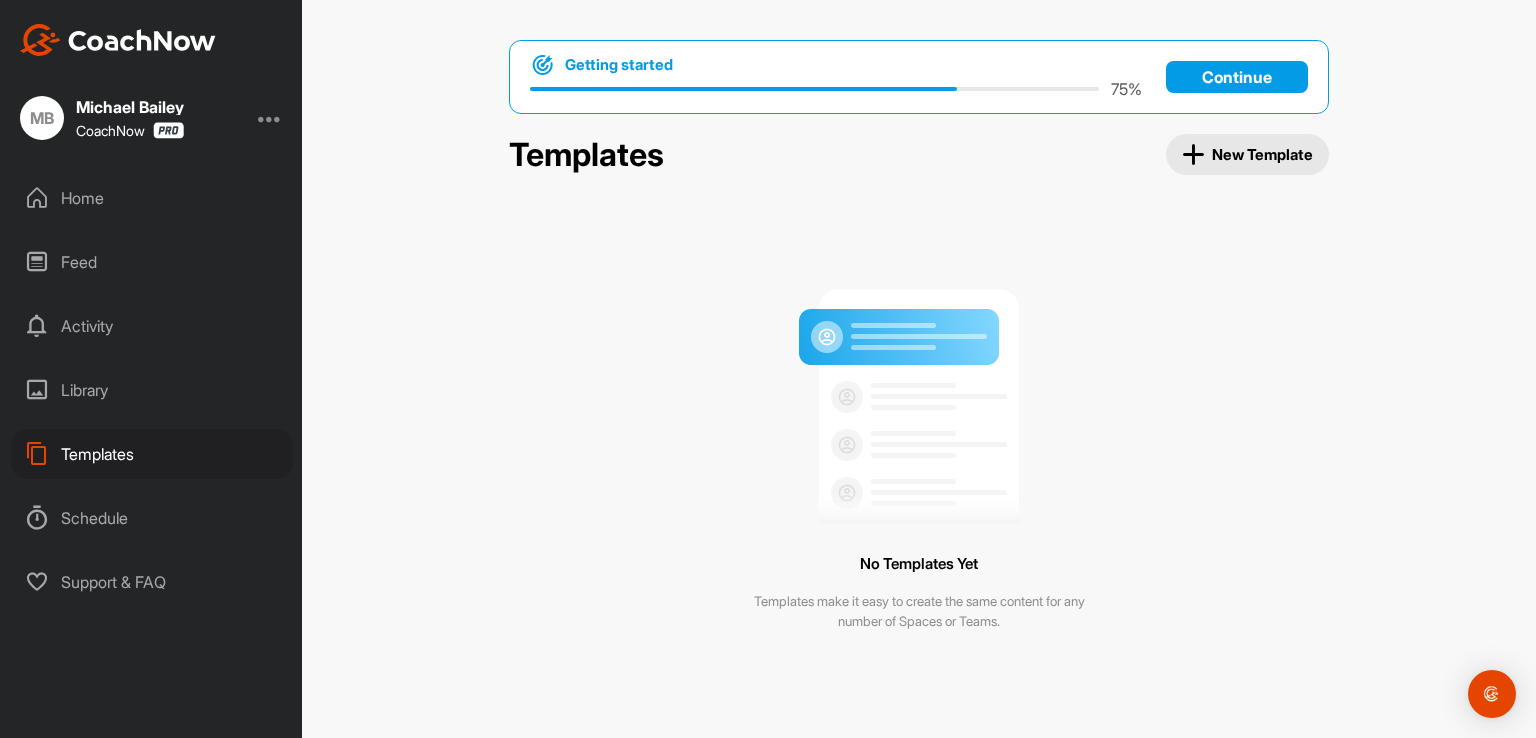 click on "Continue" at bounding box center (1237, 77) 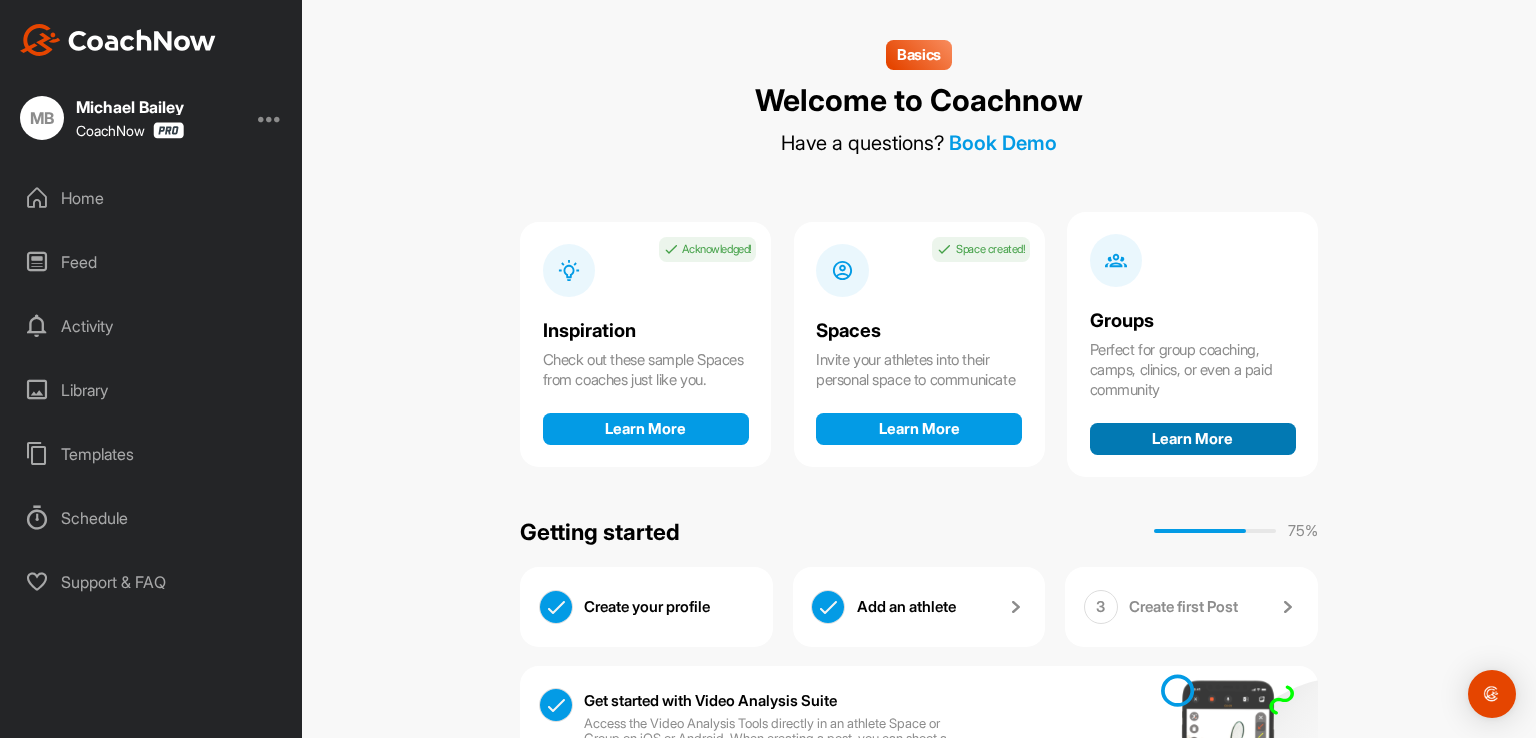 click on "Learn More" at bounding box center [1193, 439] 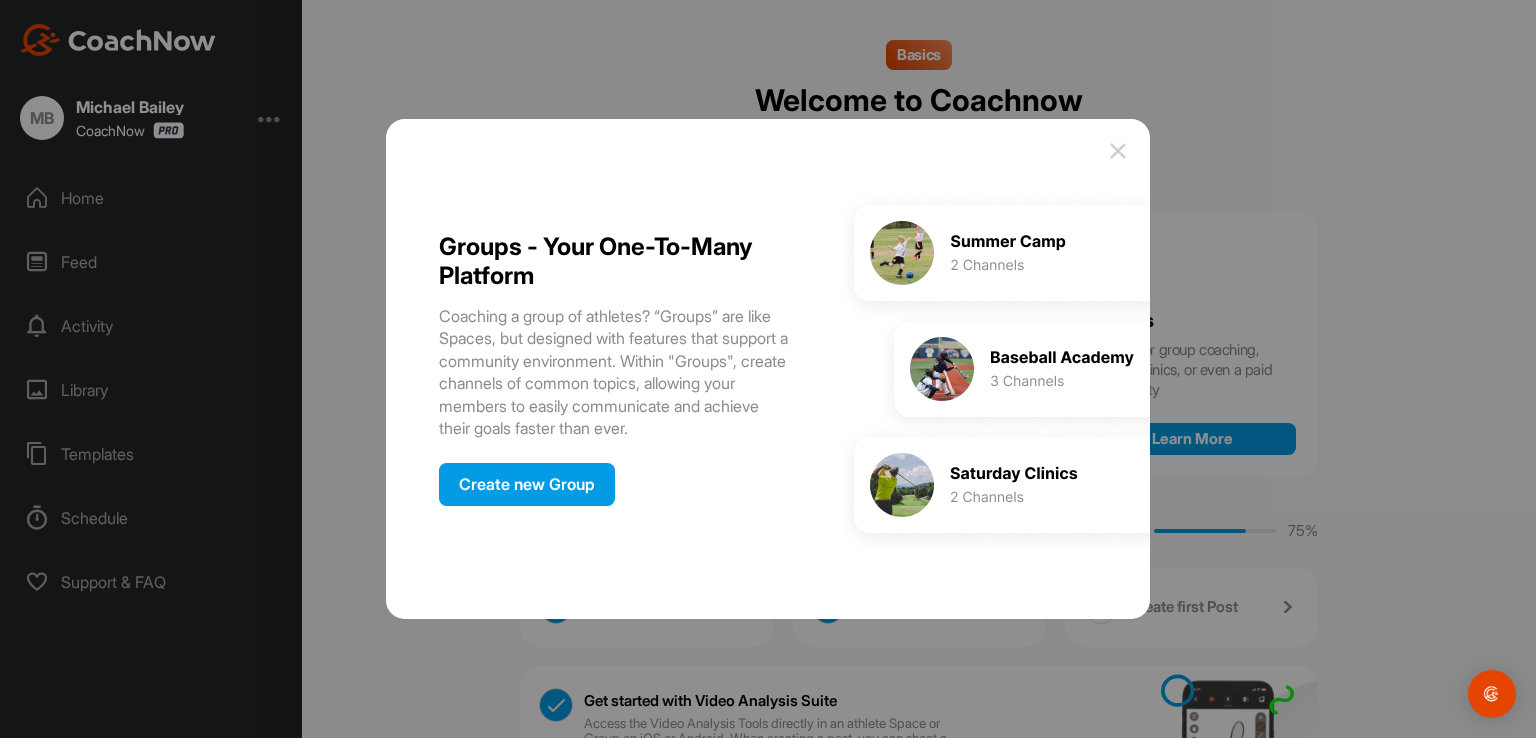 click on "Create new Group" at bounding box center [527, 484] 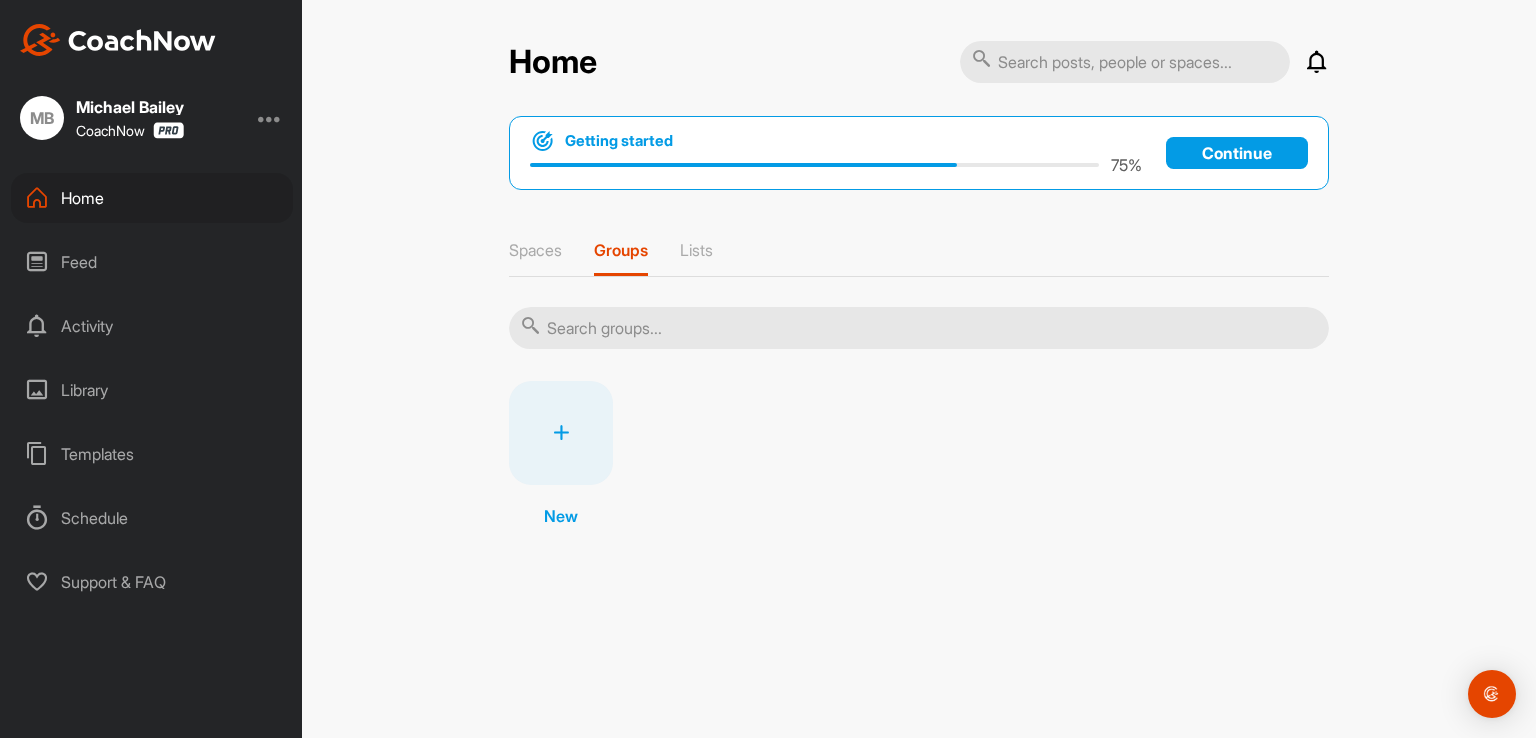 click on "New" at bounding box center (561, 516) 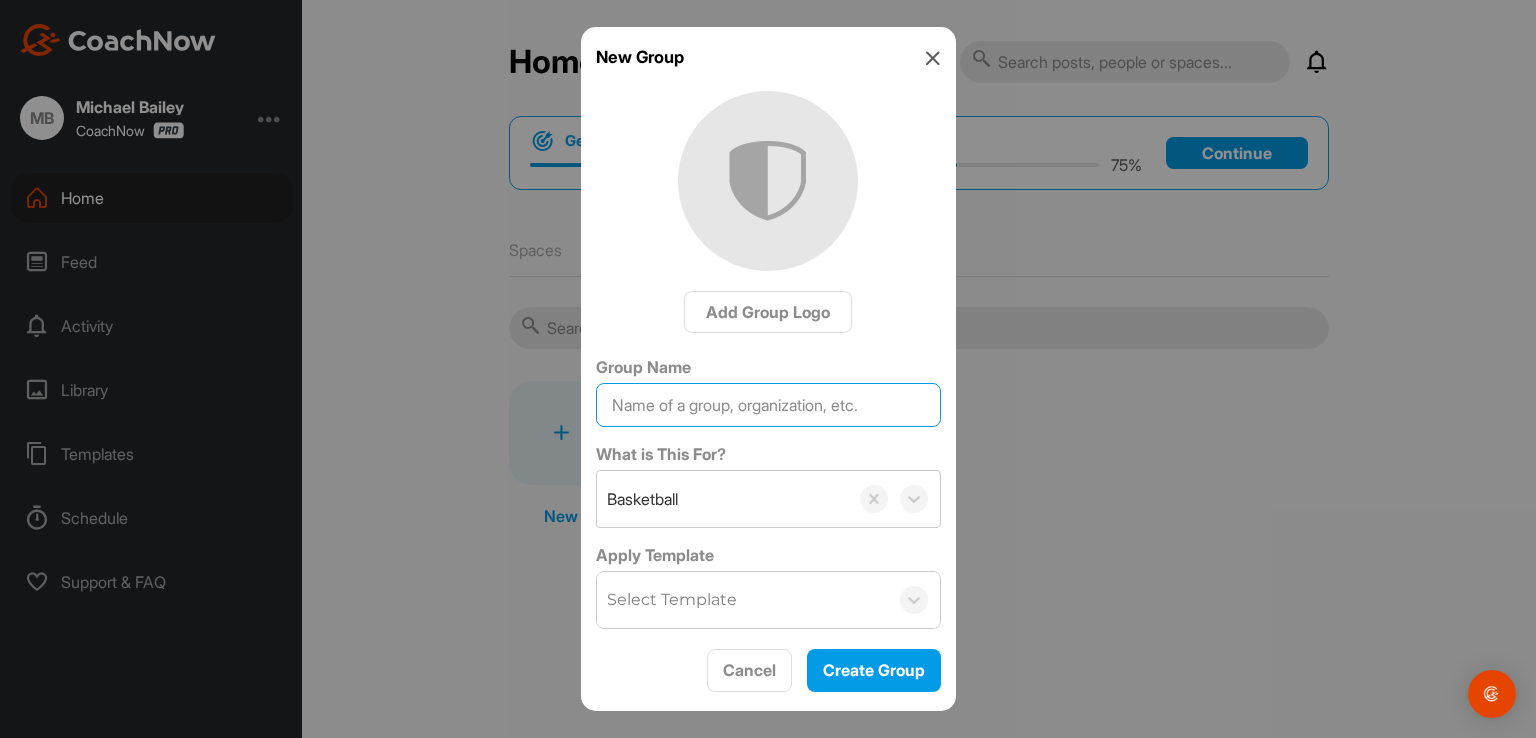 click on "Group Name" at bounding box center (768, 405) 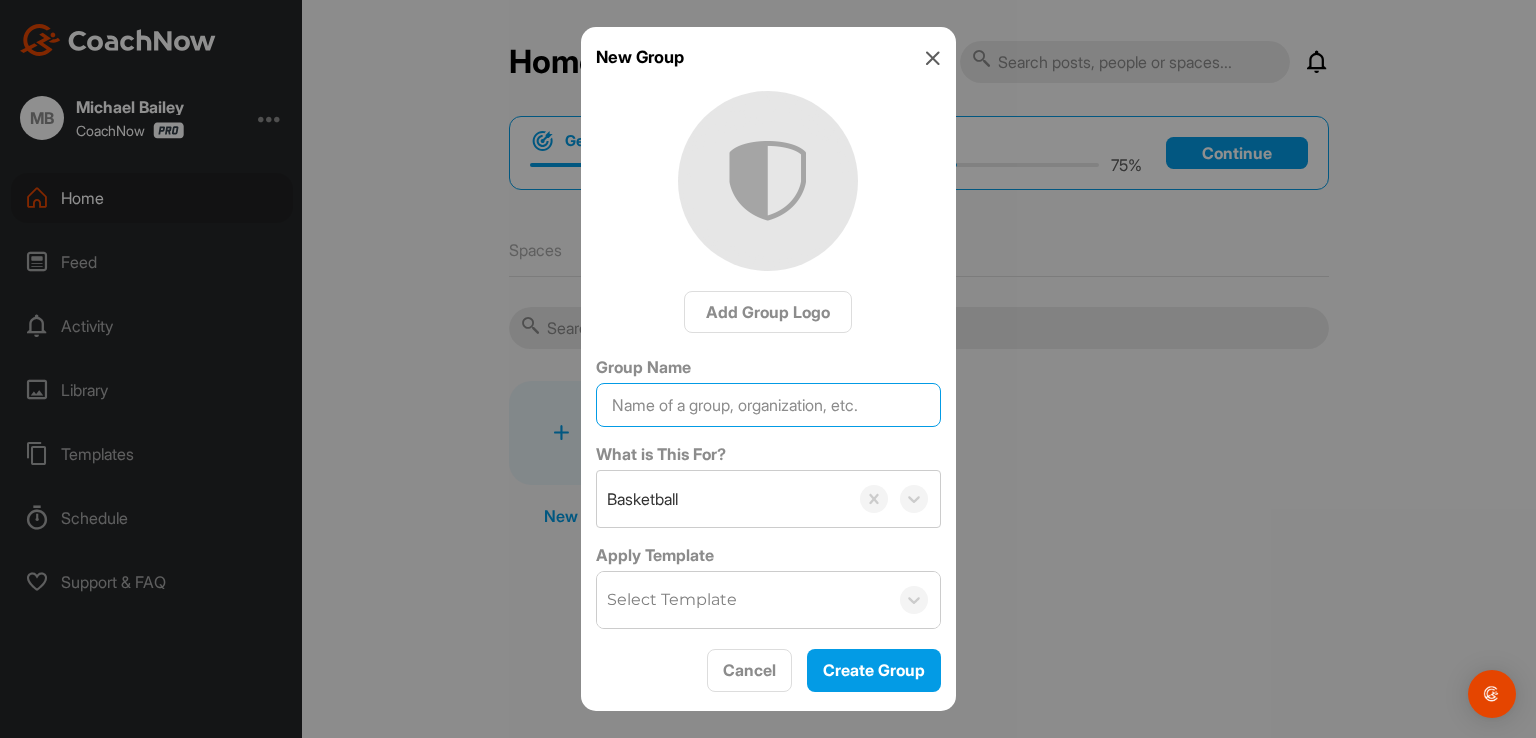 click on "Group Name" at bounding box center [768, 405] 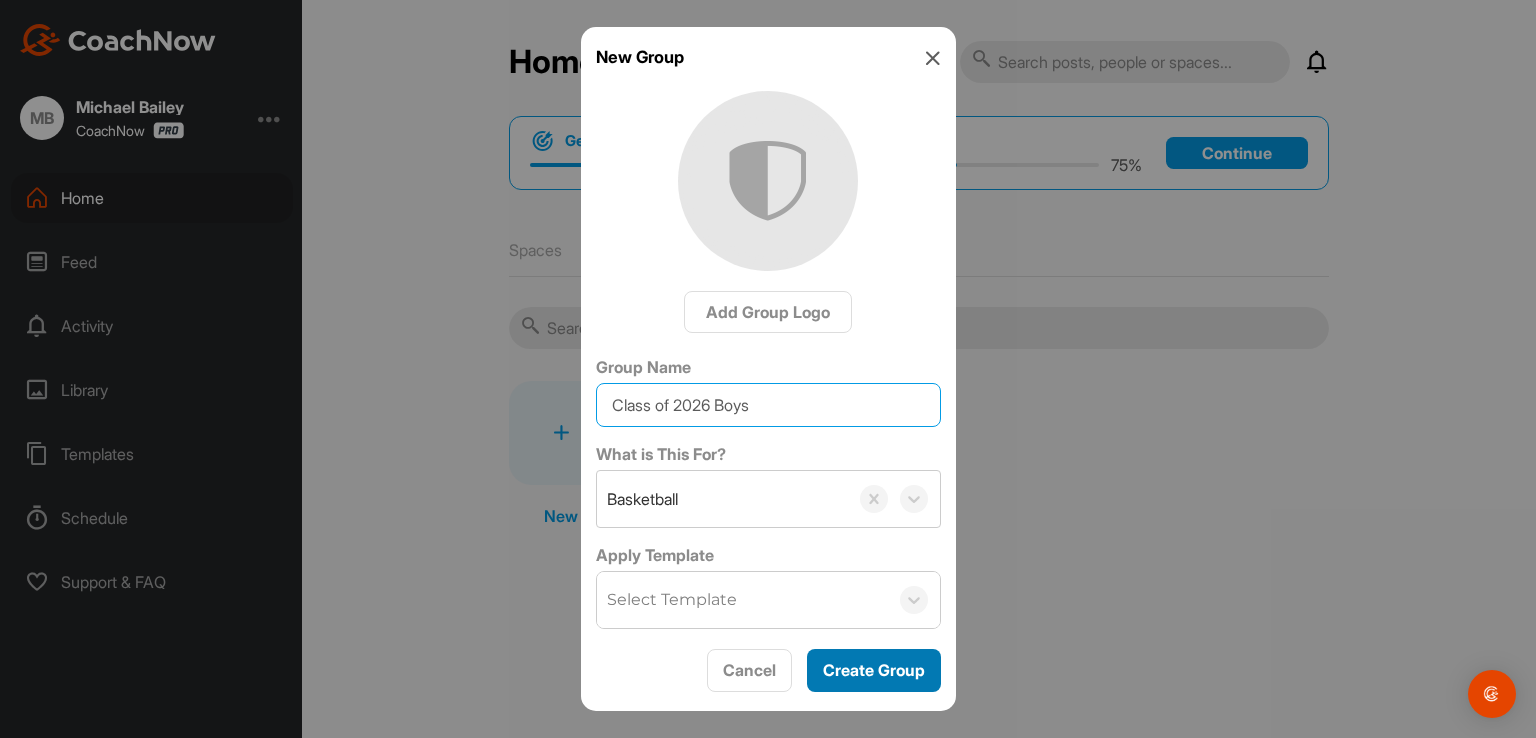 type on "Class of 2026 Boys" 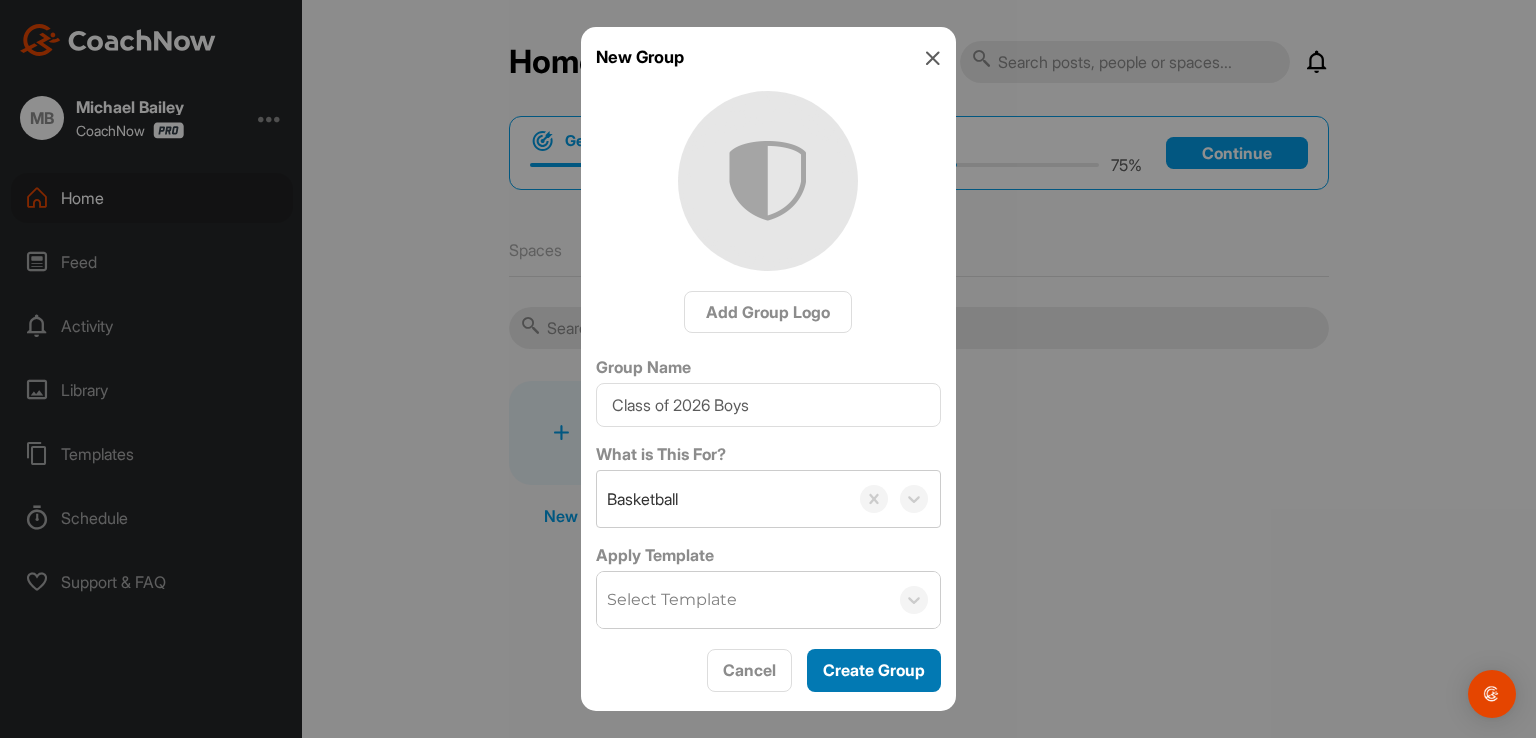 click on "Create Group" at bounding box center (874, 670) 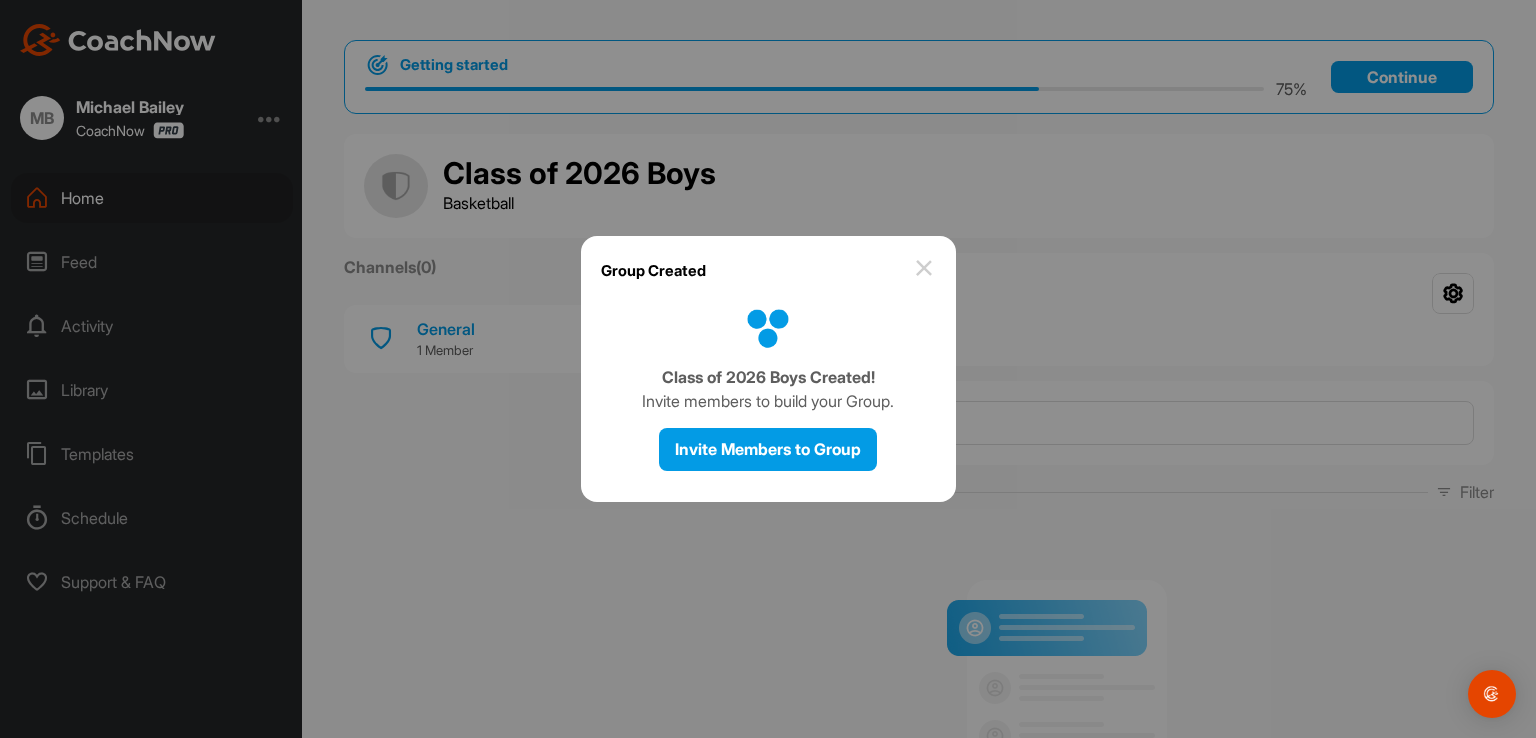 click at bounding box center (924, 268) 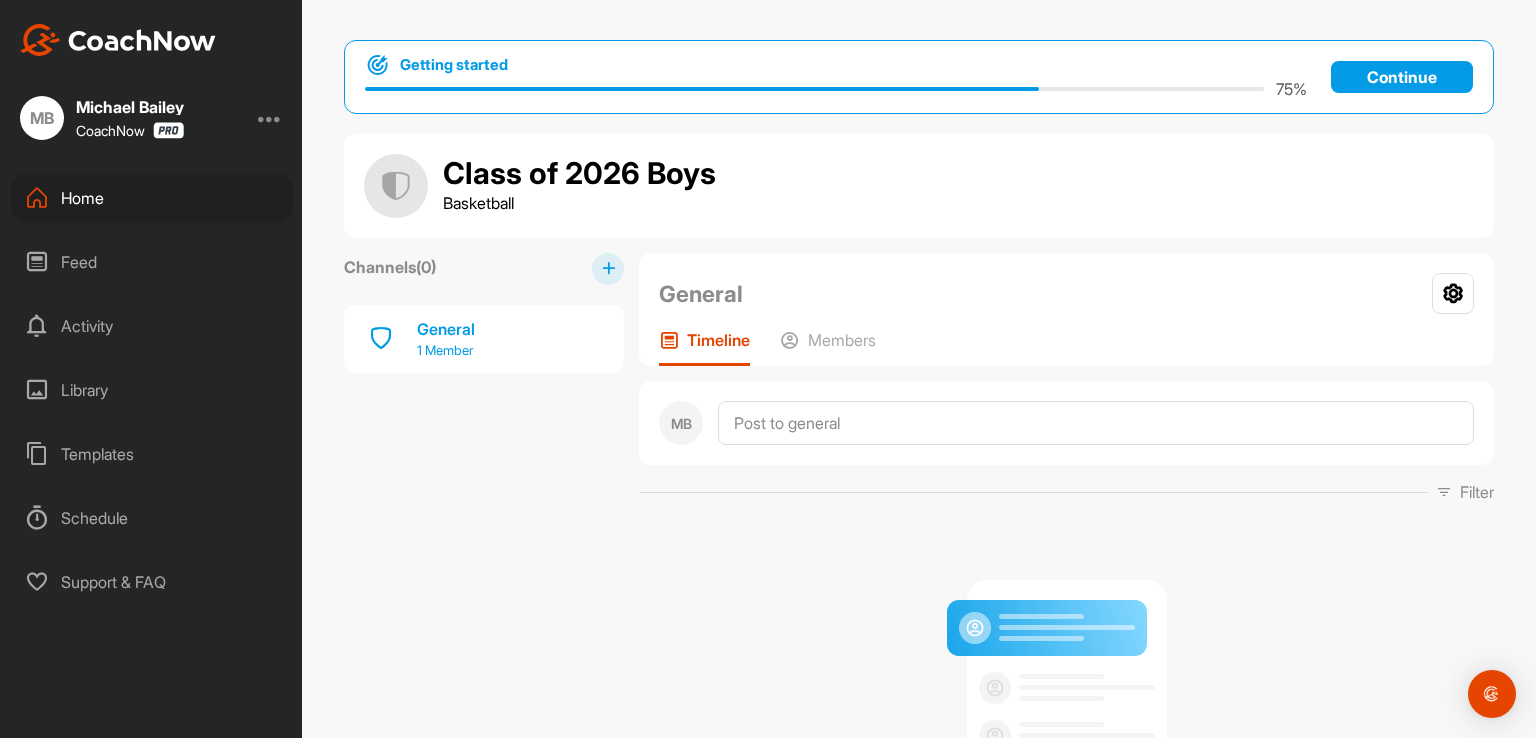 click on "1 Member" at bounding box center [446, 351] 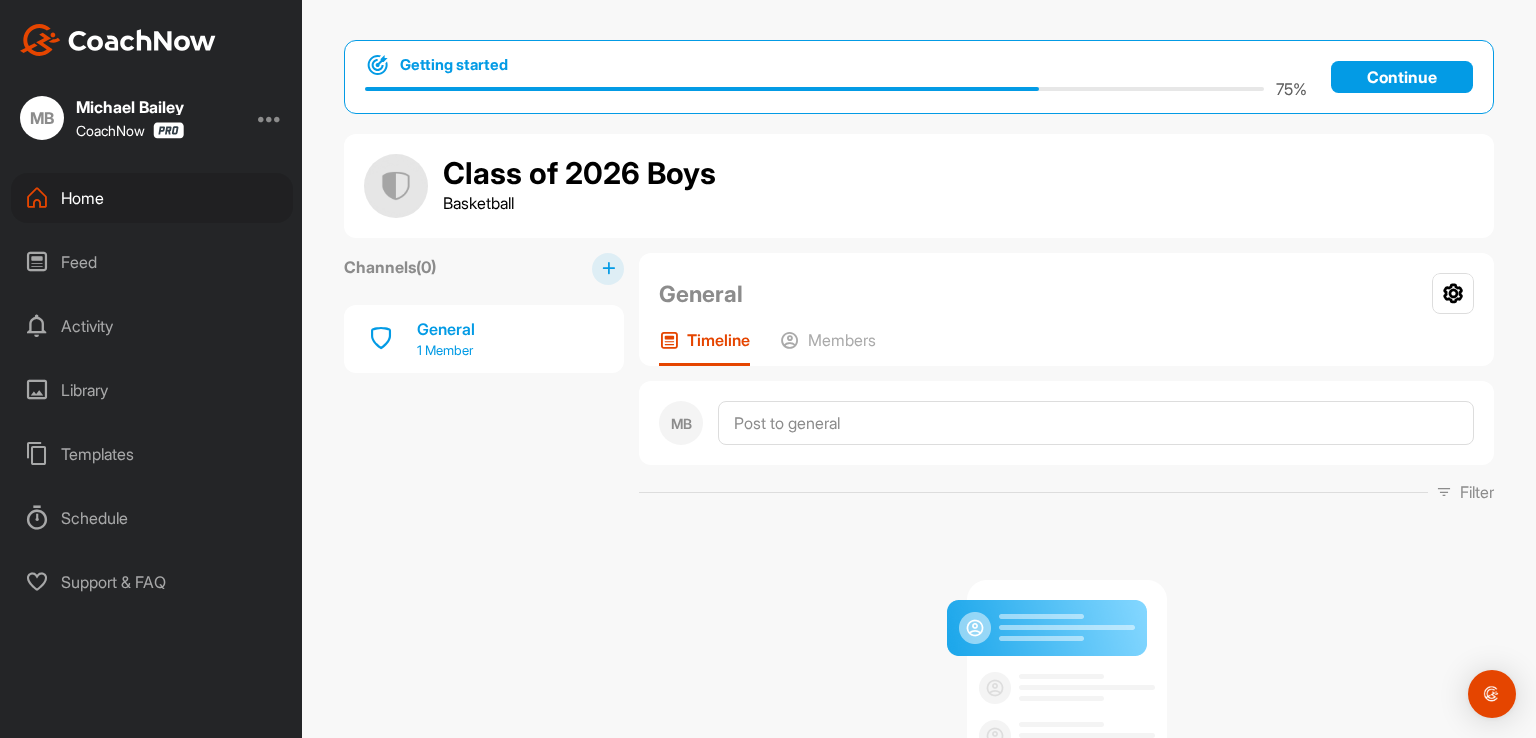 click on "General" at bounding box center (446, 329) 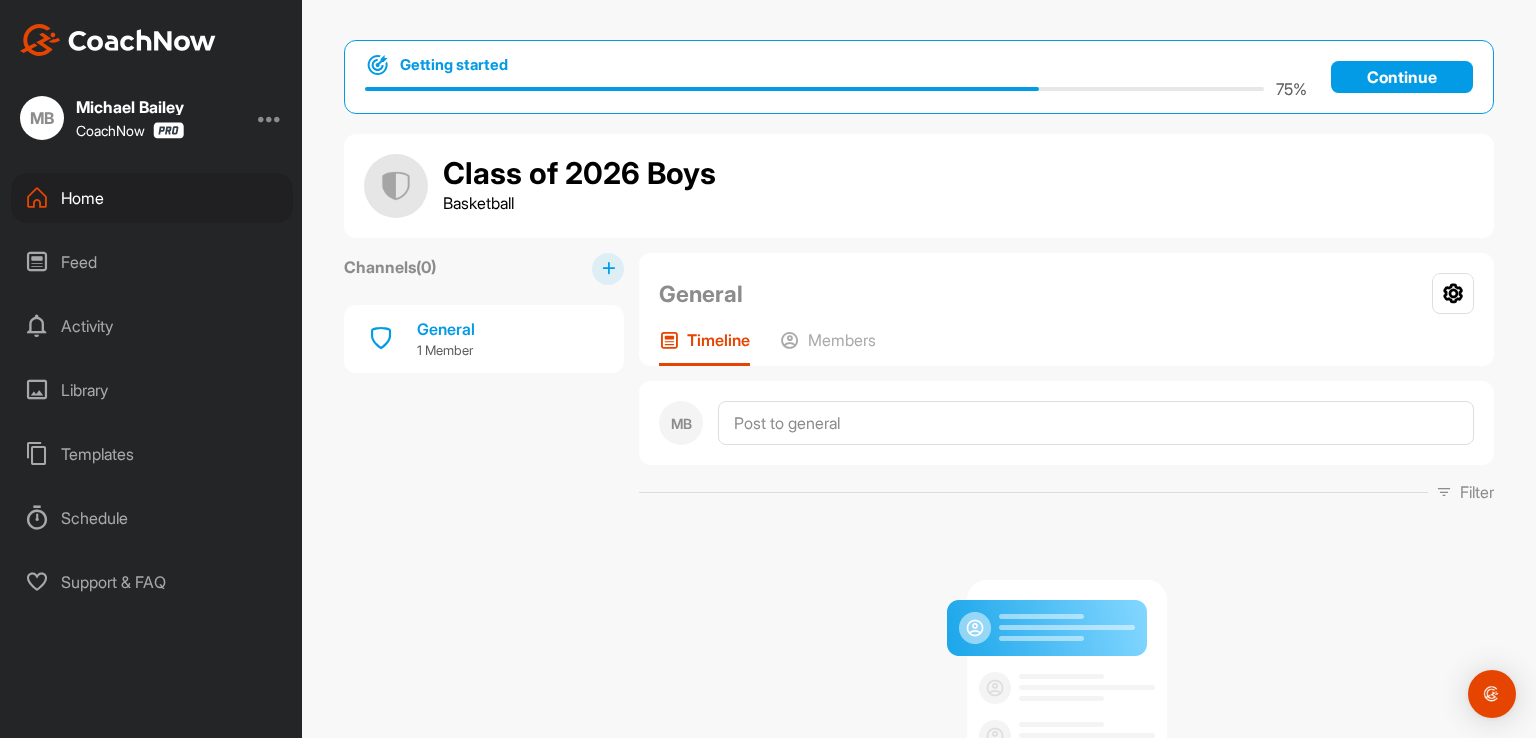 scroll, scrollTop: 0, scrollLeft: 0, axis: both 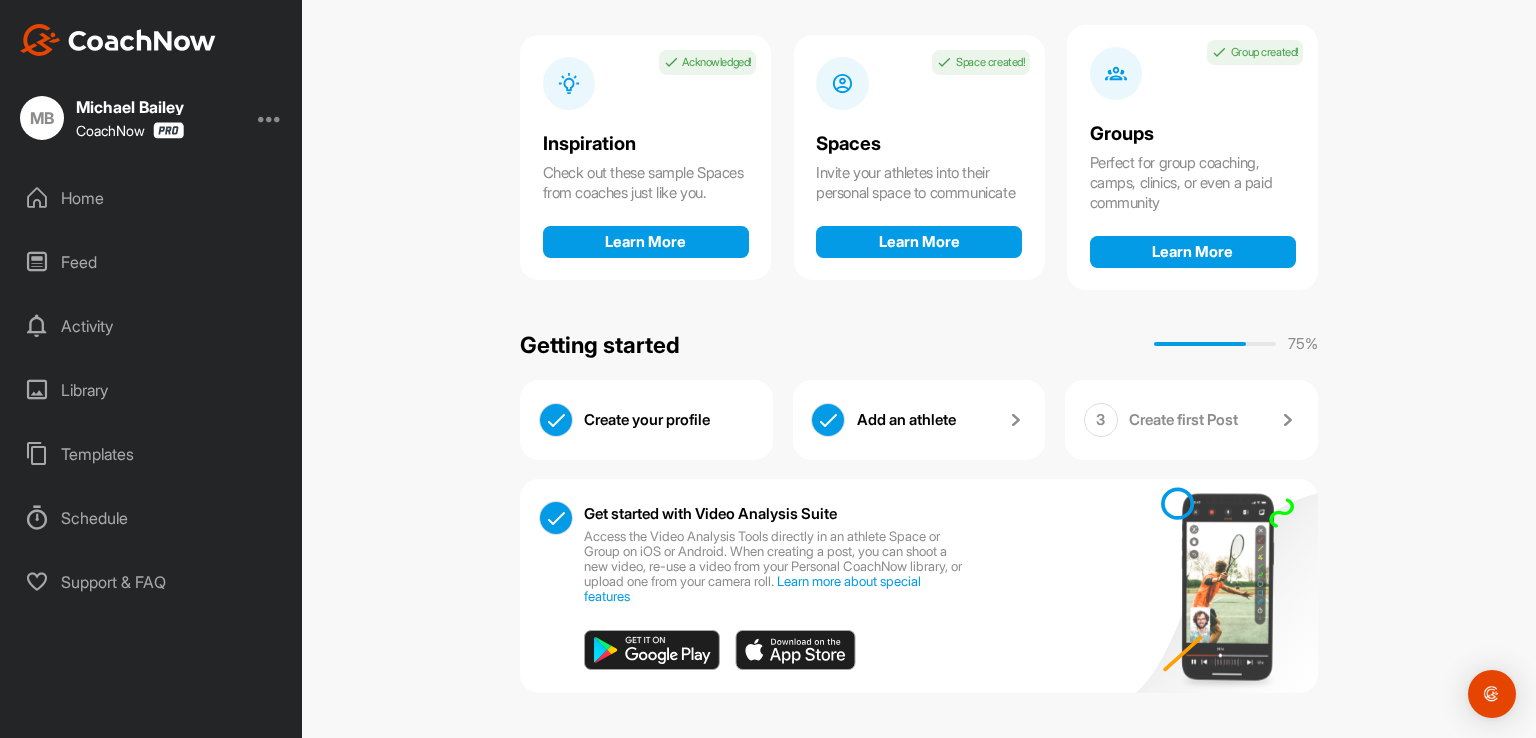 click on "Basics Welcome to Coachnow Have a questions?   Book Demo Inspiration Acknowledged! Check out these sample Spaces from coaches just like you. Learn More Spaces Space created! Invite your athletes into their personal space to communicate Learn More Groups Group created! Perfect for group coaching, camps, clinics, or even a paid community Learn More Getting started 75 % Create your profile Add an athlete   3 Create first Post   Get started with Video Analysis Suite Access the Video Analysis Tools directly in an athlete Space or Group on iOS or Android. When creating a post, you can shoot a new video, re-use a video from your Personal CoachNow library, or upload one from your camera roll.   Learn more about special features" at bounding box center [919, 369] 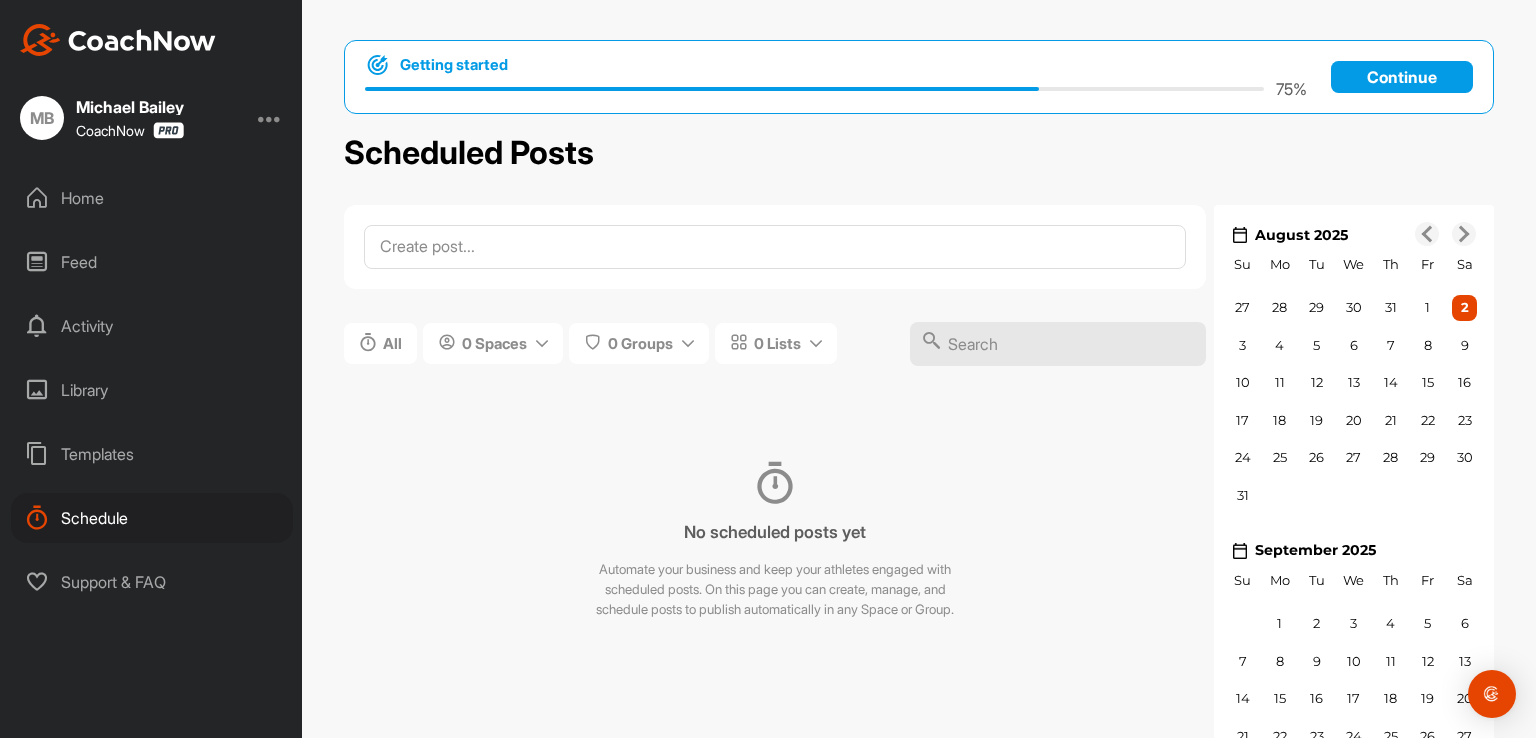 click on "Templates" at bounding box center [152, 454] 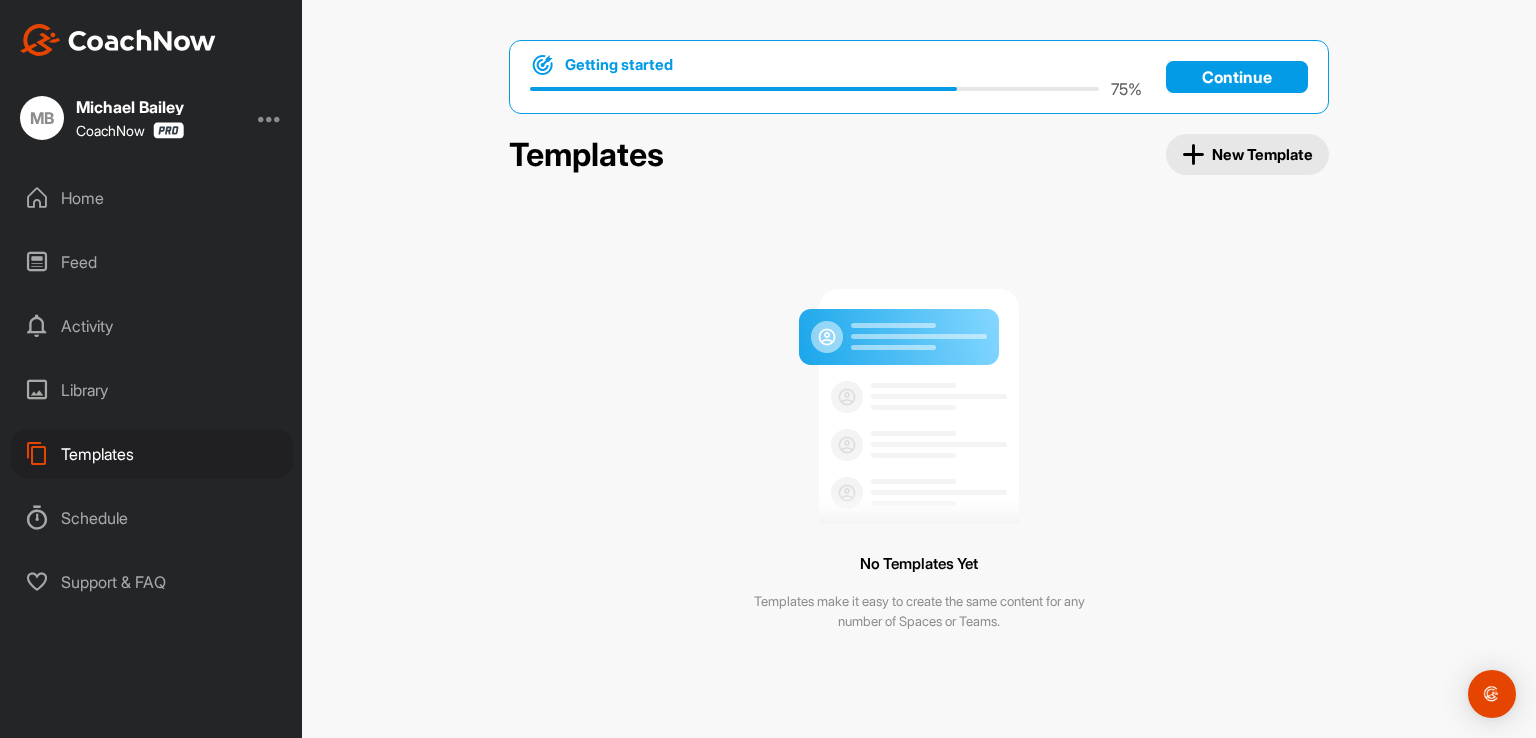 click on "New Template" at bounding box center (1248, 154) 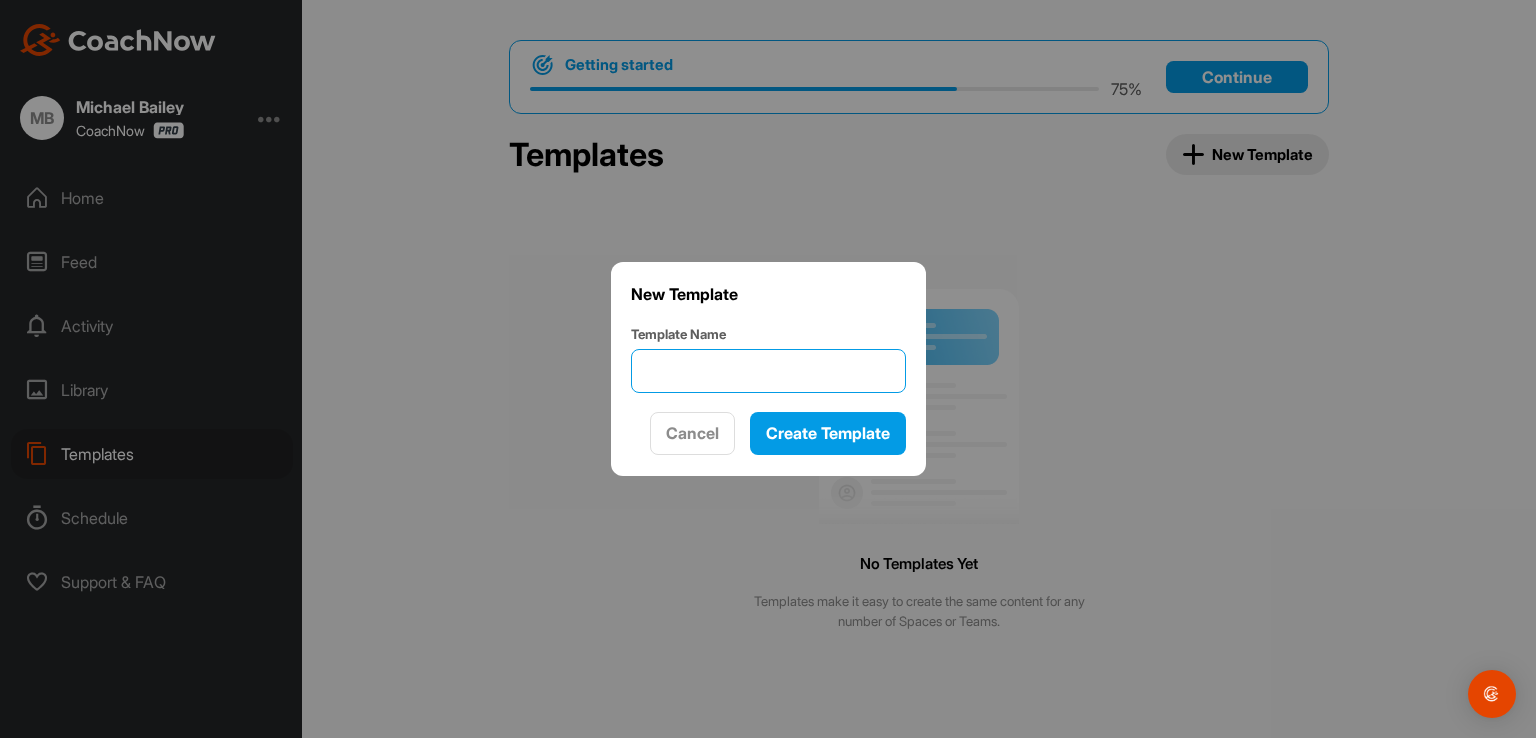 click on "Template Name" at bounding box center (768, 371) 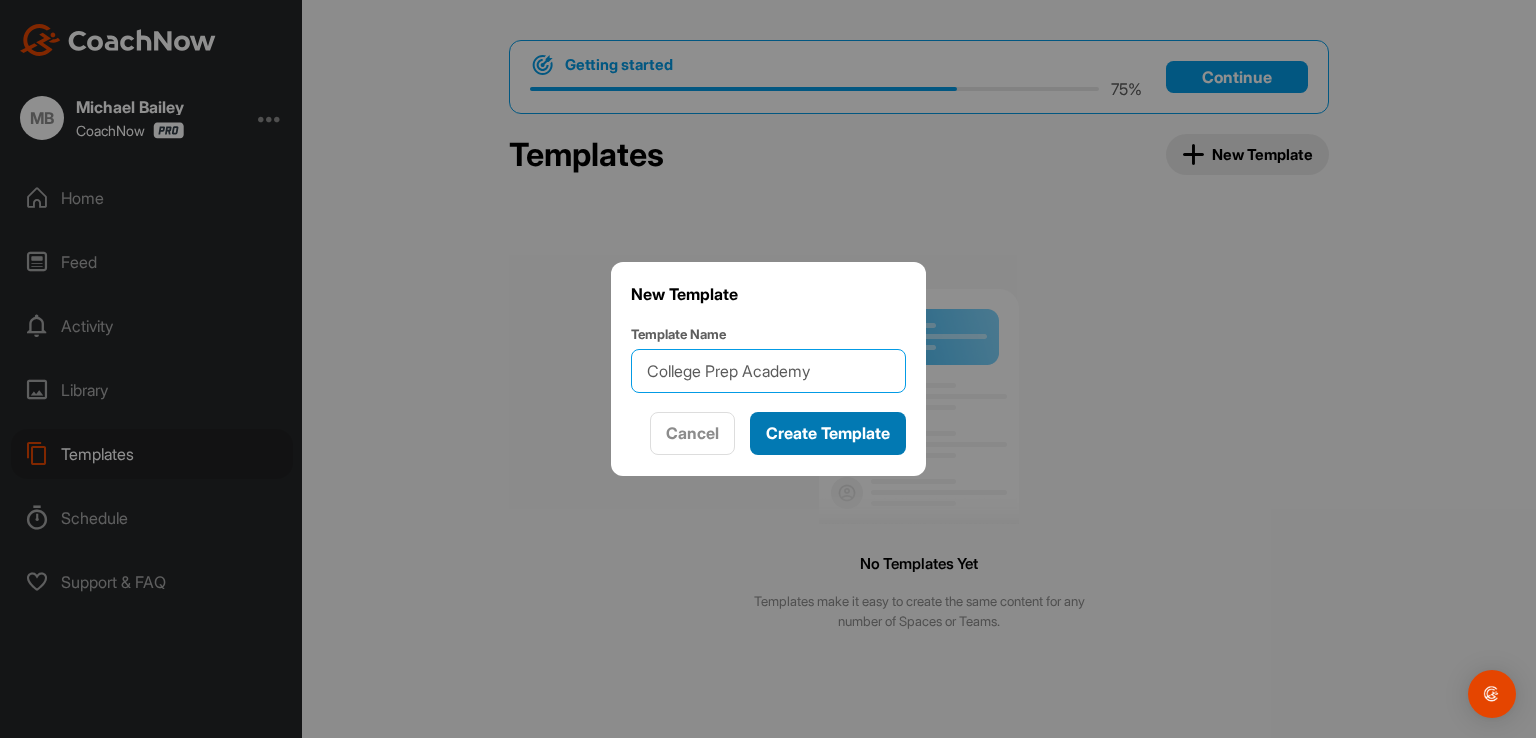 type on "College Prep Academy" 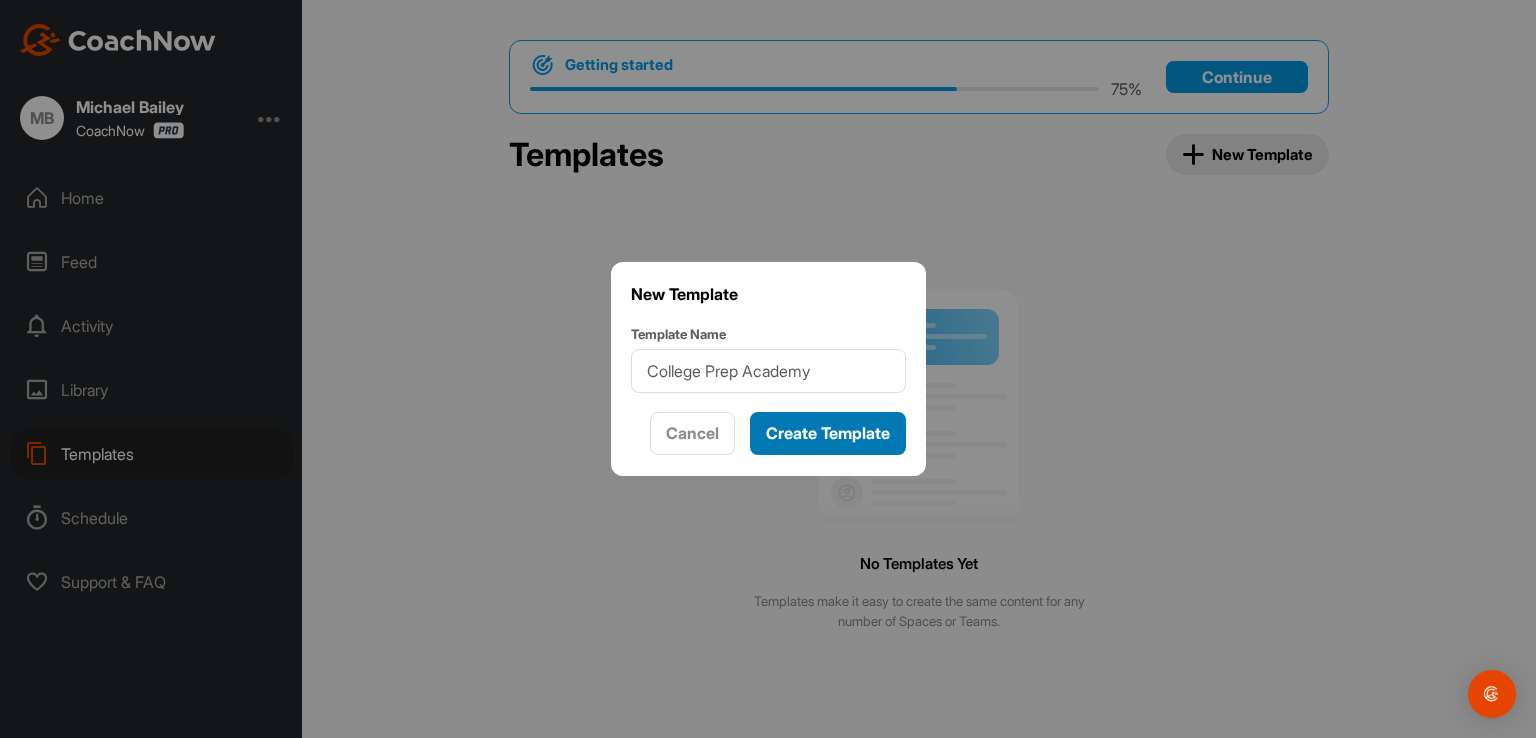 click on "Create Template" at bounding box center [828, 433] 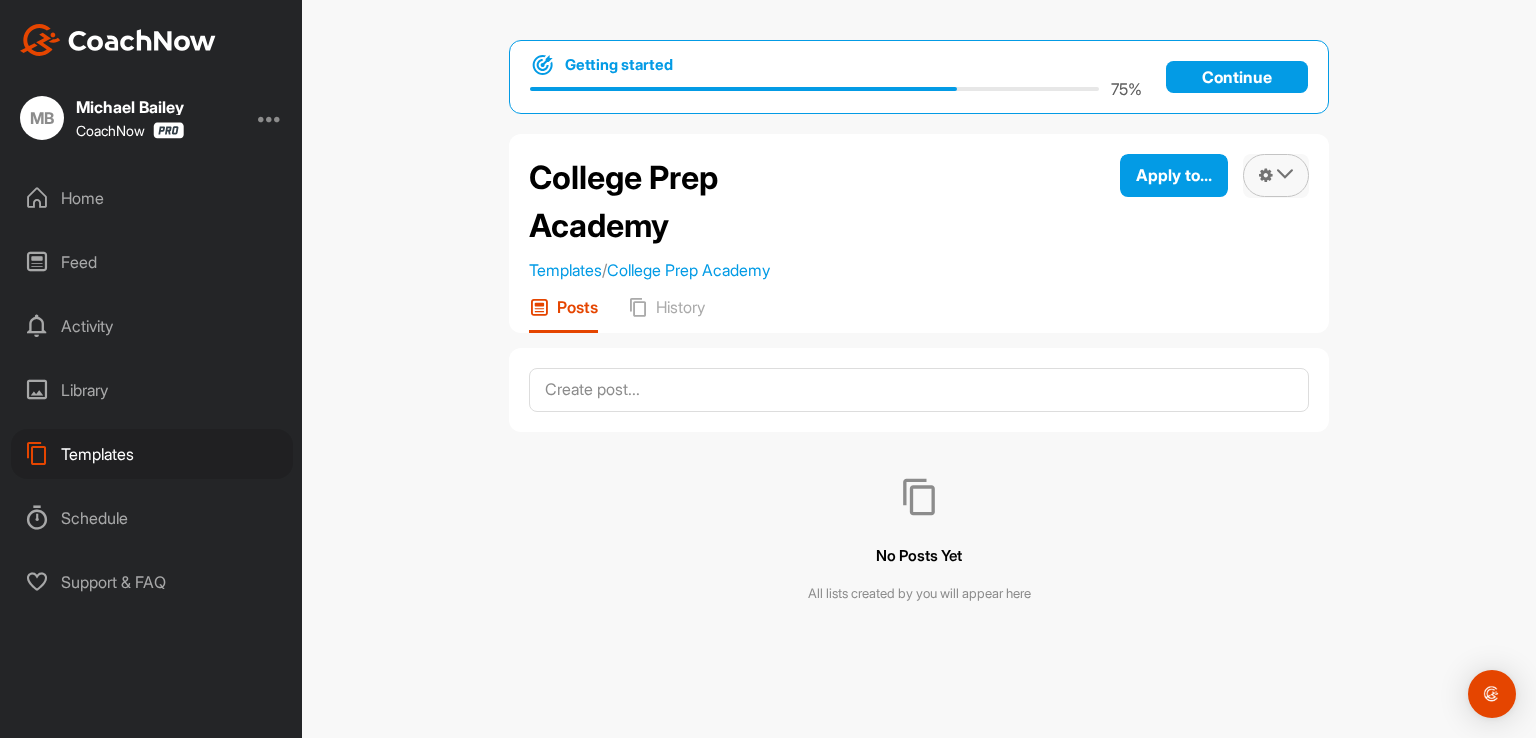 click at bounding box center [1285, 174] 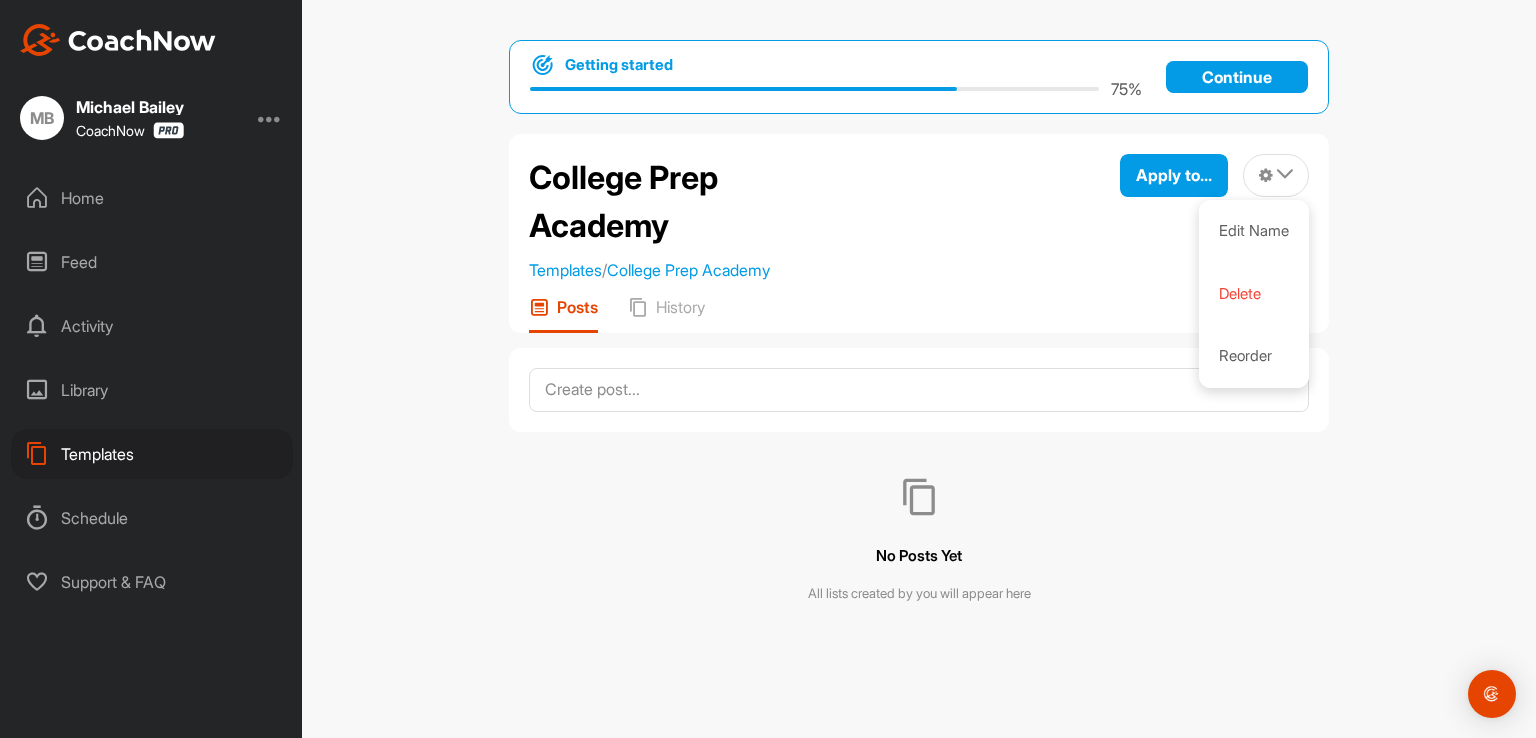 click on "College Prep Academy Templates   /   College Prep Academy     Apply to... Apply to Space Apply to Group Apply to Channel   Edit Name Delete Reorder" at bounding box center (919, 218) 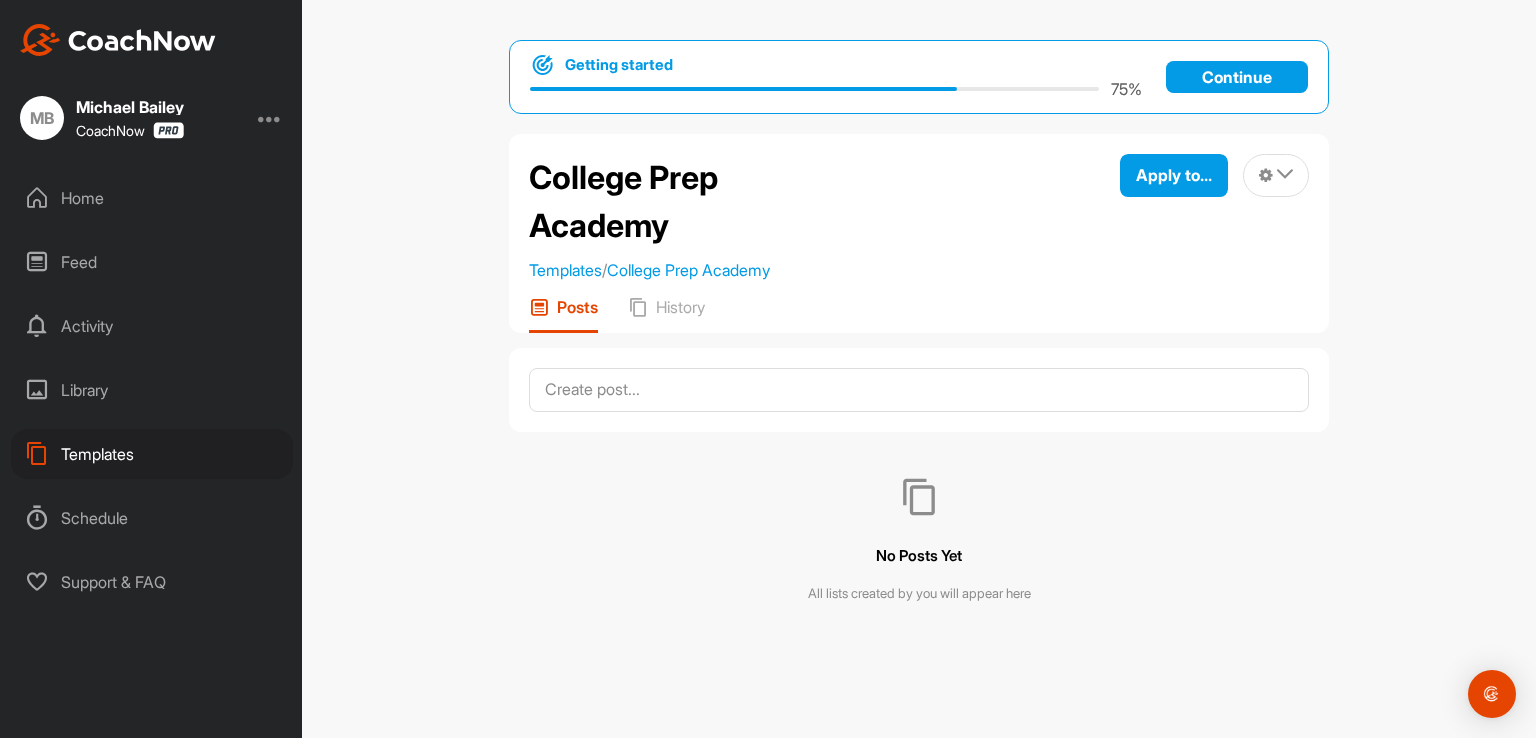 click on "Activity" at bounding box center [152, 326] 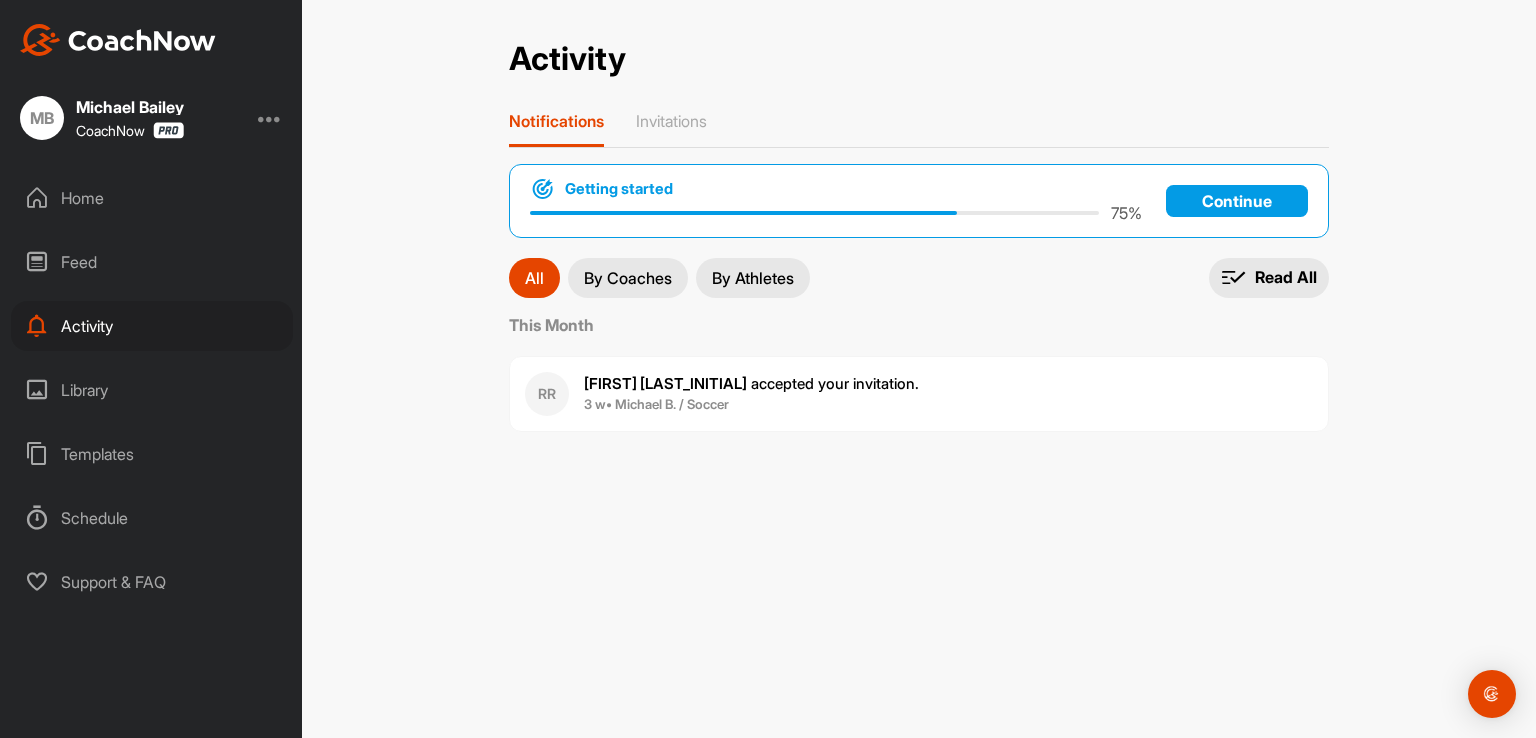 click on "Feed" at bounding box center [152, 262] 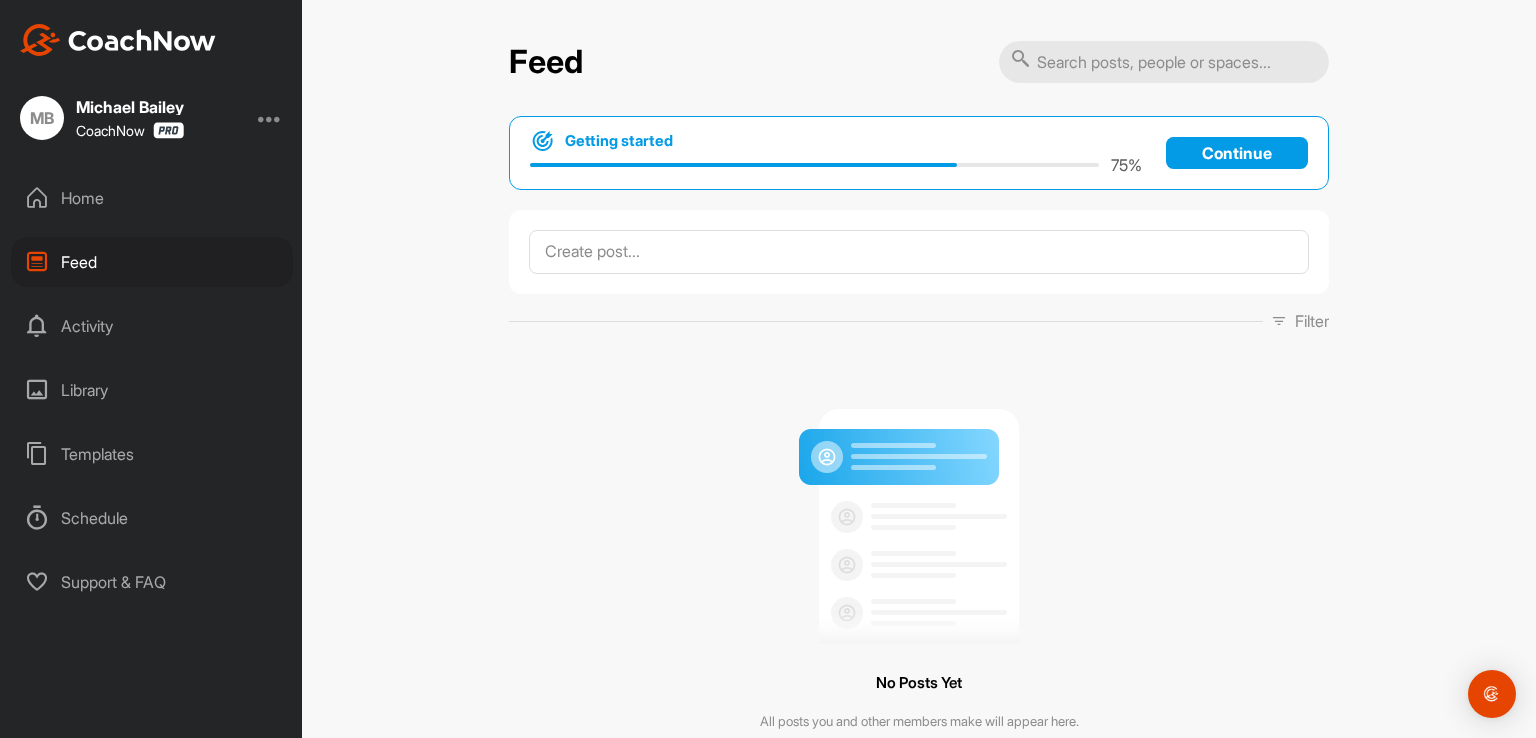 click on "Continue" at bounding box center (1237, 153) 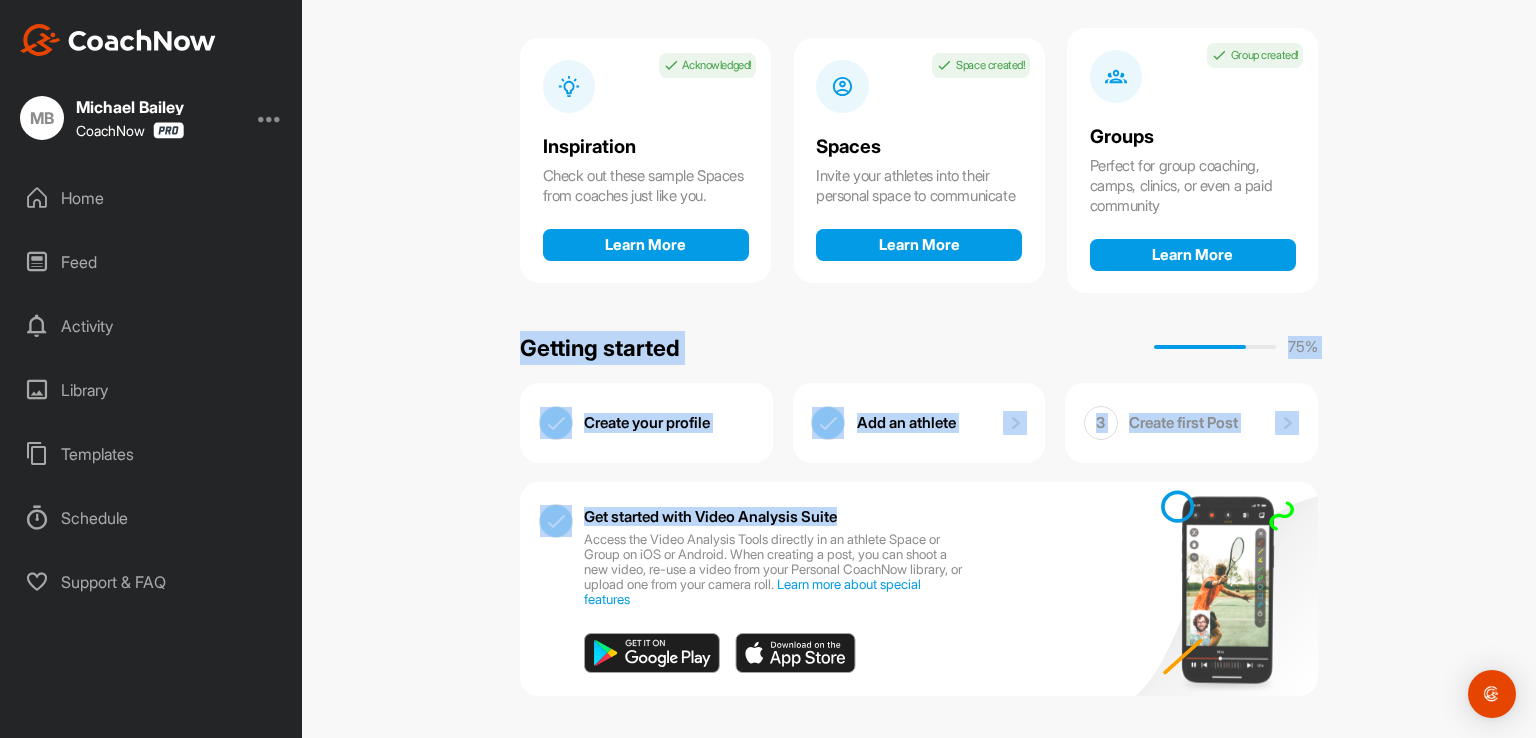 scroll, scrollTop: 187, scrollLeft: 0, axis: vertical 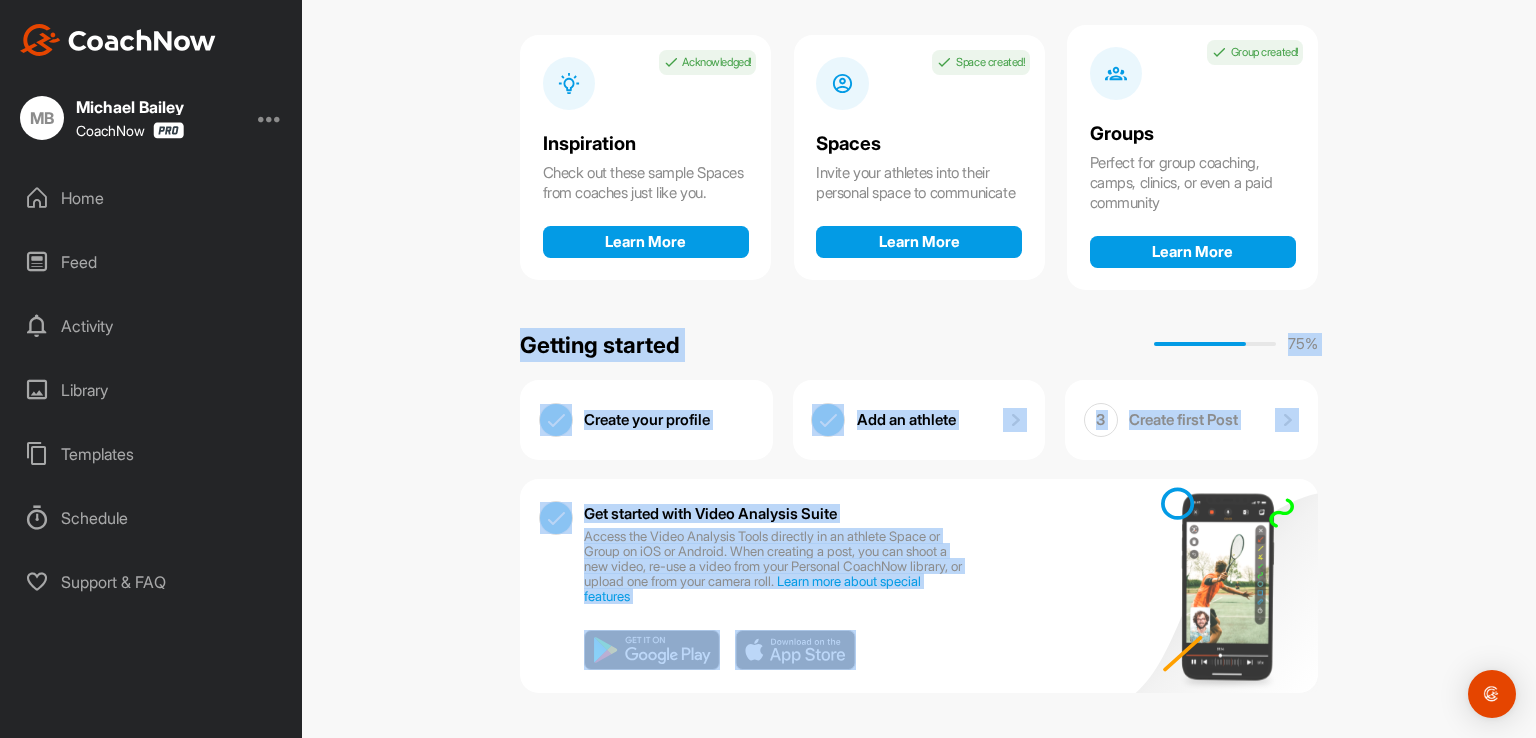 drag, startPoint x: 1535, startPoint y: 412, endPoint x: 1492, endPoint y: 615, distance: 207.50421 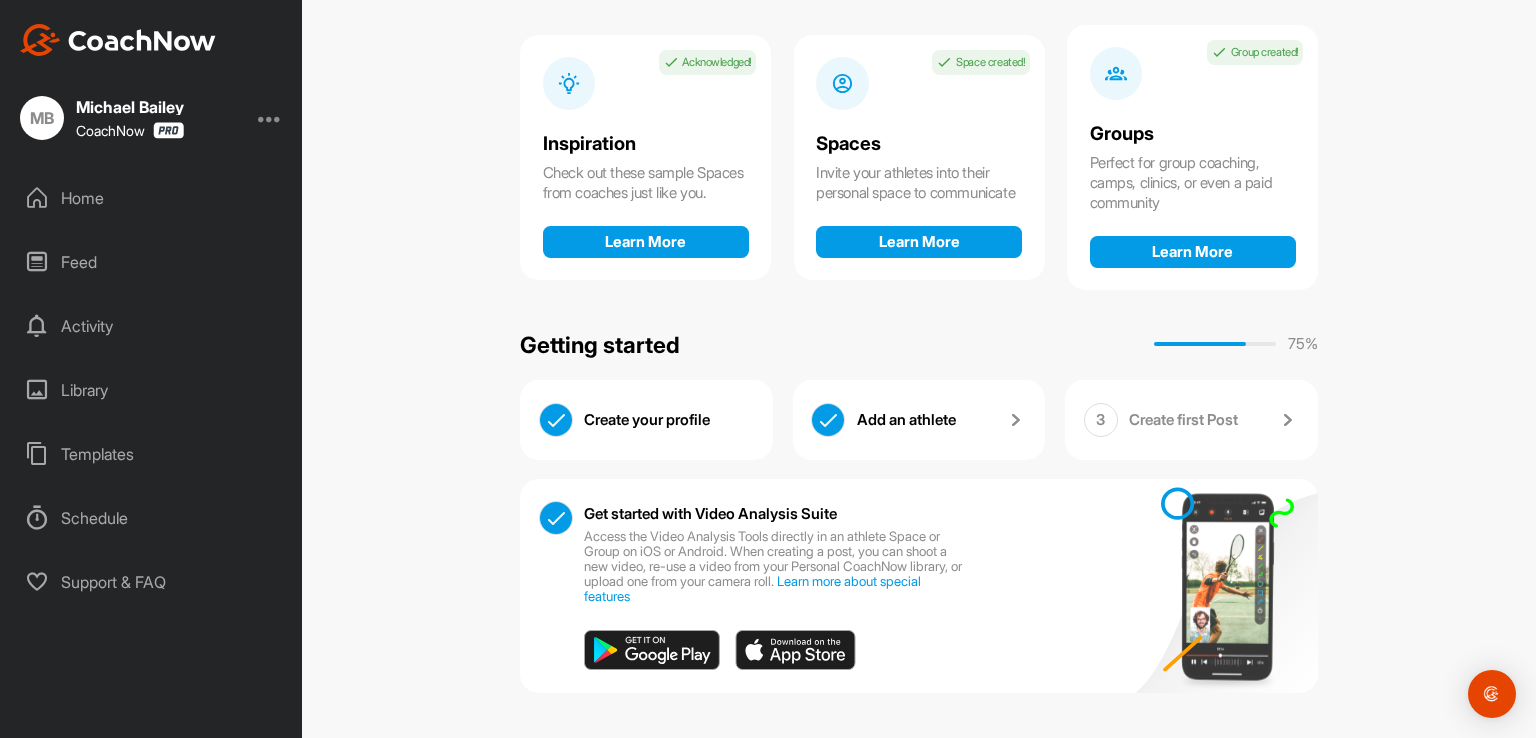 click on "Activity" at bounding box center (152, 326) 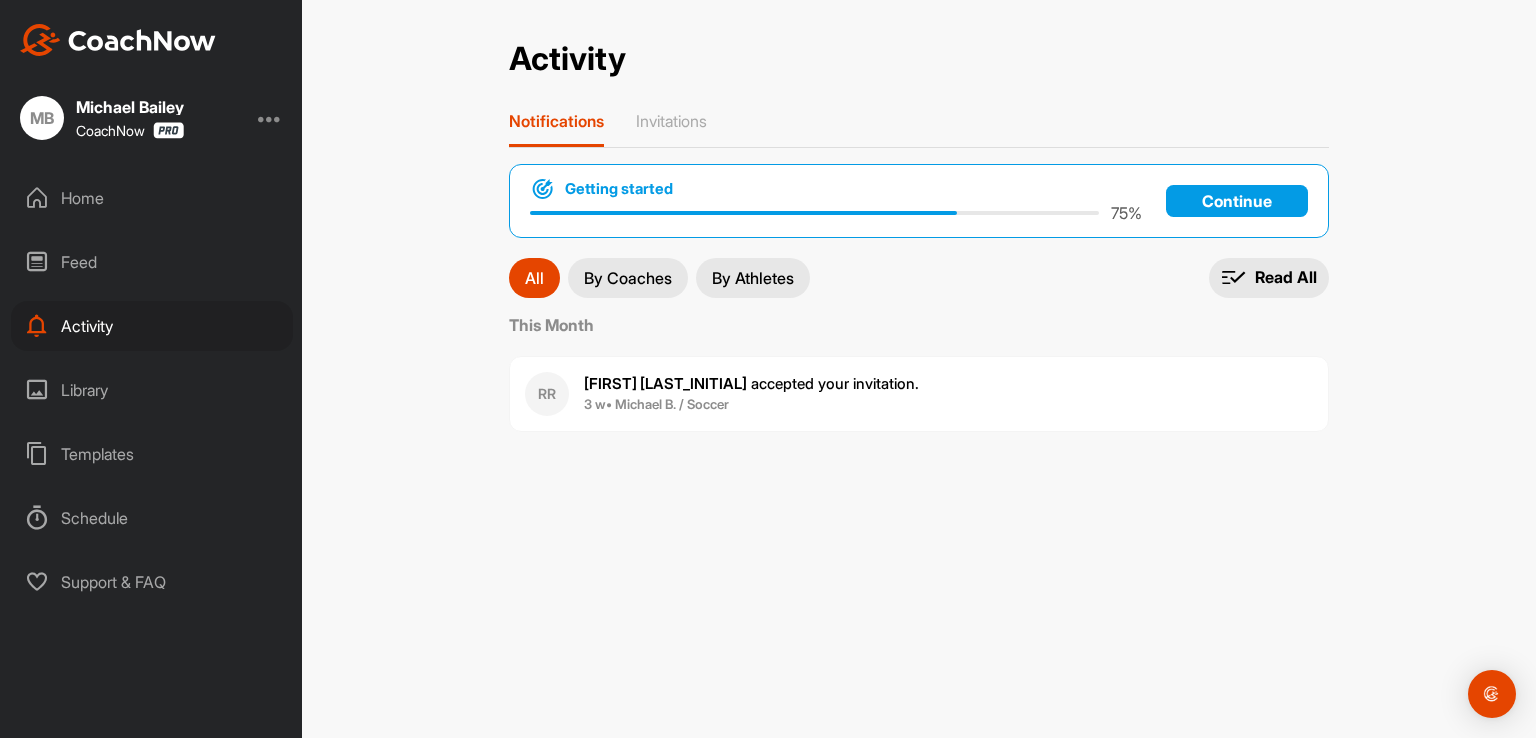 click on "Feed" at bounding box center (152, 262) 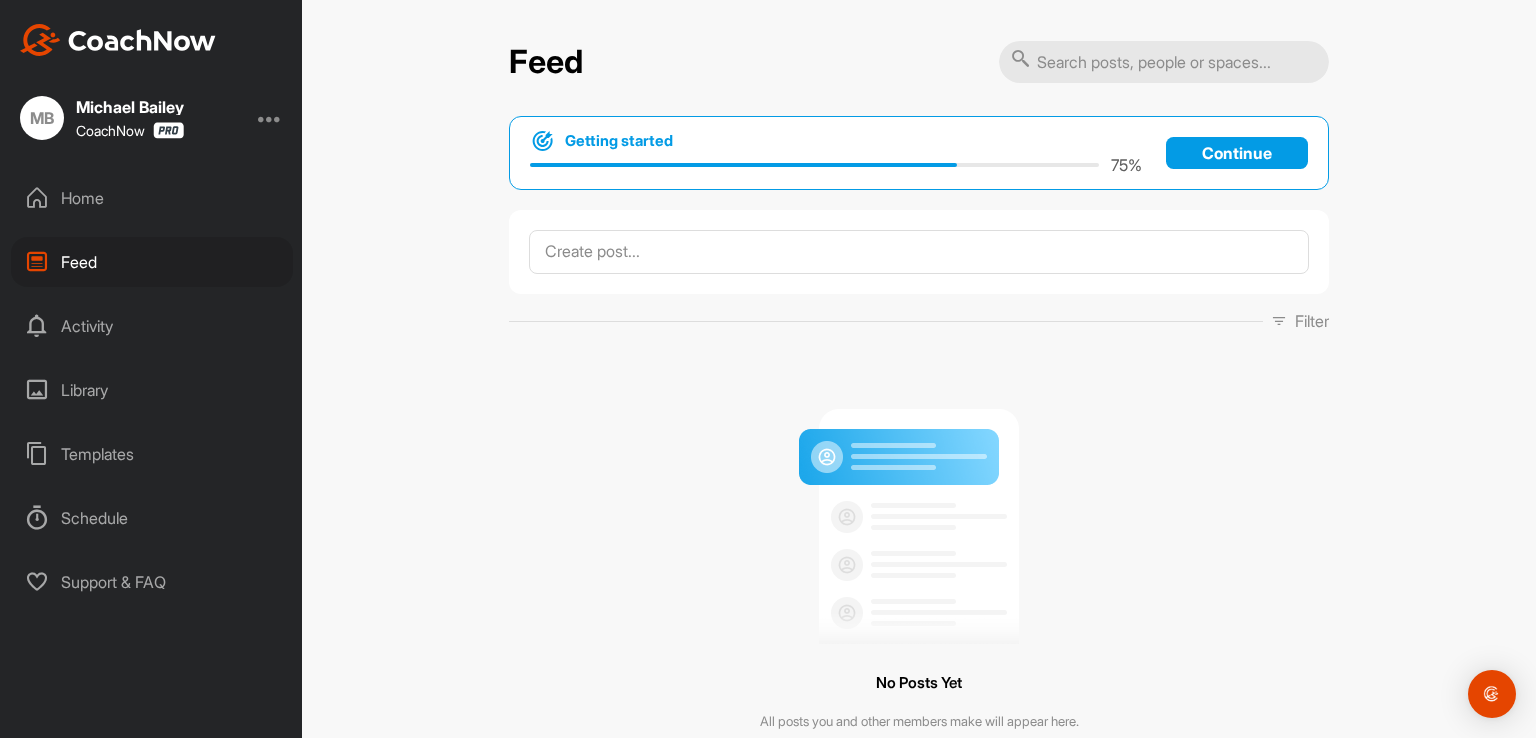 click on "Continue" at bounding box center (1237, 153) 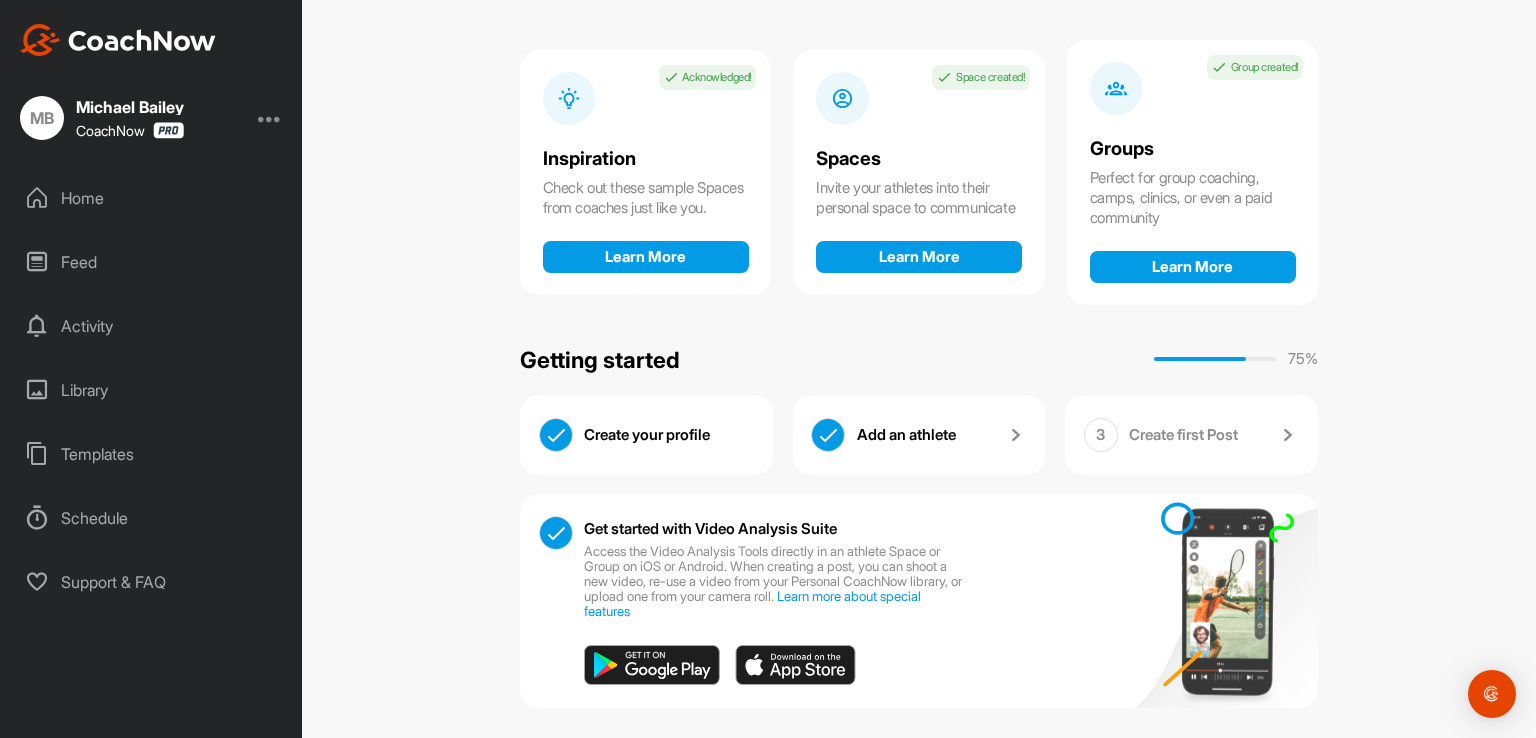 scroll, scrollTop: 184, scrollLeft: 0, axis: vertical 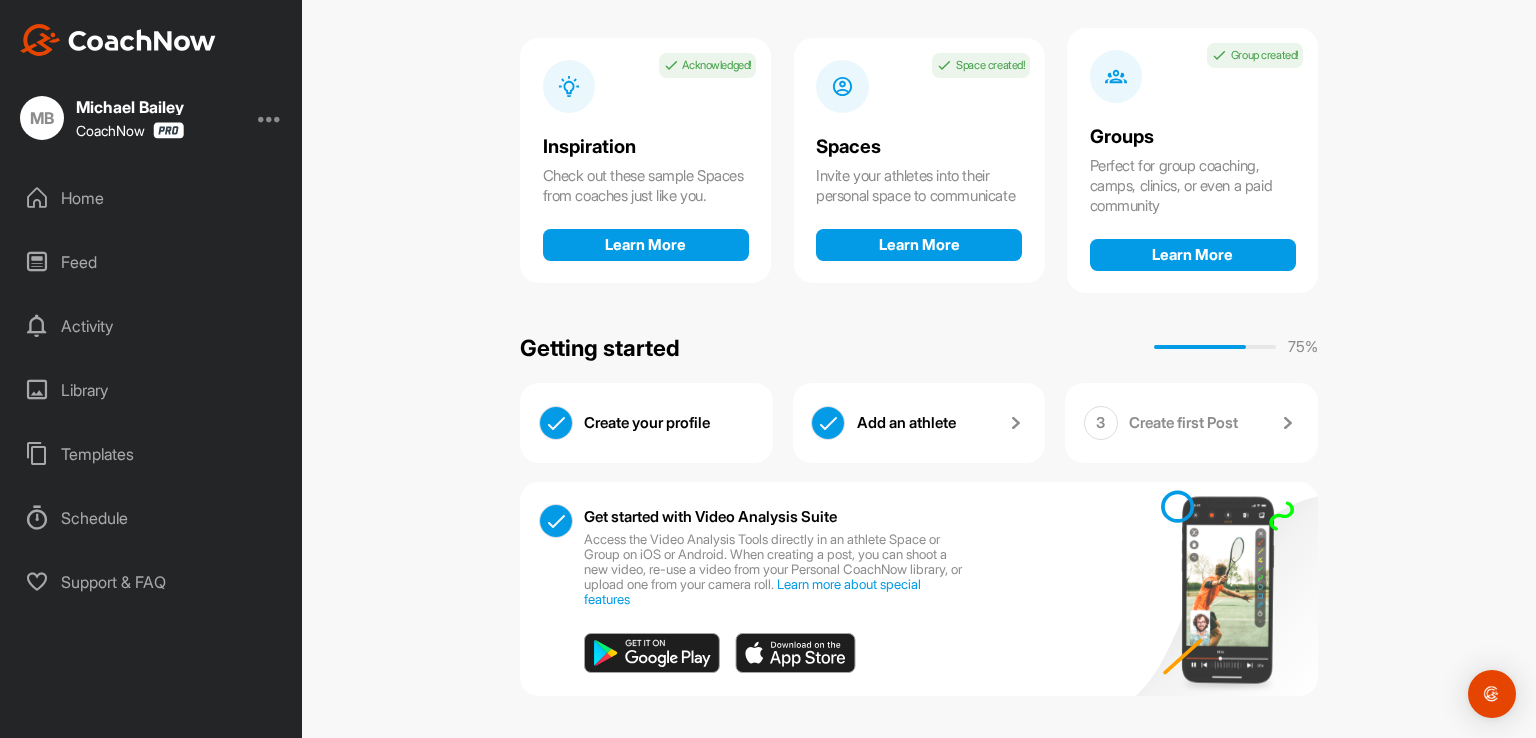 click at bounding box center (1287, 423) 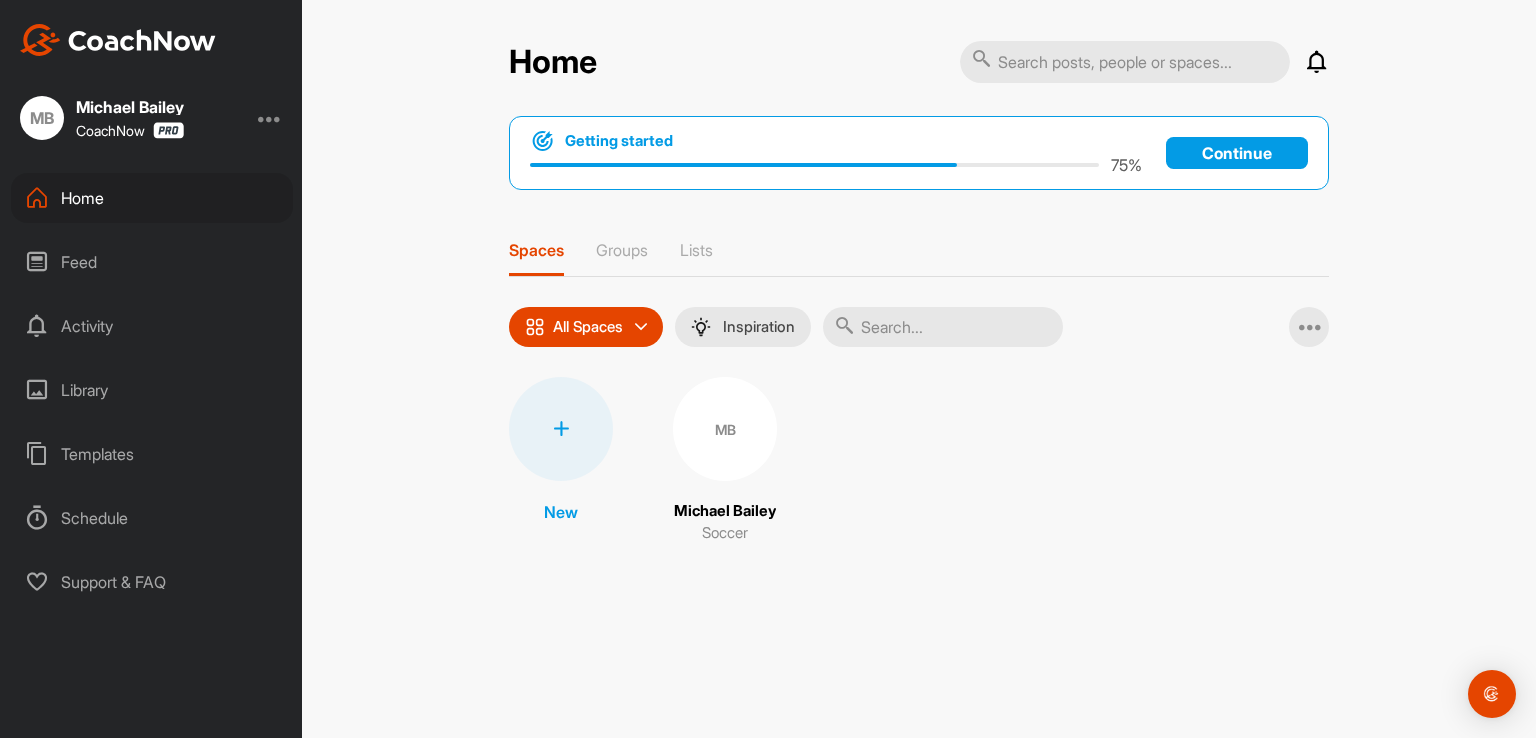 scroll, scrollTop: 0, scrollLeft: 0, axis: both 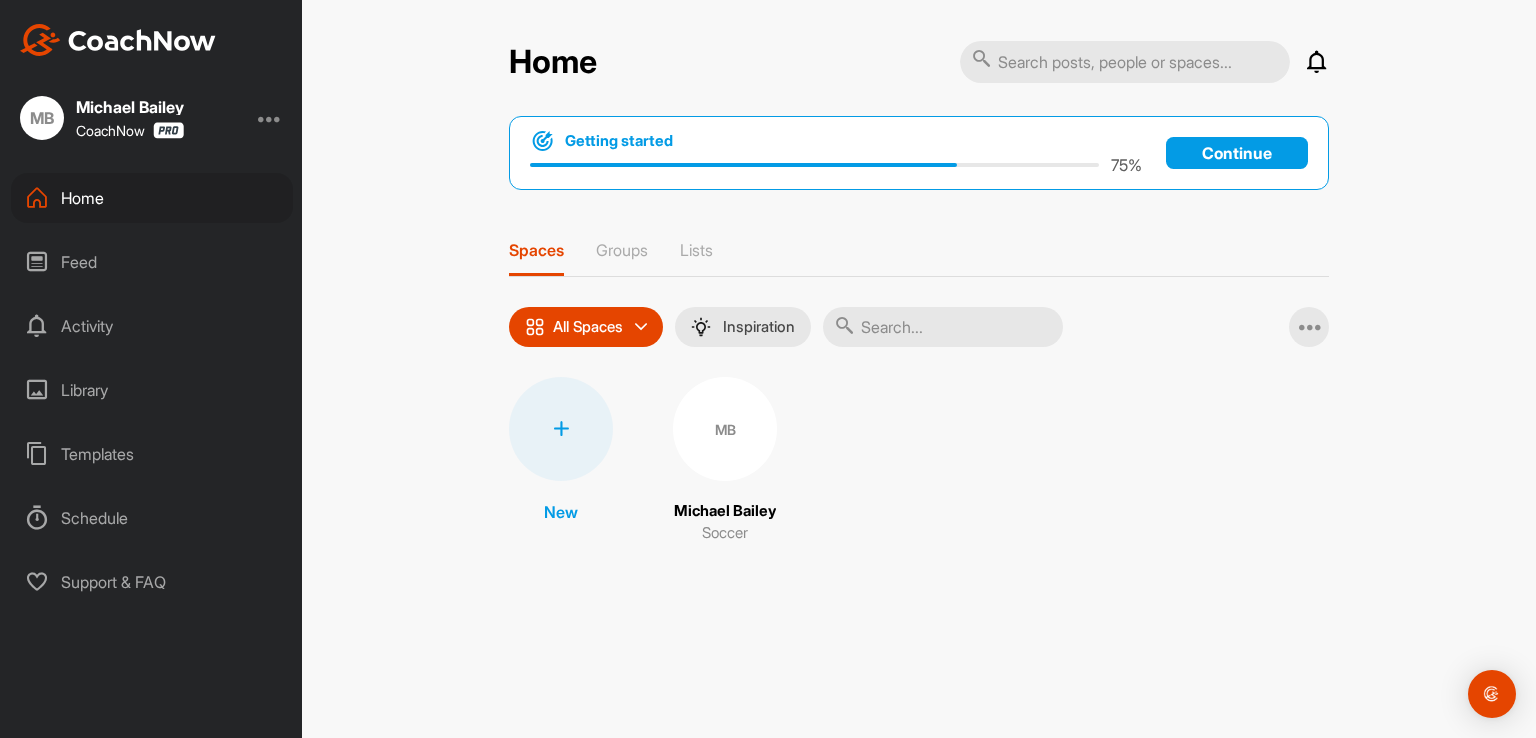 click at bounding box center (641, 327) 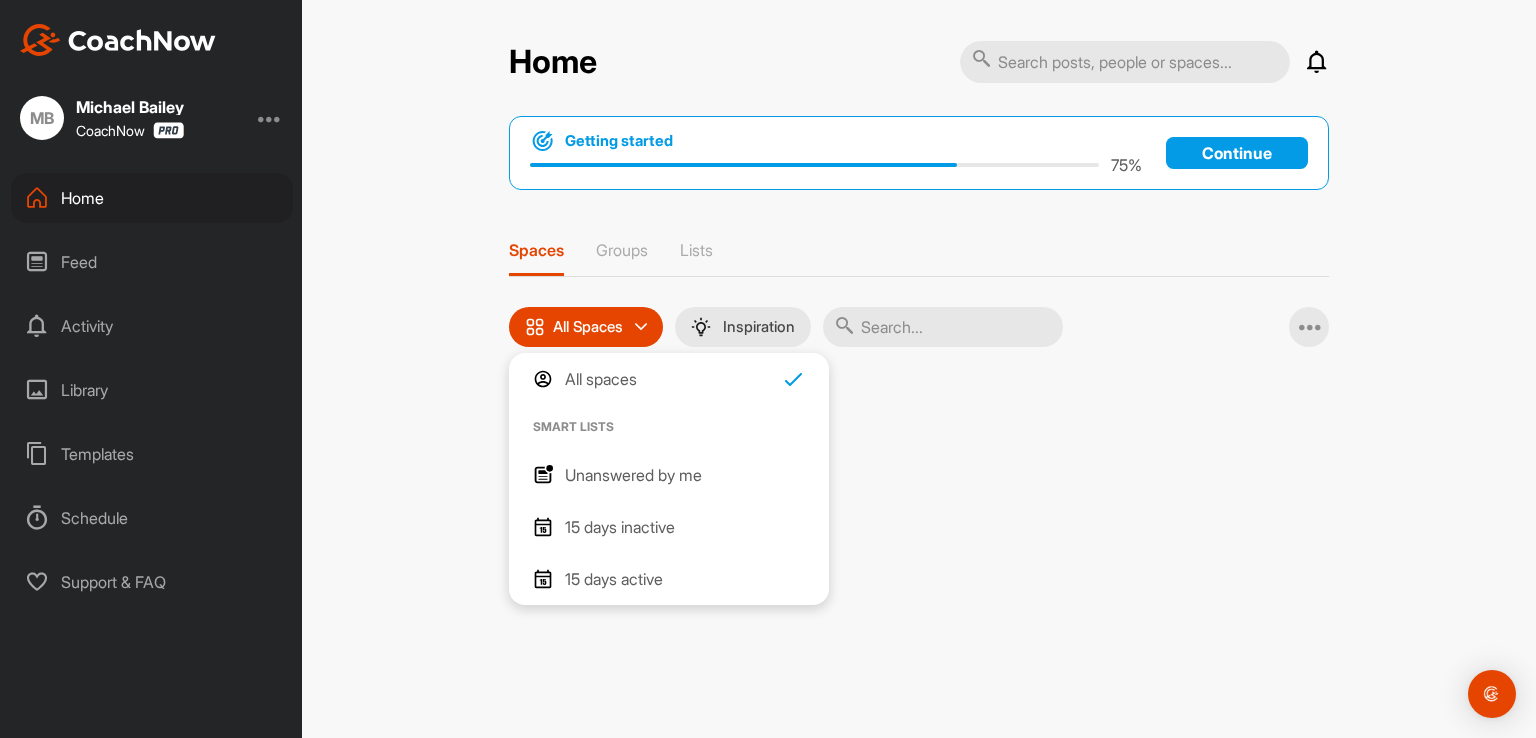 click on "Home Notifications Invitations This Month [FIRST] [LAST] accepted your invitation . 3 w  • [PERSON] B. / Soccer   View All   Getting started 75 % Continue Spaces Groups Lists All Spaces All spaces SMART LISTS Unanswered by me 15 days inactive 15 days active Inspiration Add Multiple Spaces New [PERSON] [PERSON] Soccer" at bounding box center [919, 369] 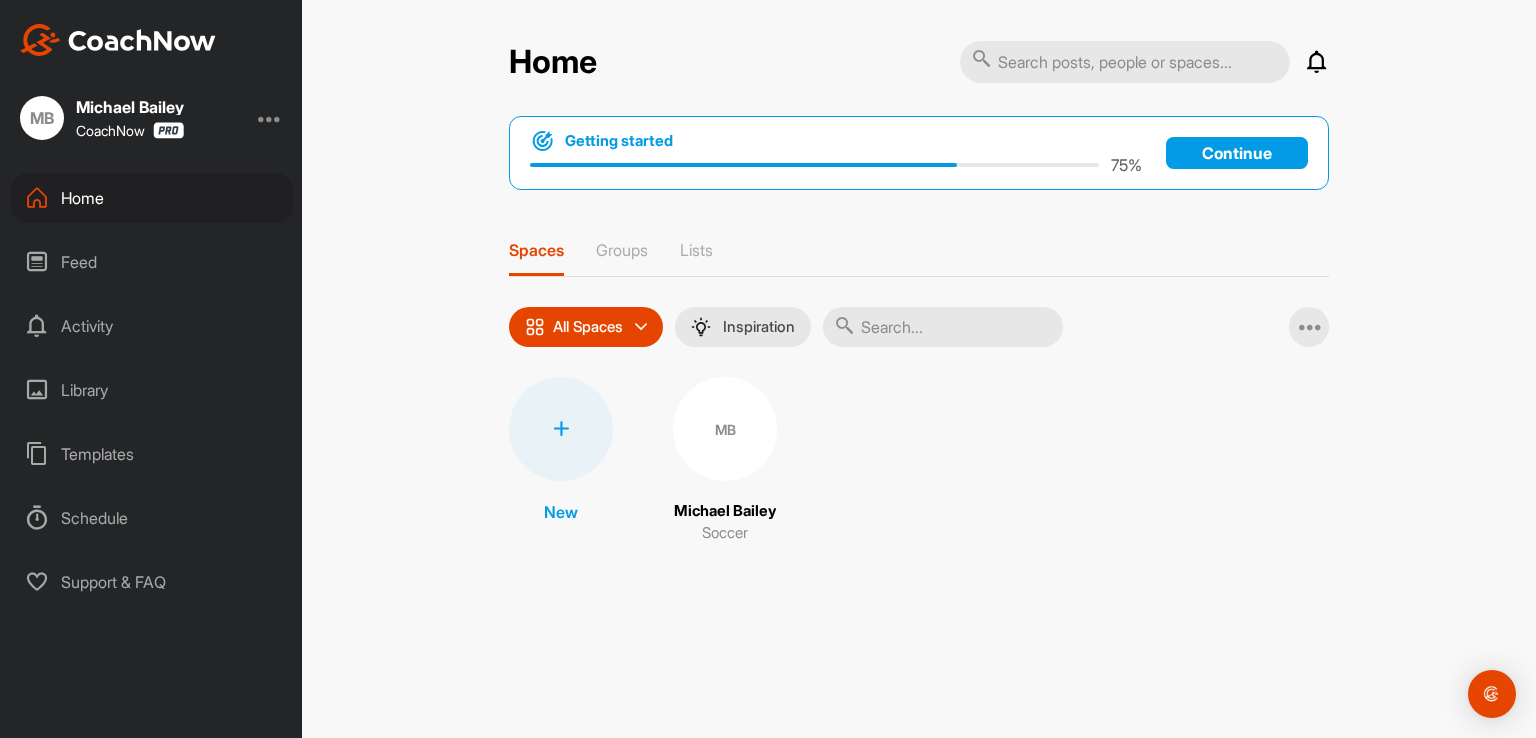 click on "Soccer" at bounding box center [725, 533] 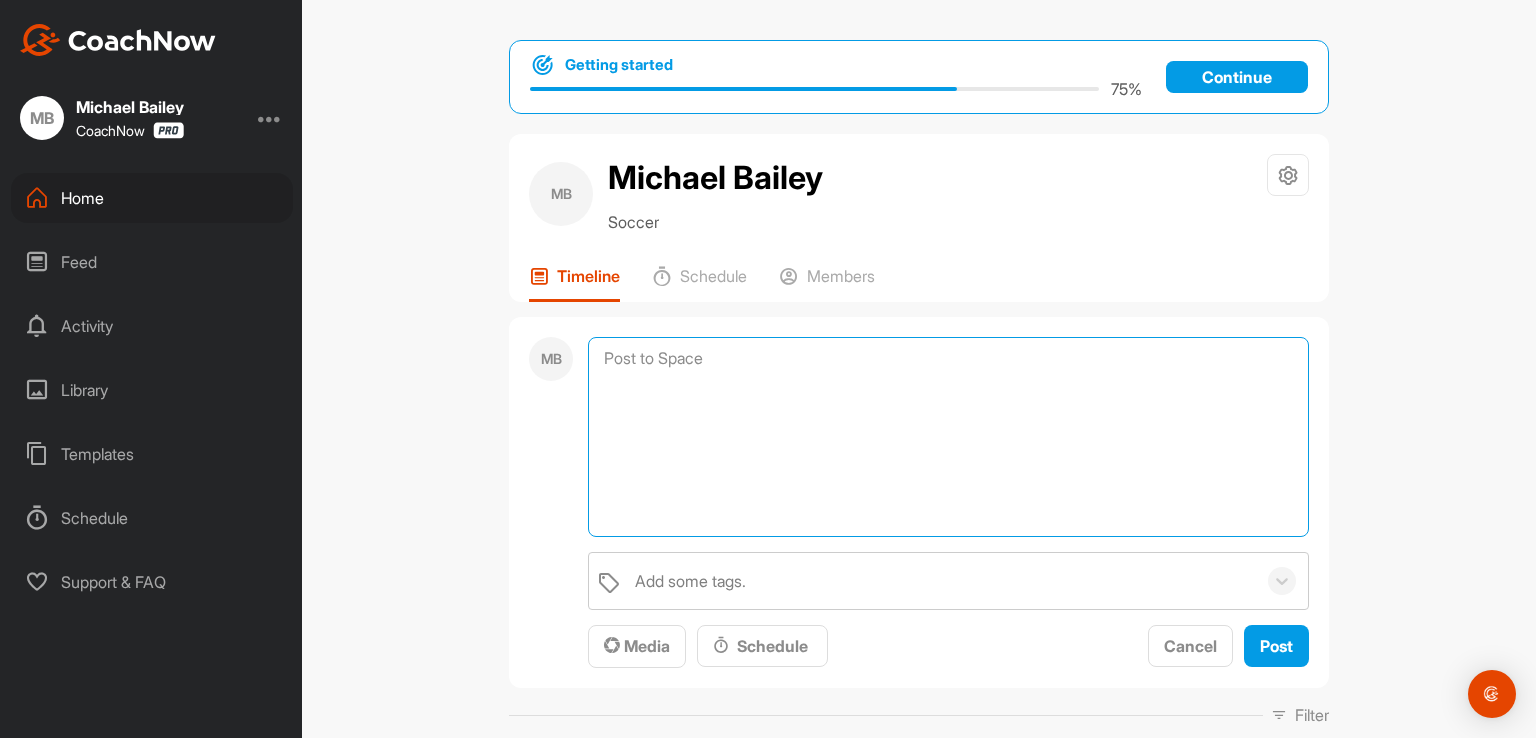 click at bounding box center (948, 437) 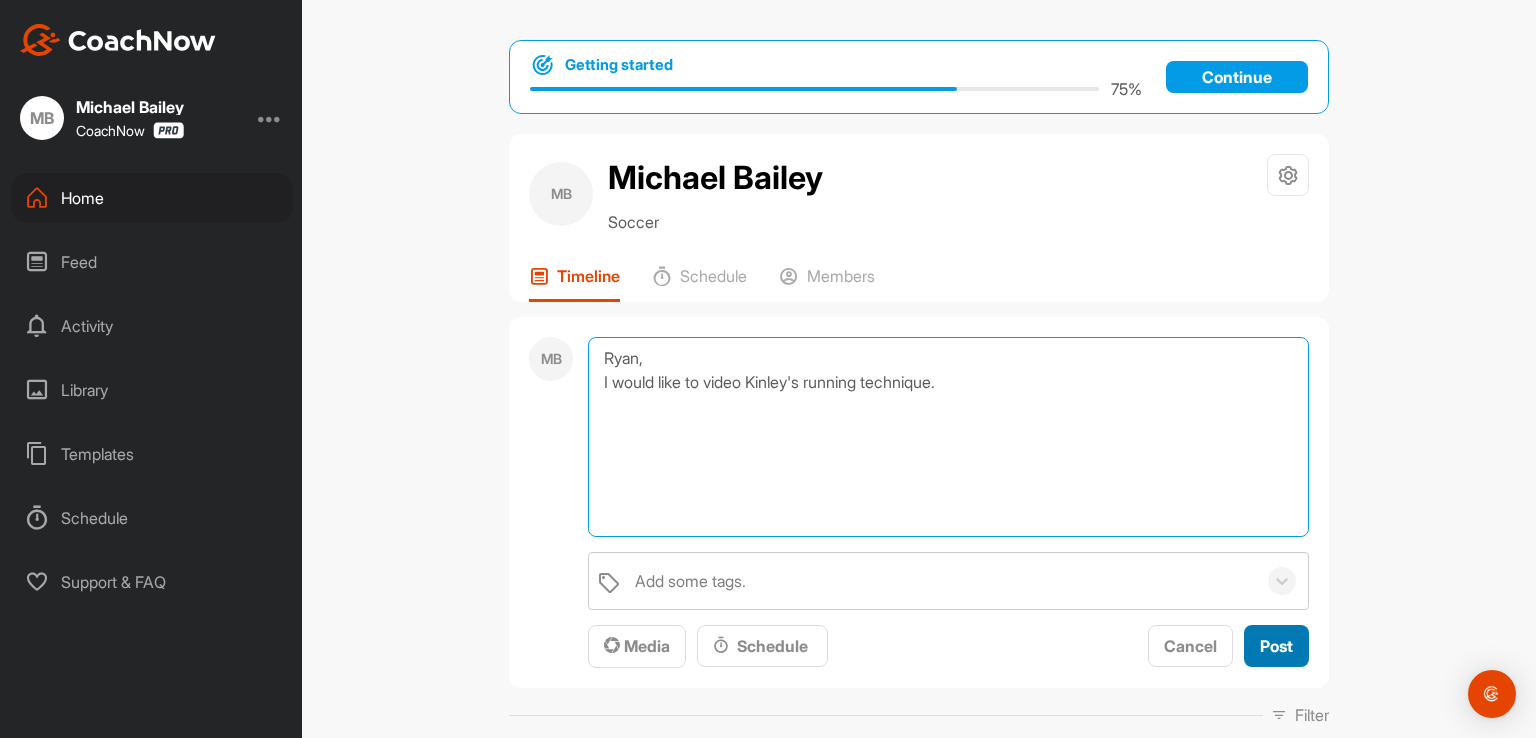 type on "Ryan,
I would like to video Kinley's running technique." 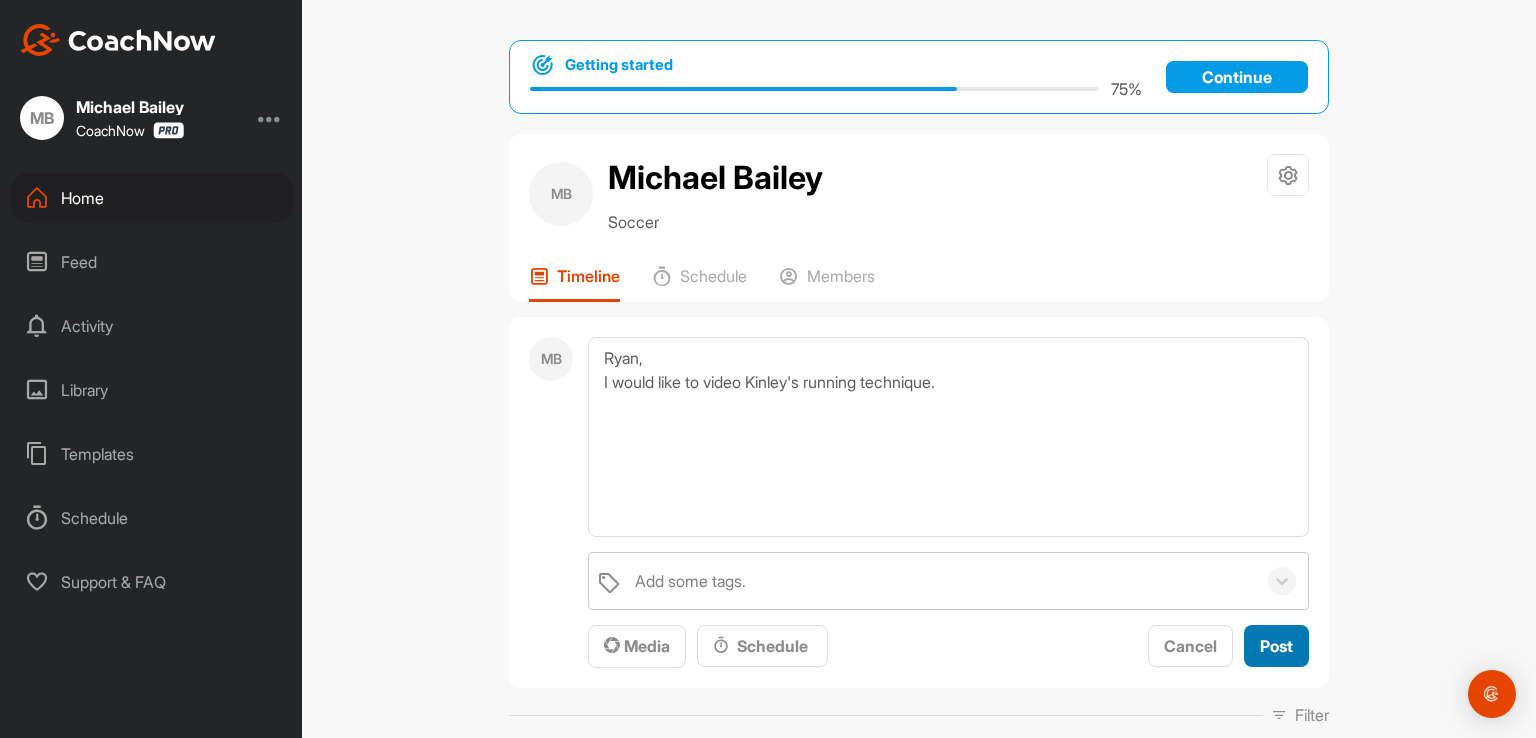click on "Post" at bounding box center (1276, 646) 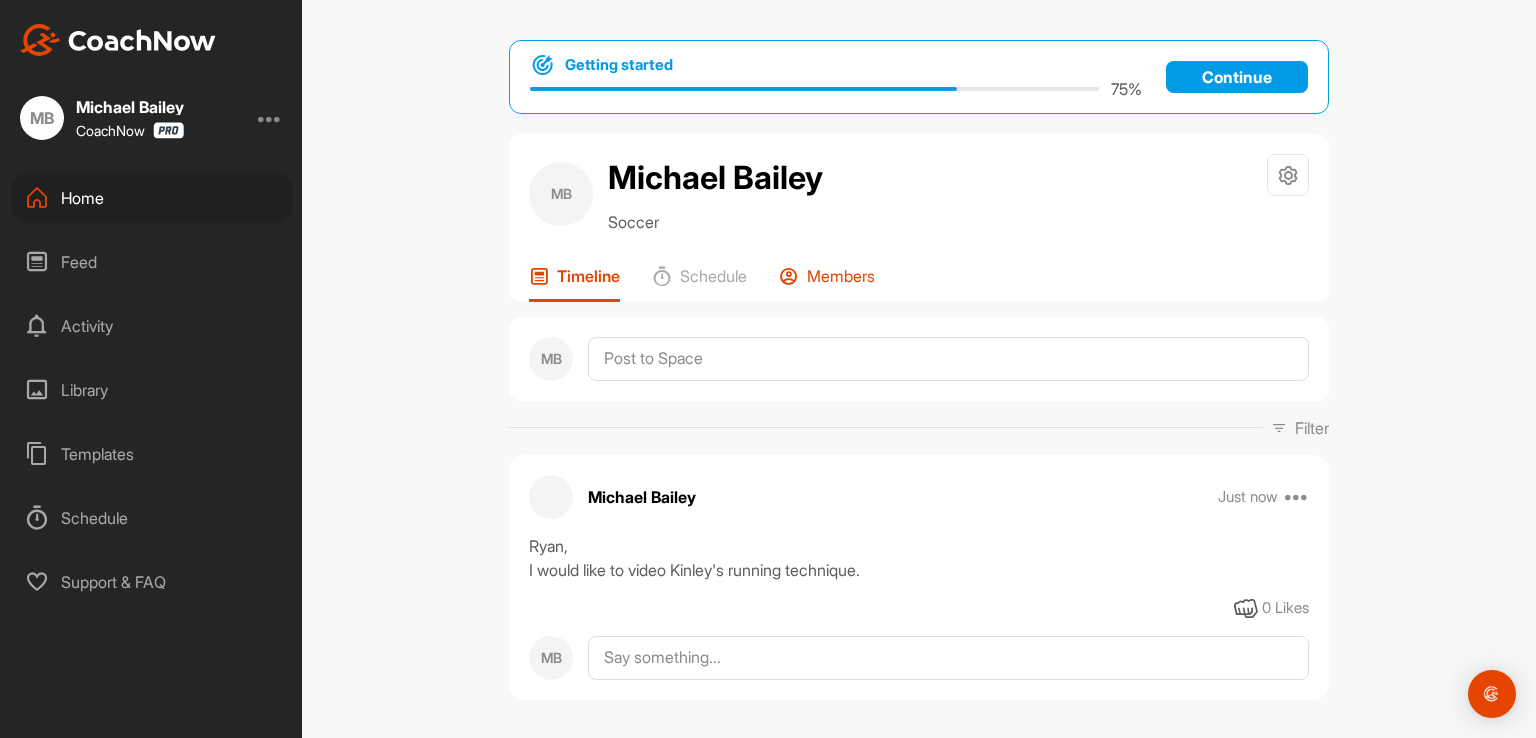 click on "Members" at bounding box center (841, 276) 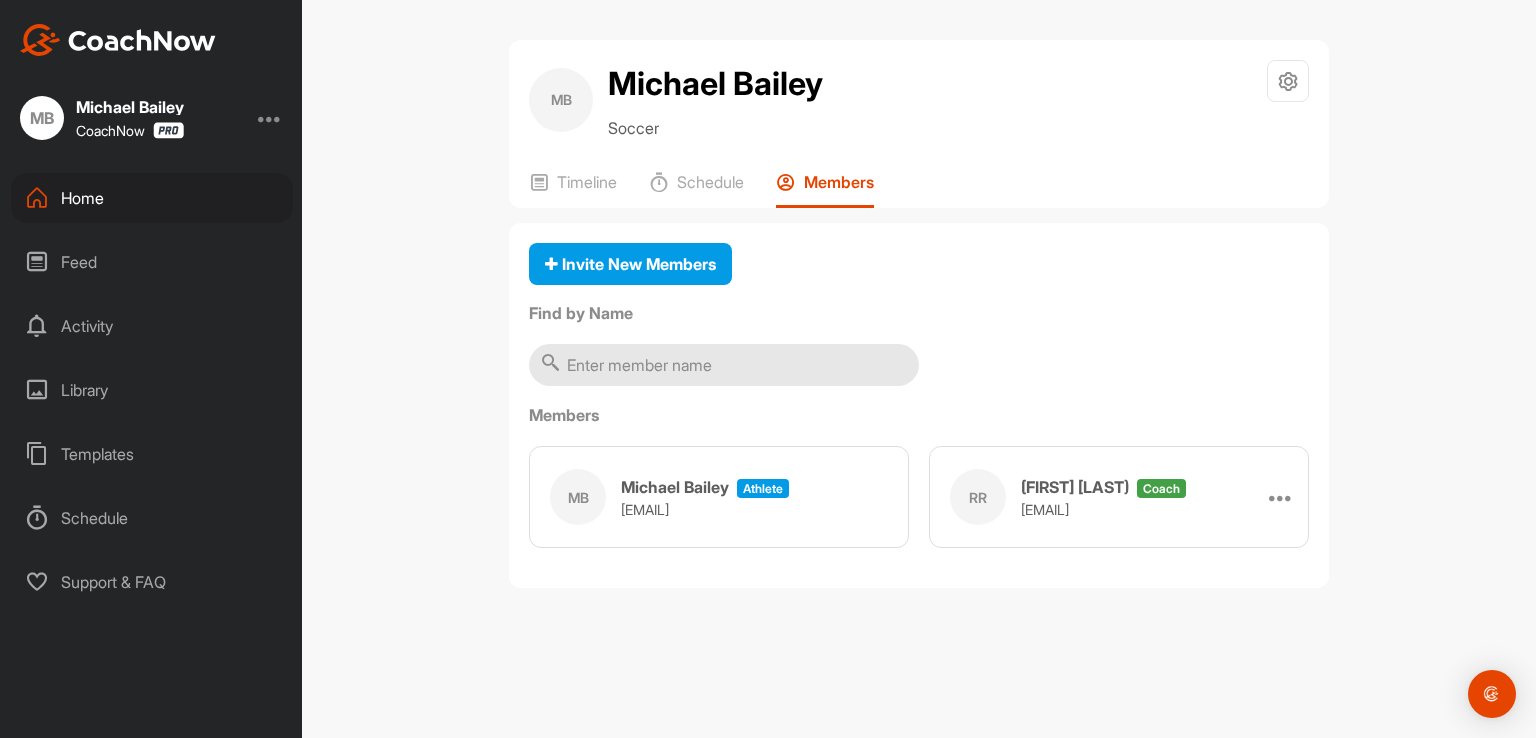 click on "coach" at bounding box center [1161, 488] 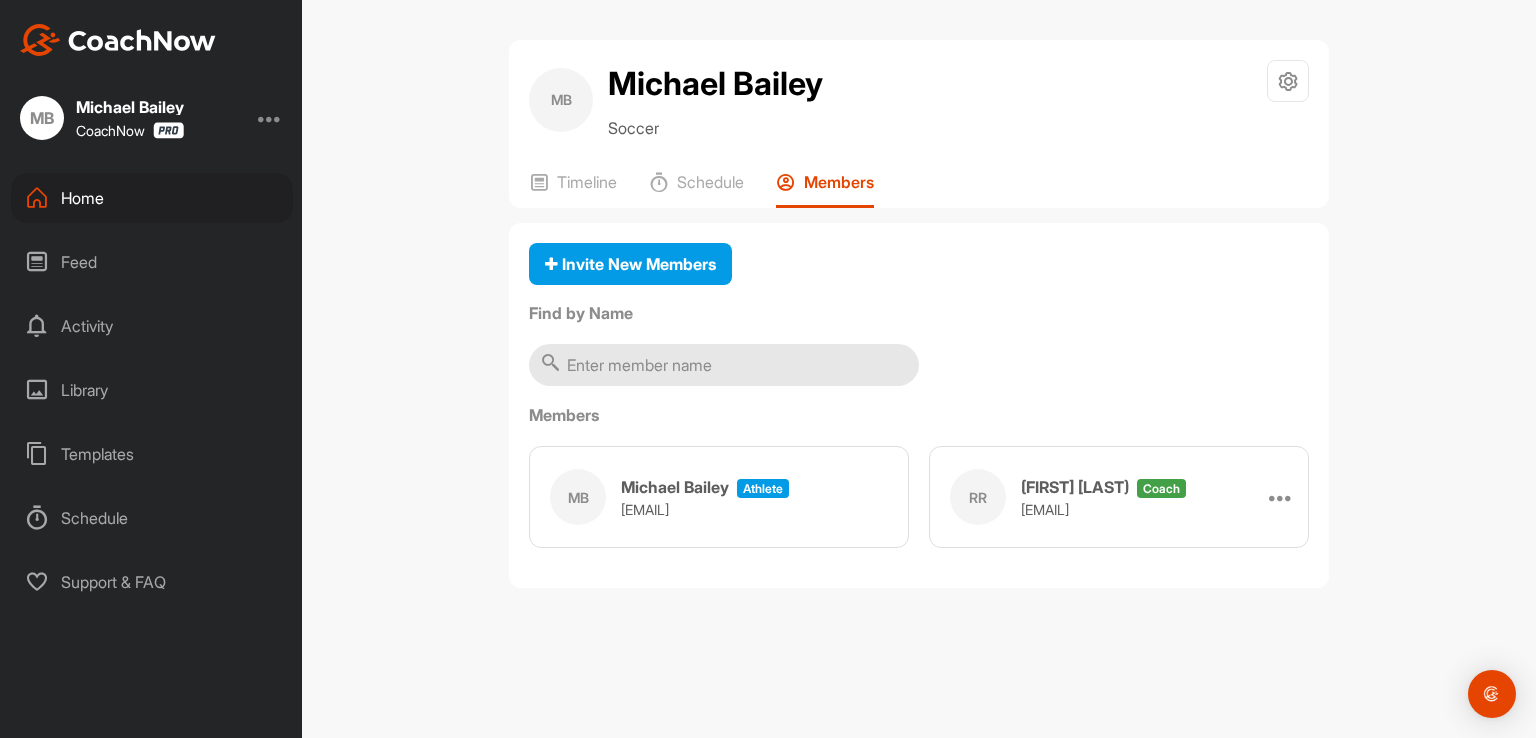 click on "[TITLE] [FIRST] [LAST] coach   [EMAIL] Make Athlete Remove" at bounding box center (1119, 497) 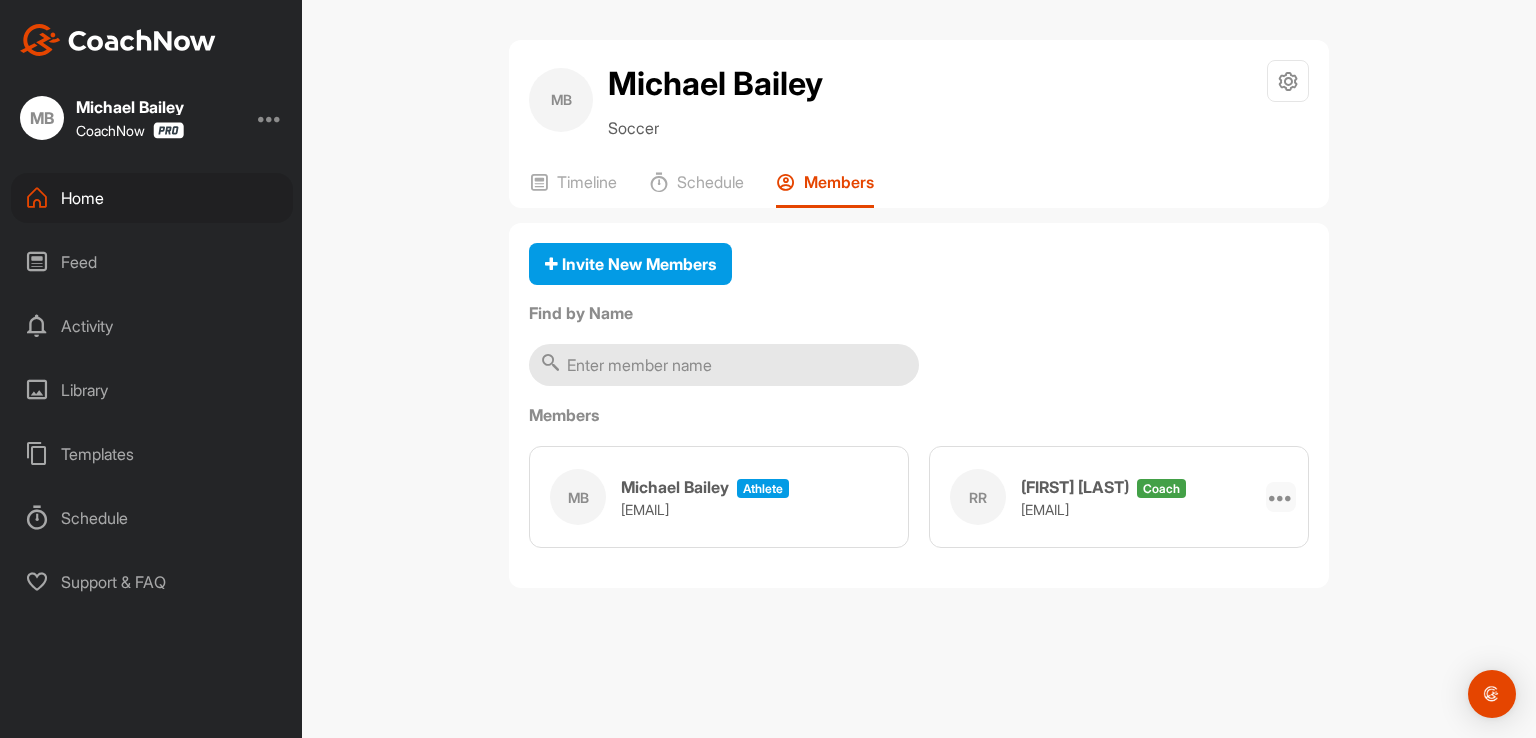 click at bounding box center (1281, 497) 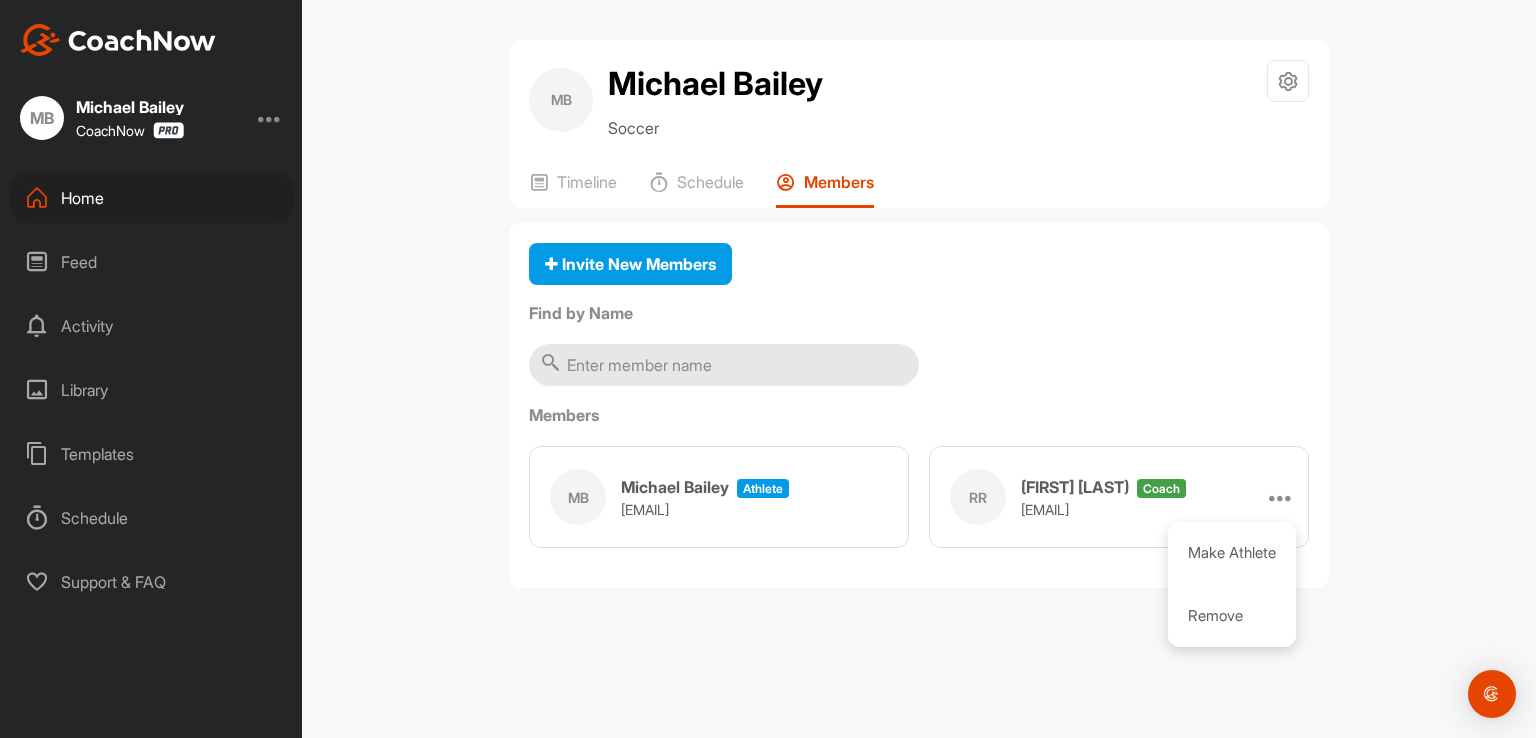 click on "[TITLE] [FIRST] [LAST] coach   [EMAIL] Make Athlete Remove" at bounding box center [1119, 497] 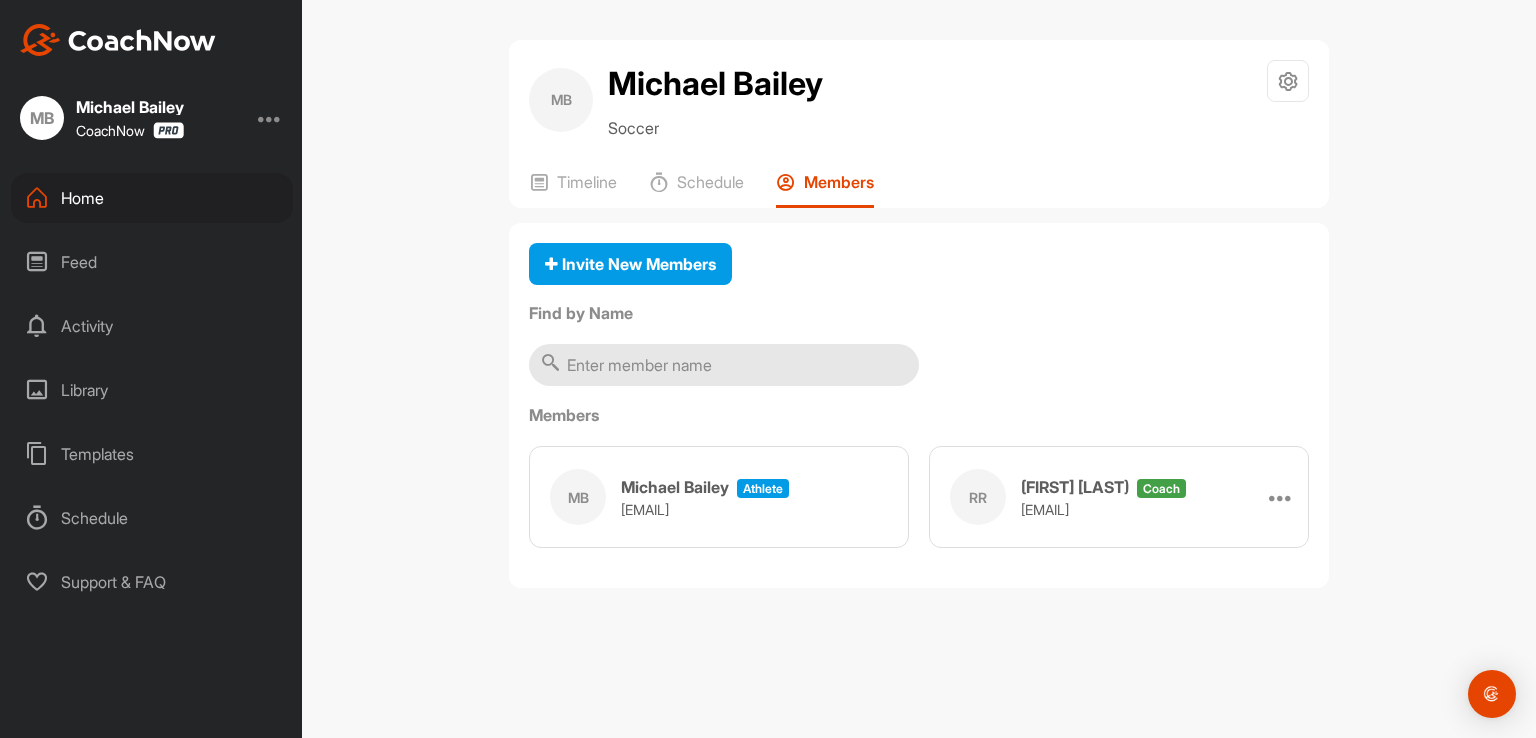 click on "RR" at bounding box center [978, 497] 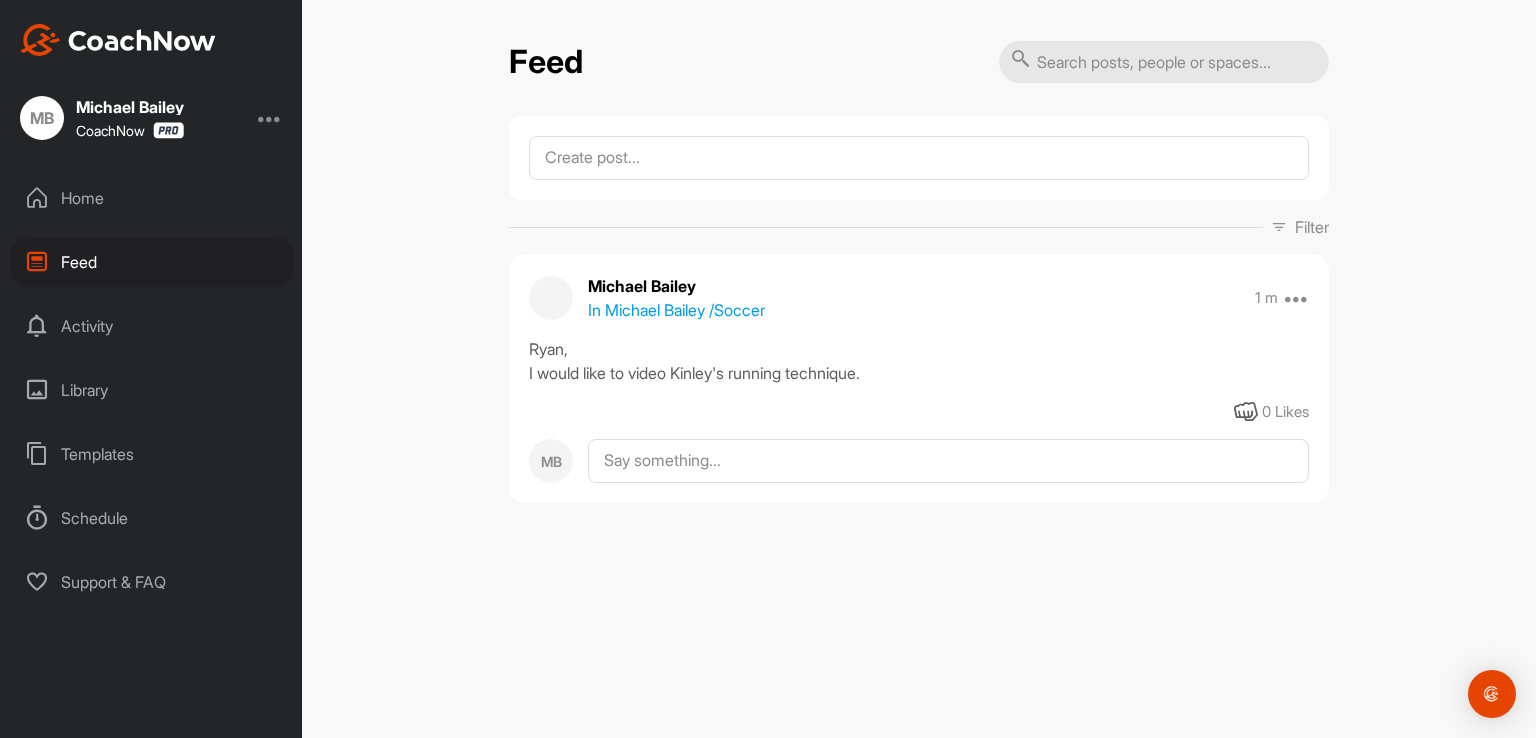 click on "Feed" at bounding box center (152, 262) 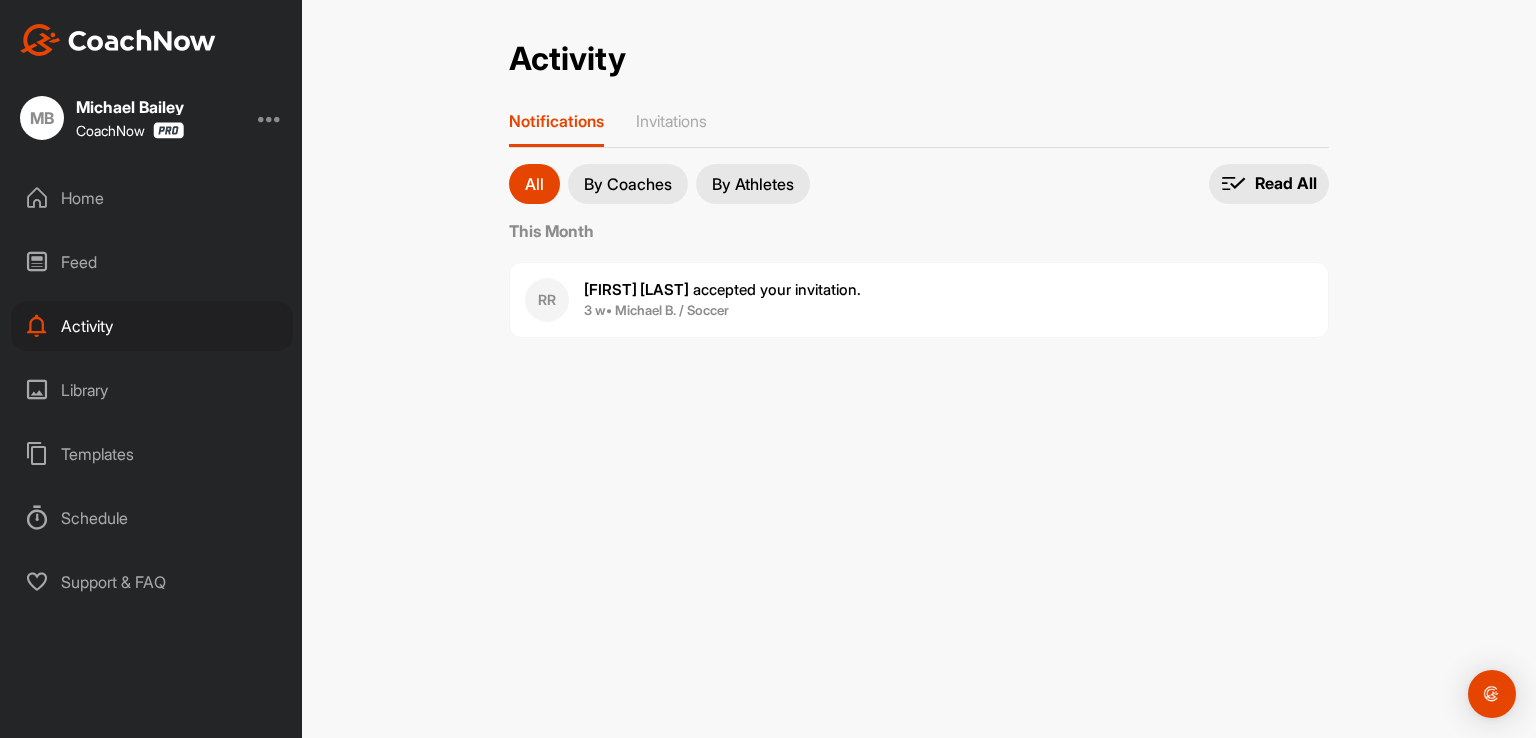 click on "[FIRST] [LAST] accepted your invitation ." at bounding box center (722, 289) 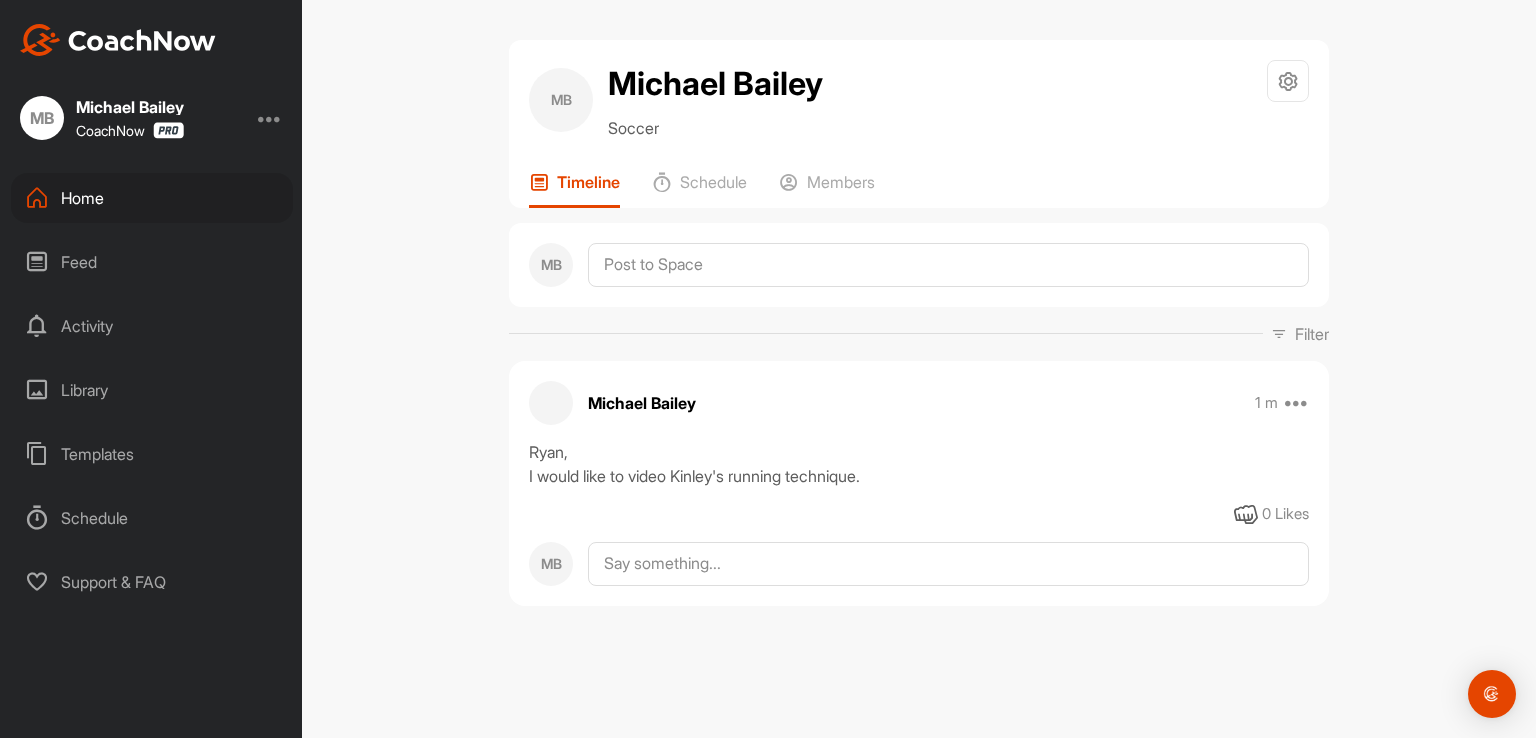 click on "Activity" at bounding box center (152, 326) 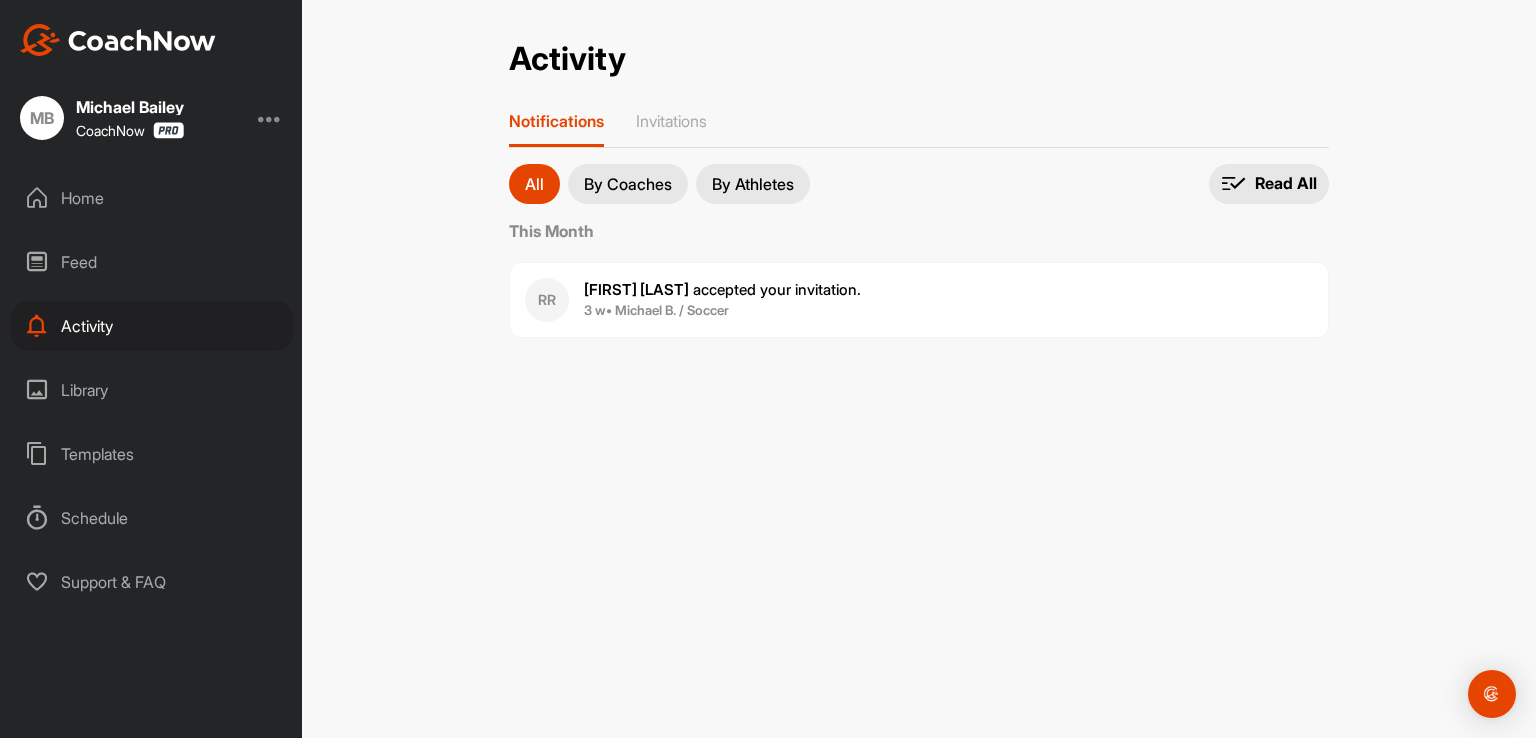 click on "RR" at bounding box center (547, 300) 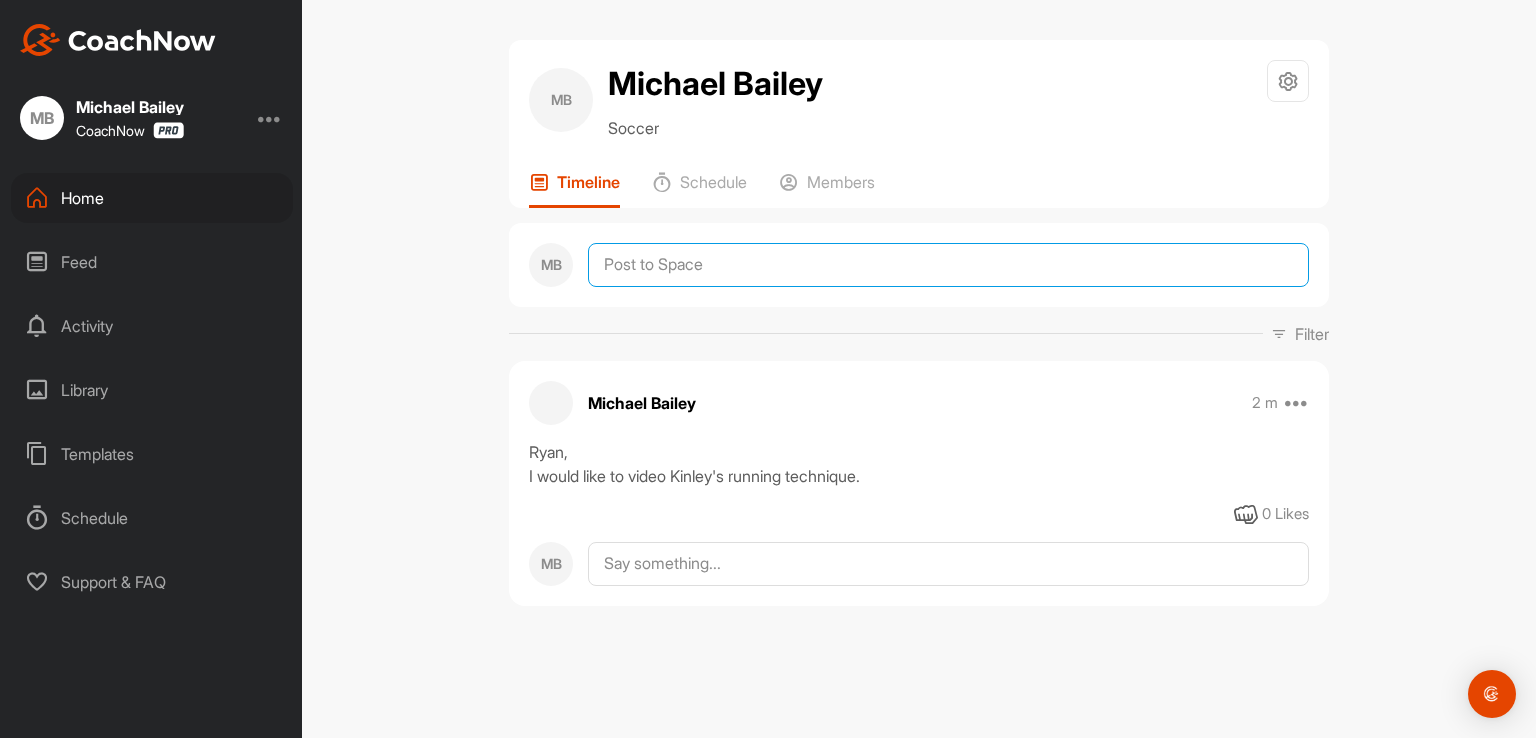 click at bounding box center (948, 265) 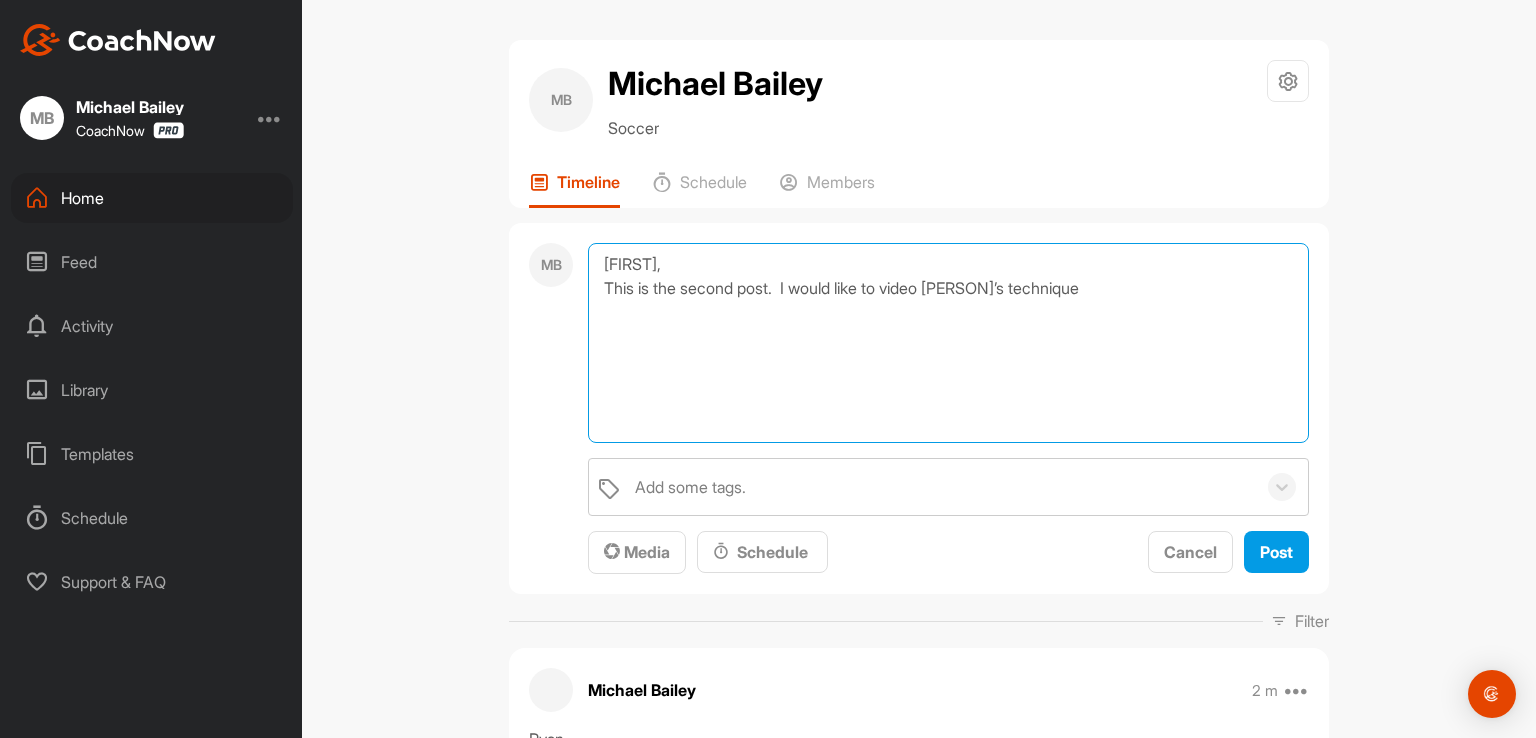click on "[FIRST],
This is the second post.  I would like to video [PERSON]’s technique" at bounding box center (948, 343) 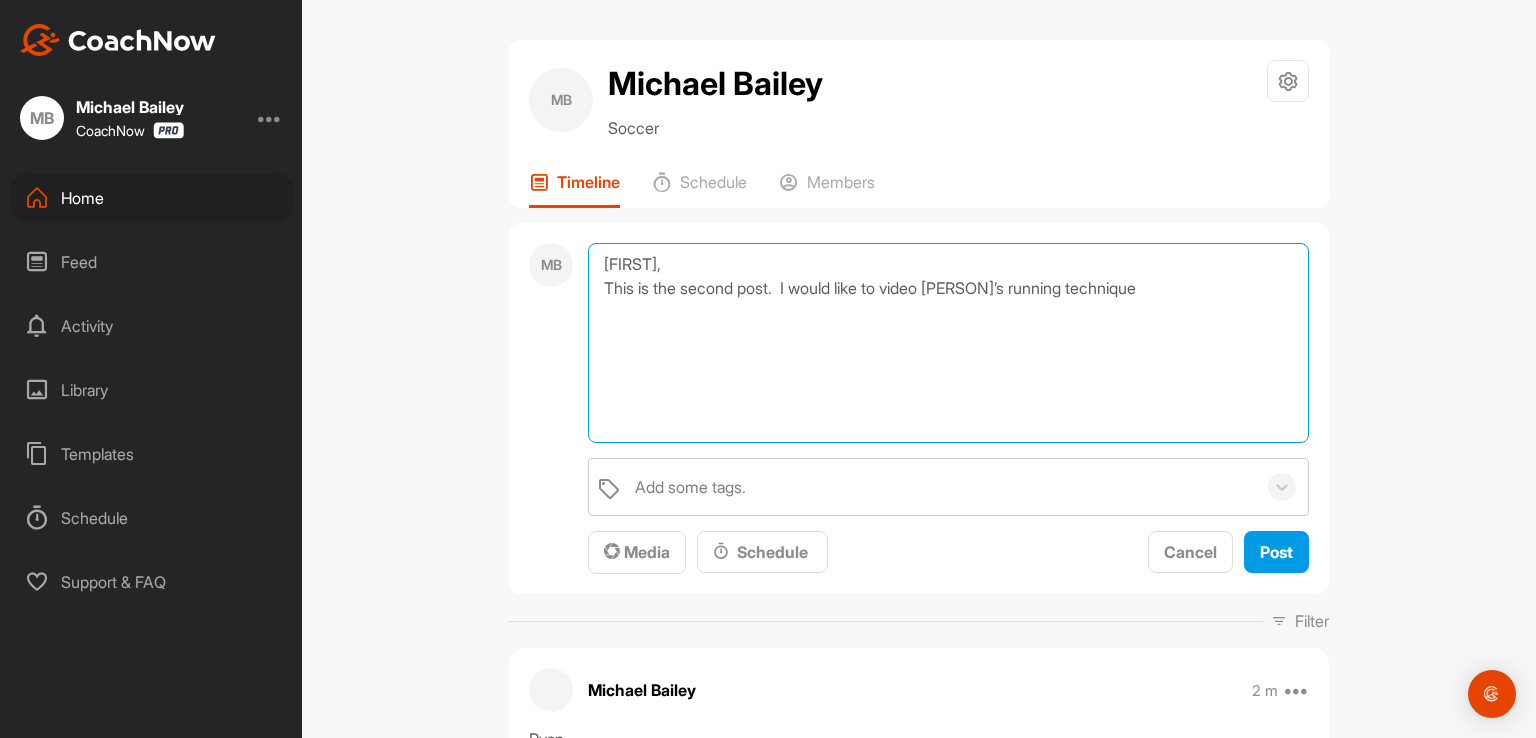click on "[FIRST],
This is the second post.  I would like to video [PERSON]’s running technique" at bounding box center [948, 343] 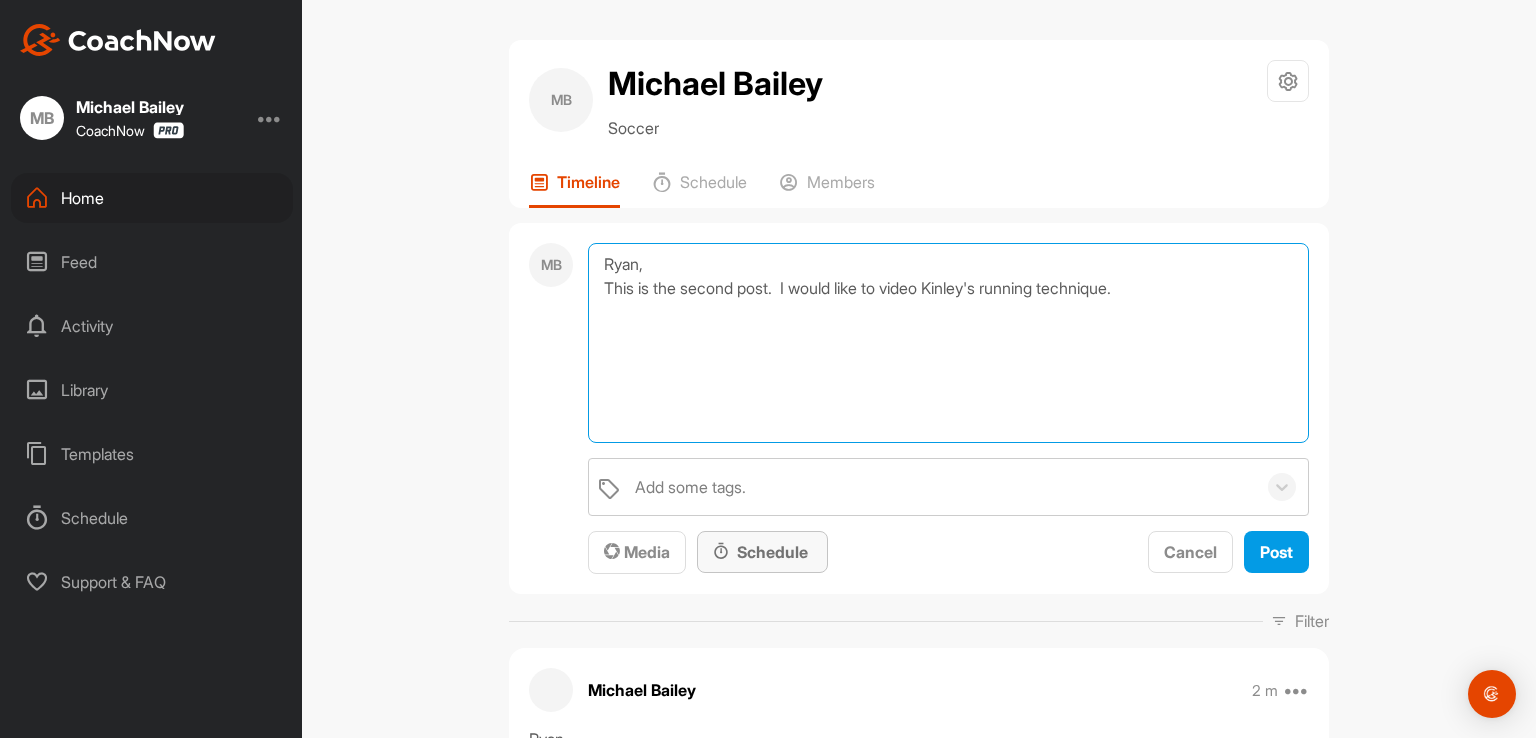 type on "Ryan,
This is the second post.  I would like to video Kinley's running technique." 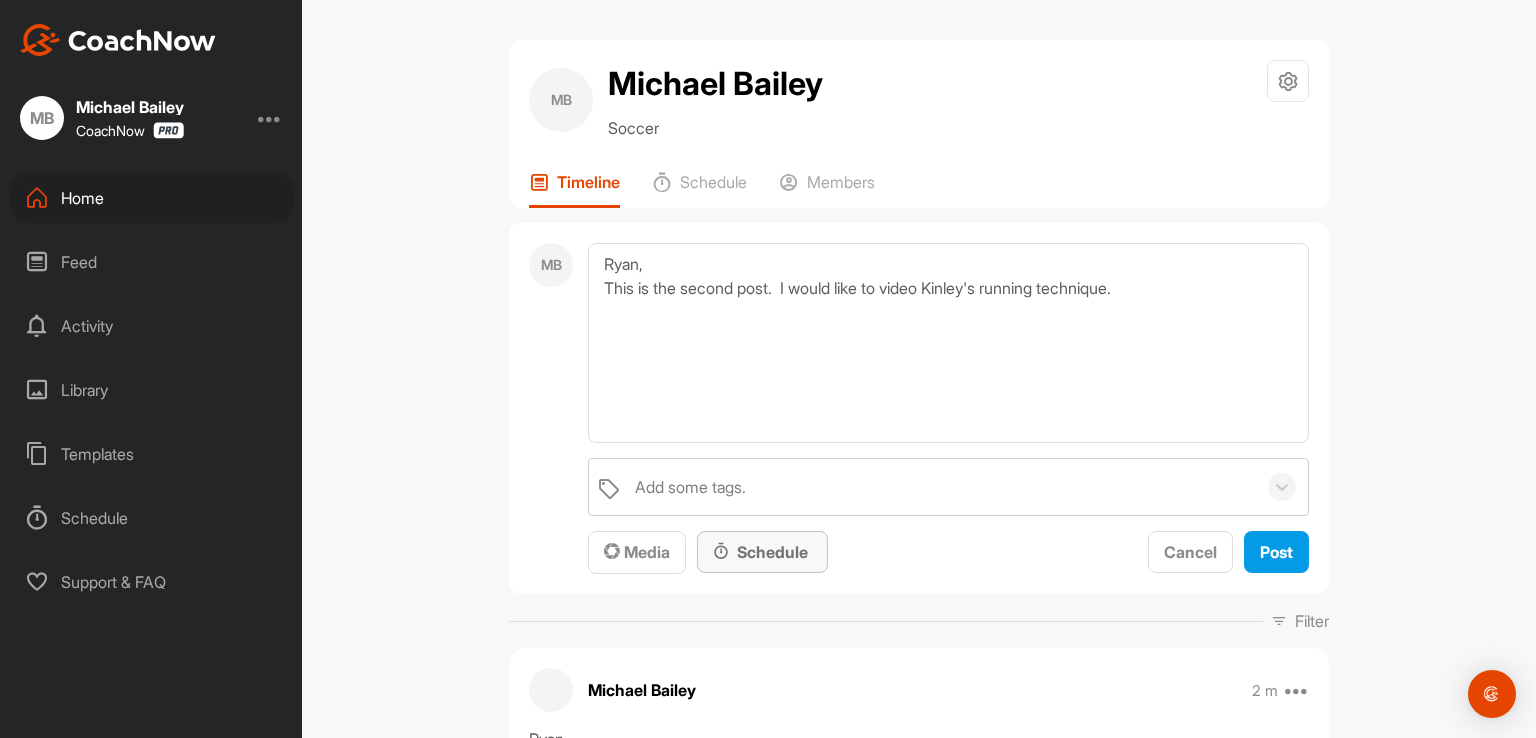 click on "Schedule" at bounding box center [762, 552] 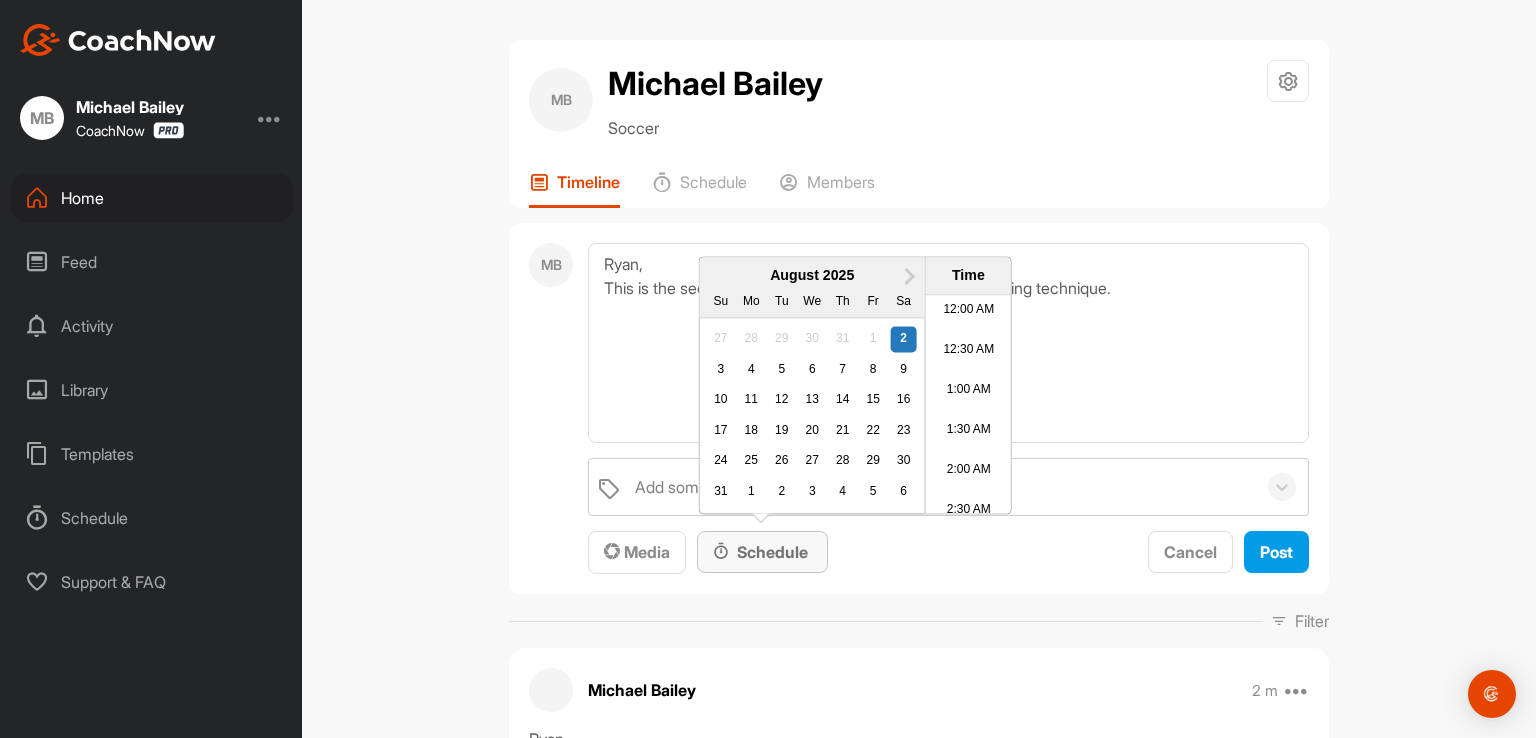 scroll, scrollTop: 791, scrollLeft: 0, axis: vertical 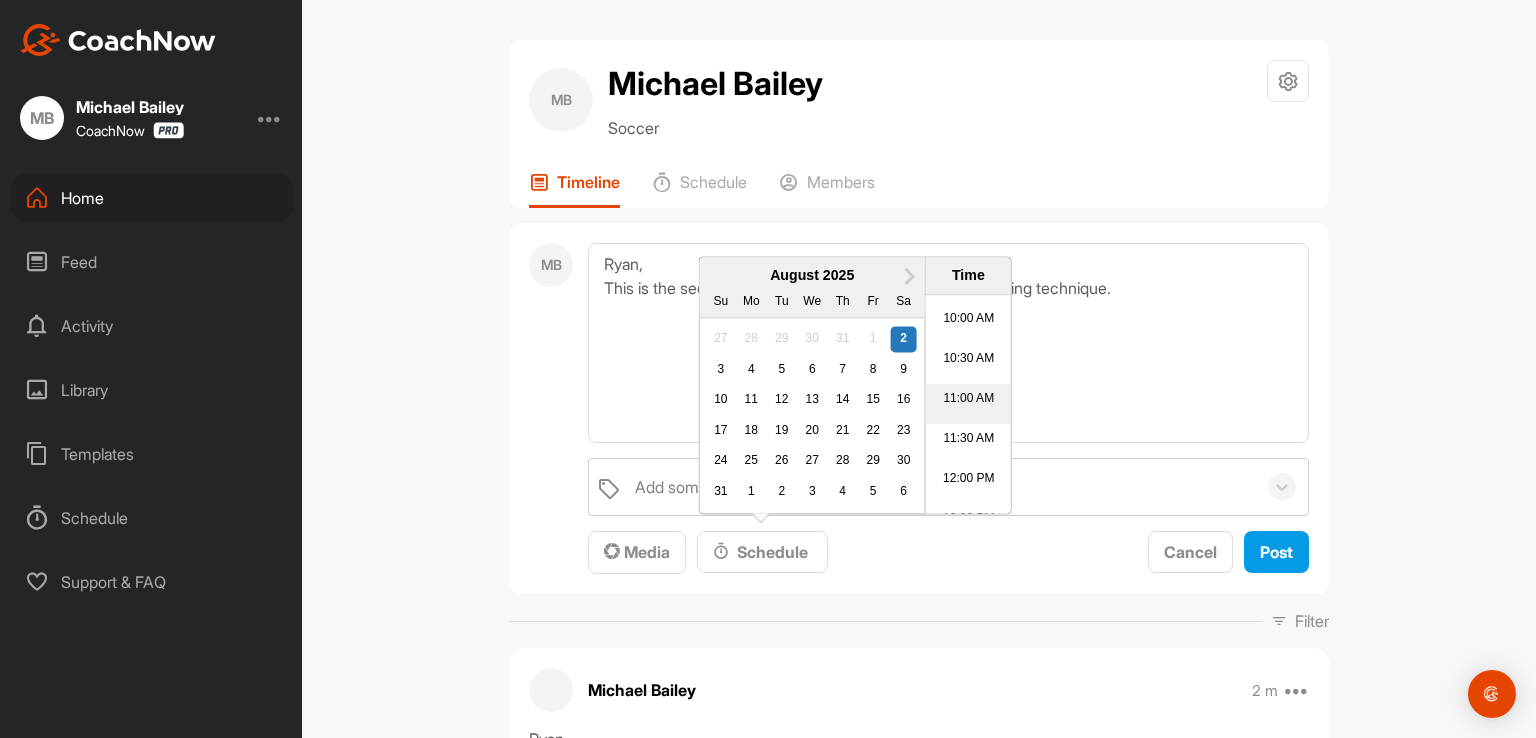 click on "11:00 AM" at bounding box center (968, 405) 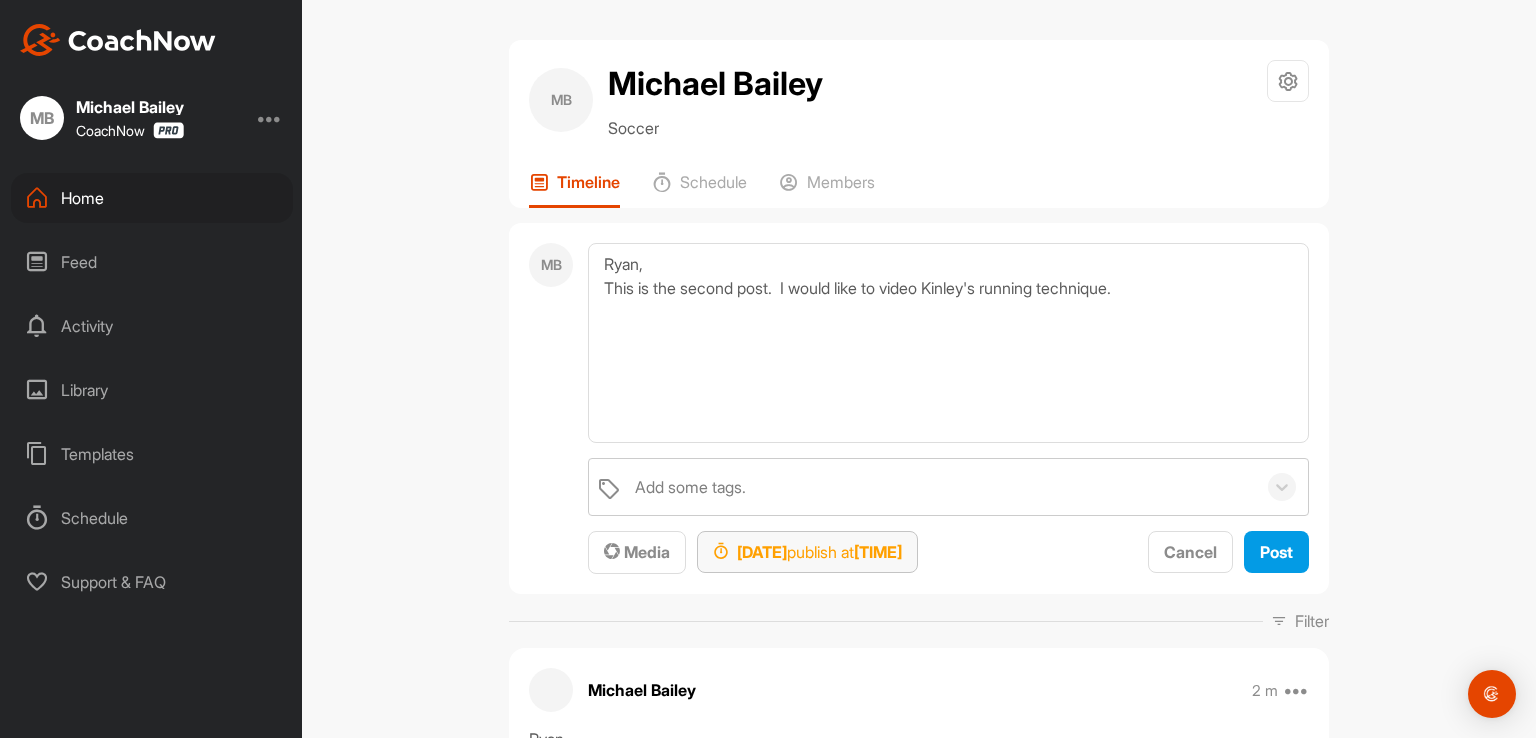 click on "[DATE]  publish at  [TIME]" at bounding box center (807, 552) 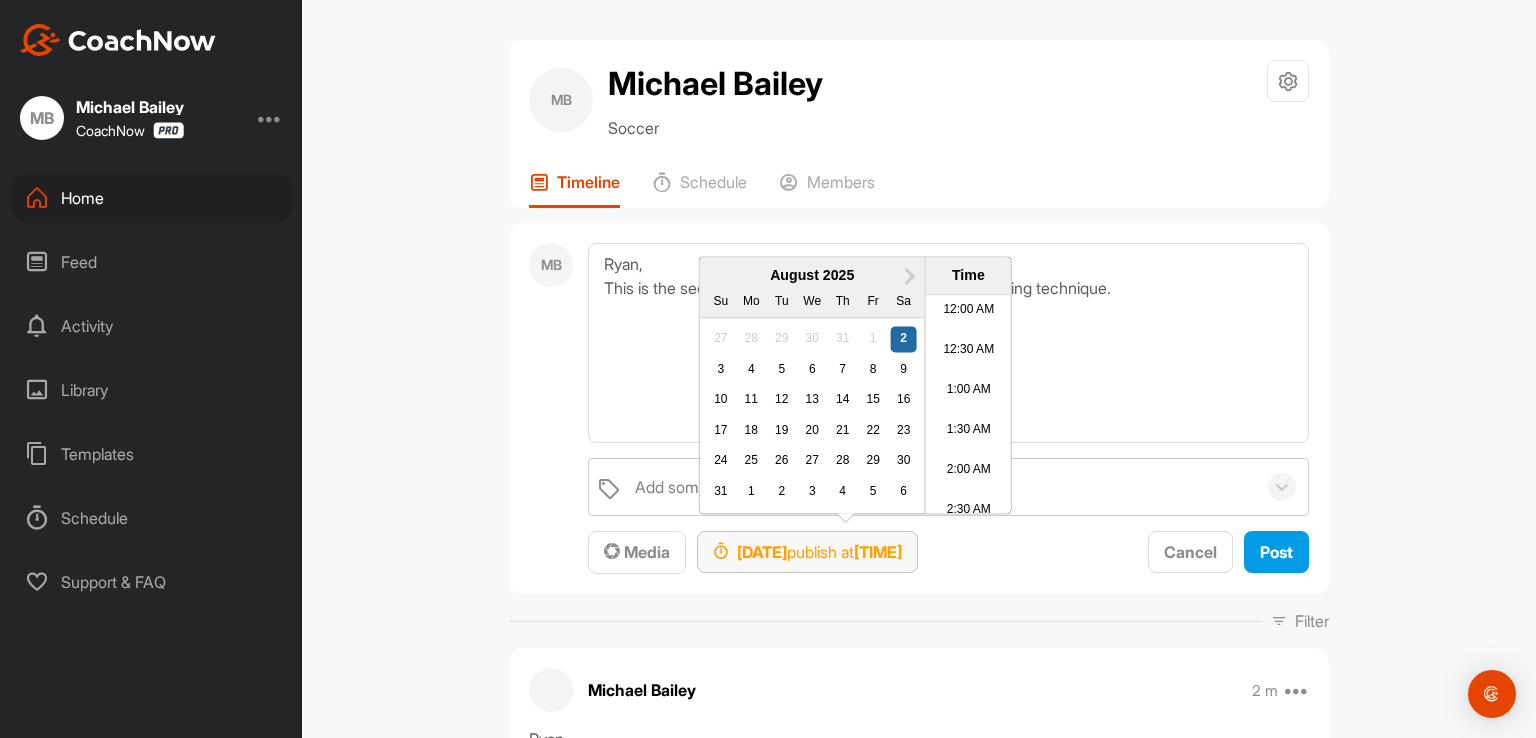 scroll, scrollTop: 791, scrollLeft: 0, axis: vertical 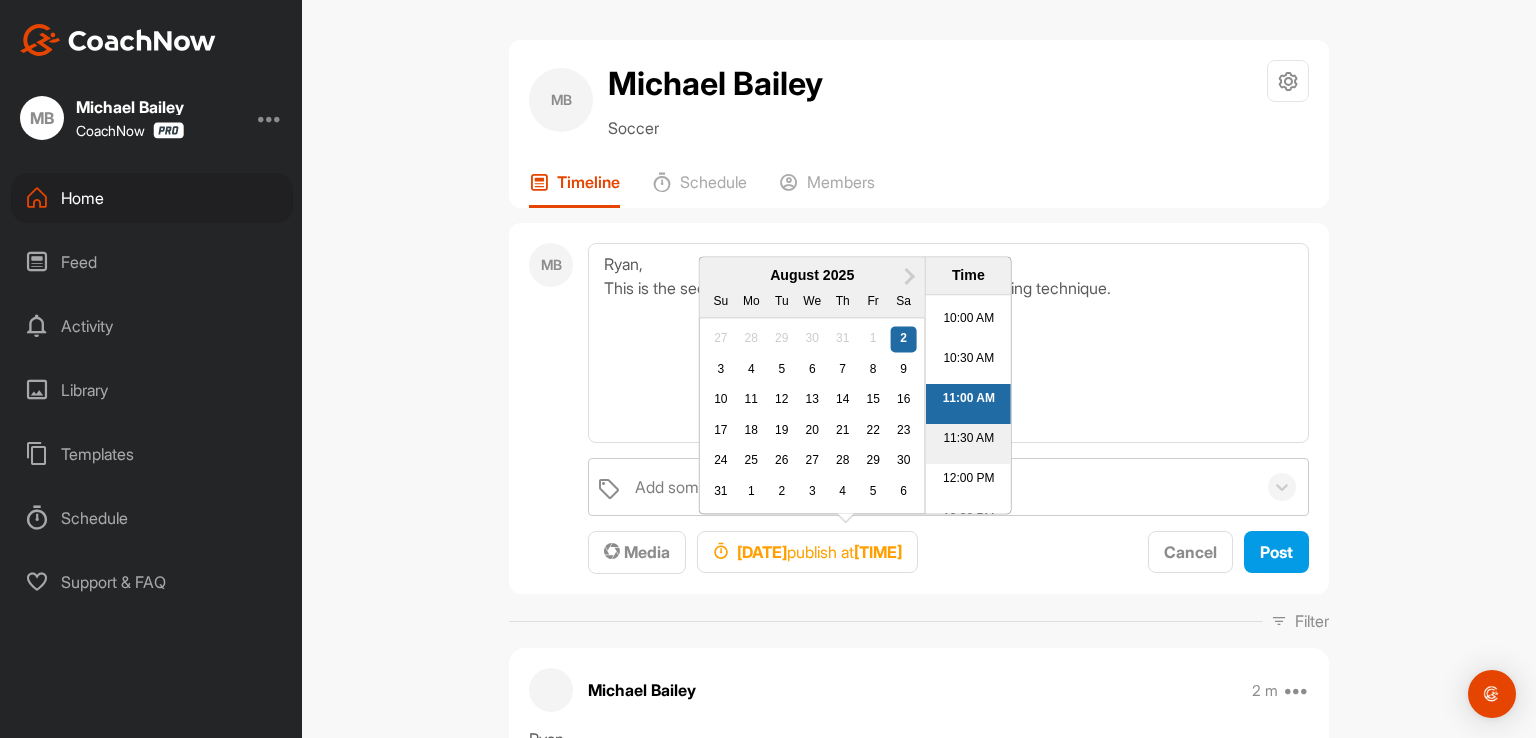click on "11:30 AM" at bounding box center [968, 445] 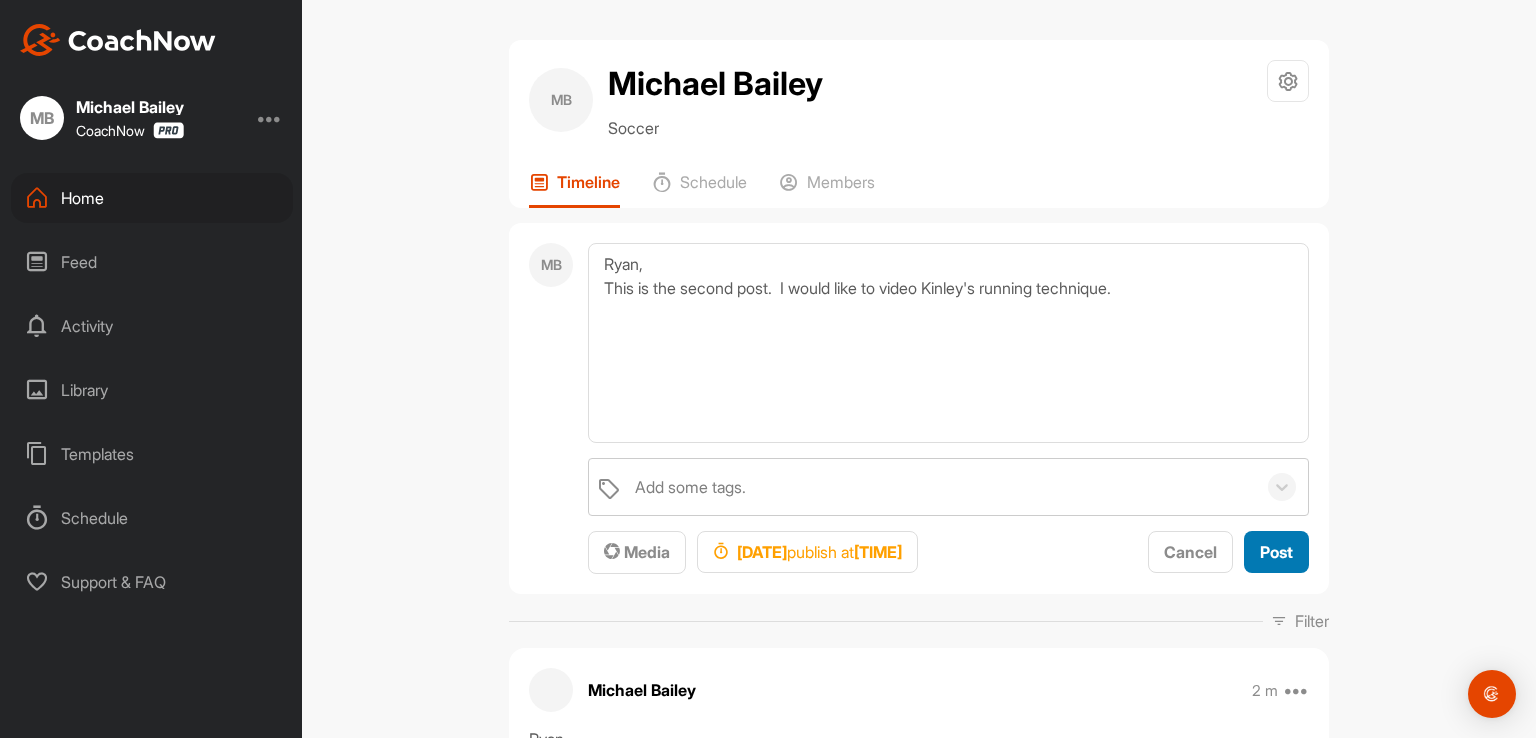 click on "Post" at bounding box center [1276, 552] 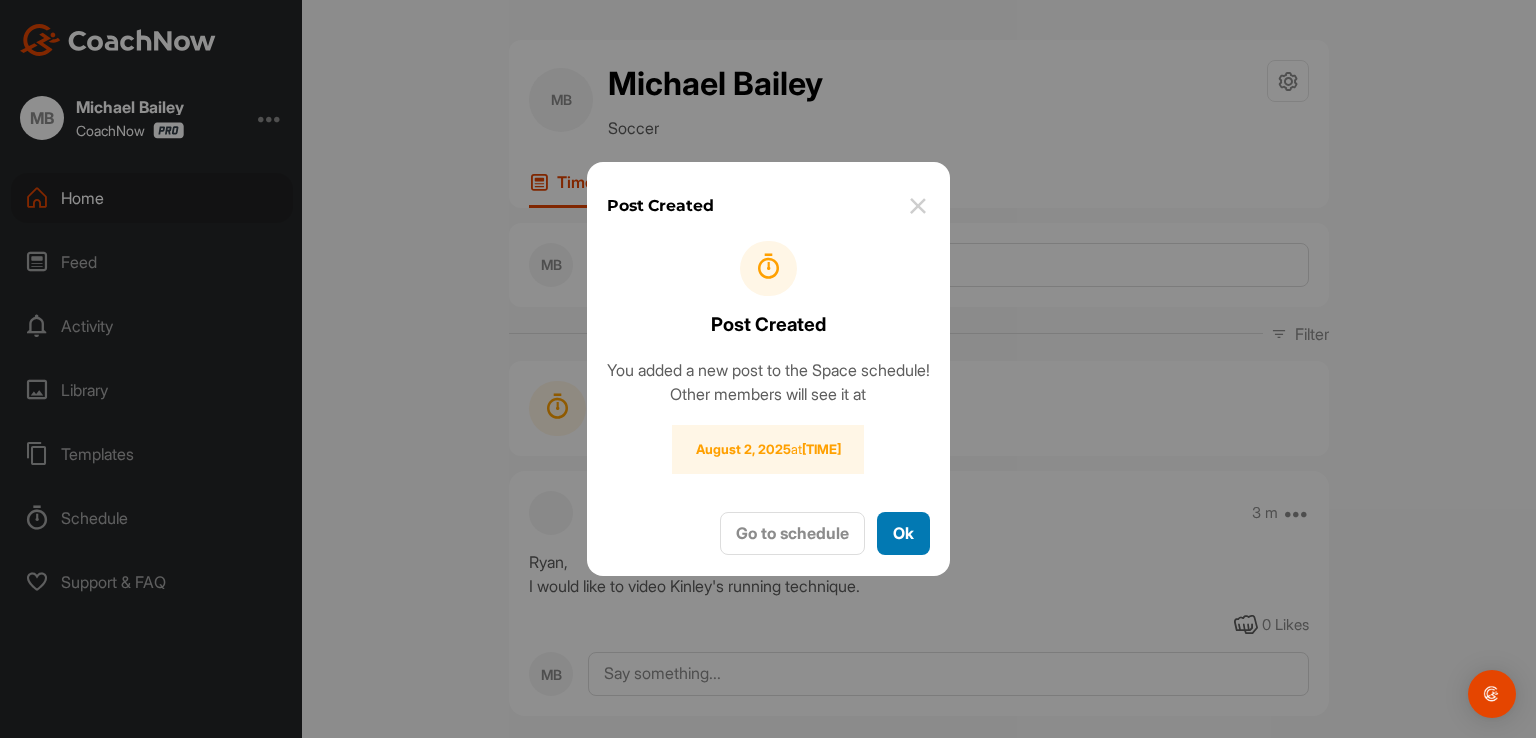 click on "Ok" at bounding box center [903, 533] 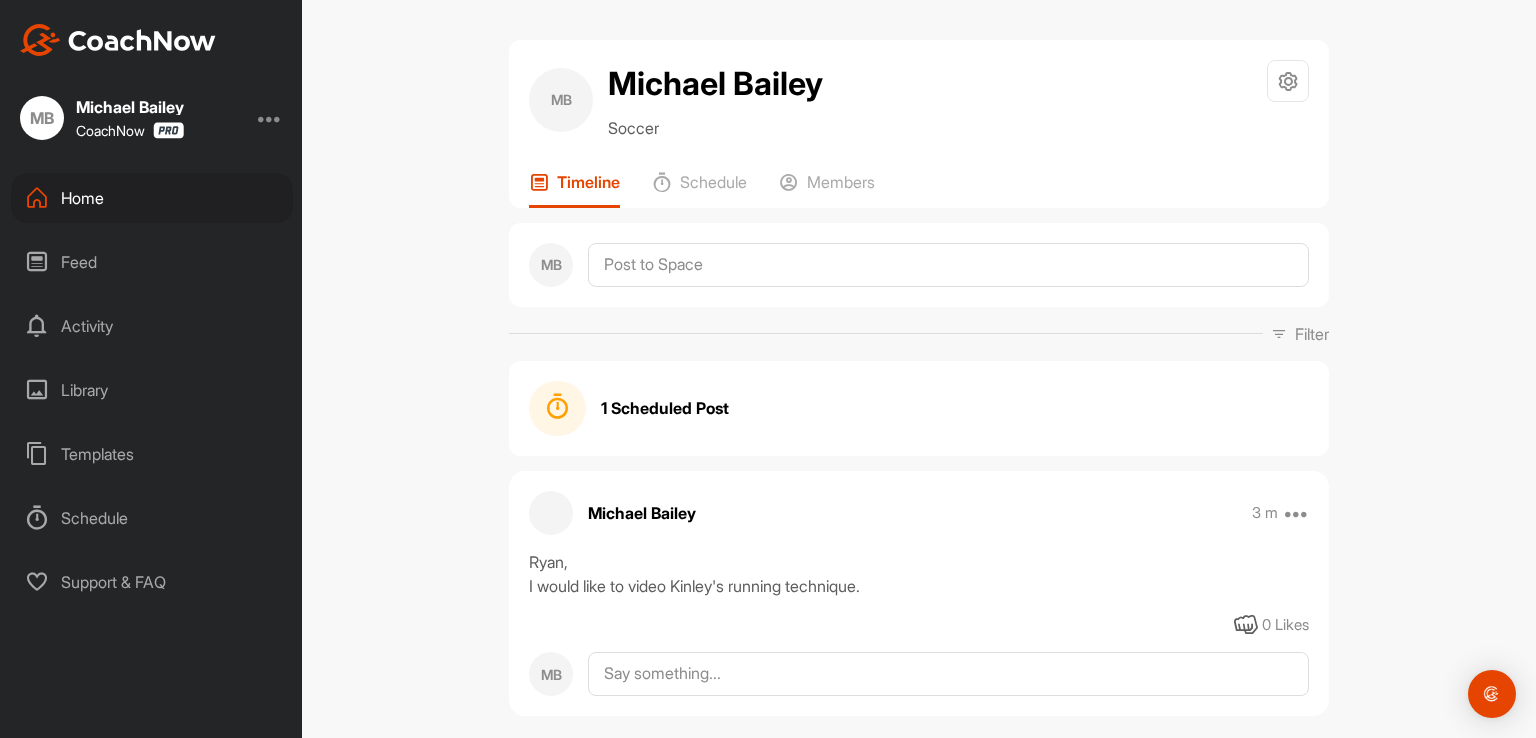 click on "Feed" at bounding box center [152, 262] 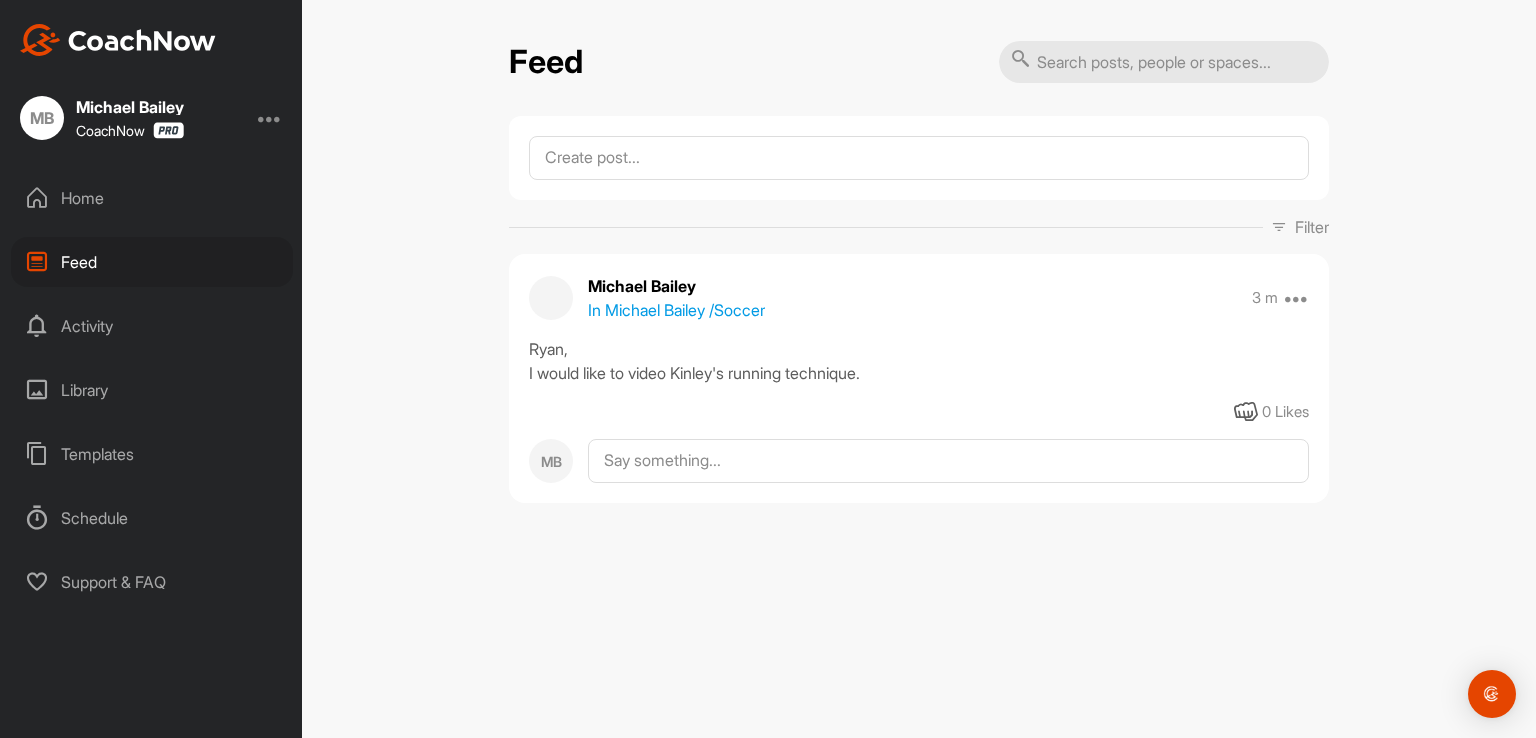 click on "Home" at bounding box center [152, 198] 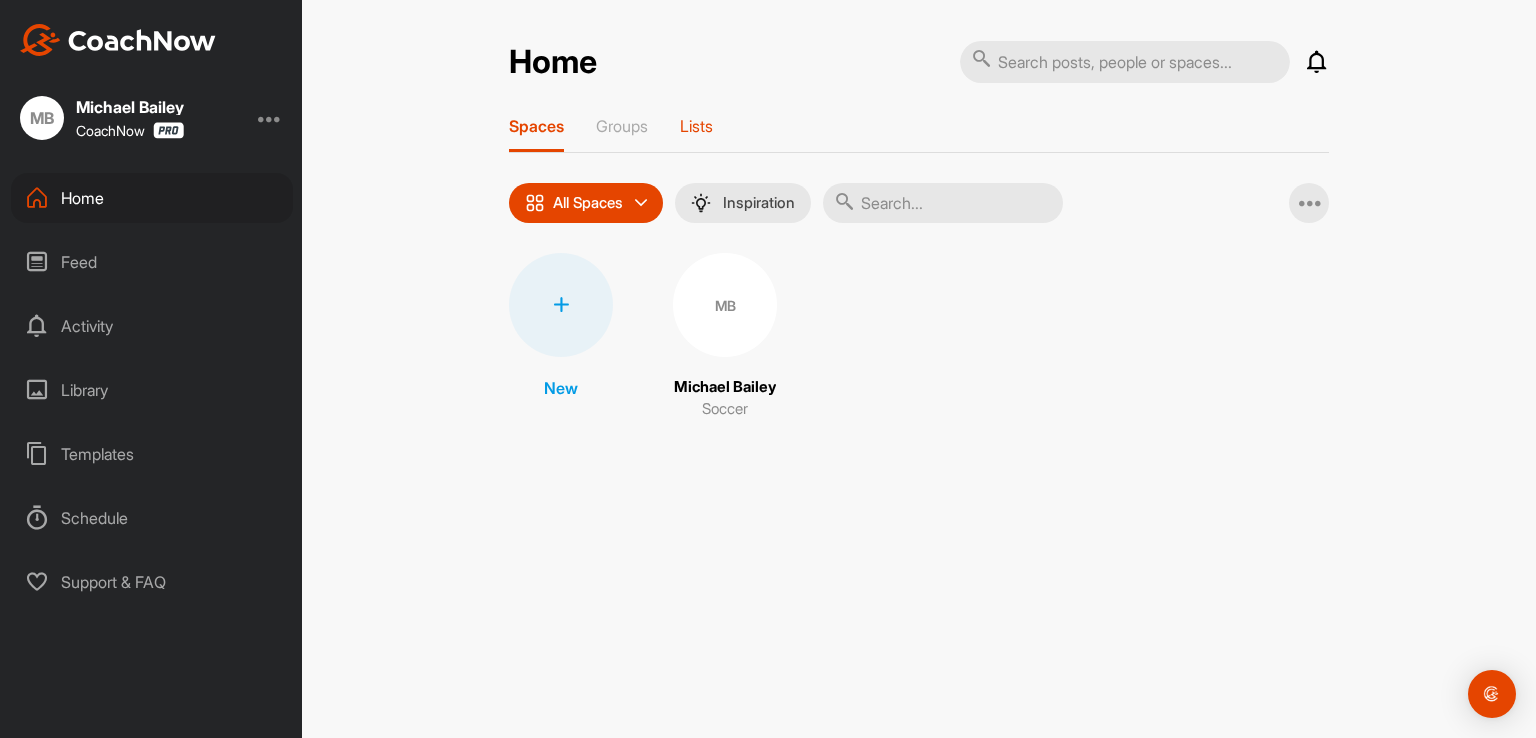 click on "Lists" at bounding box center [696, 126] 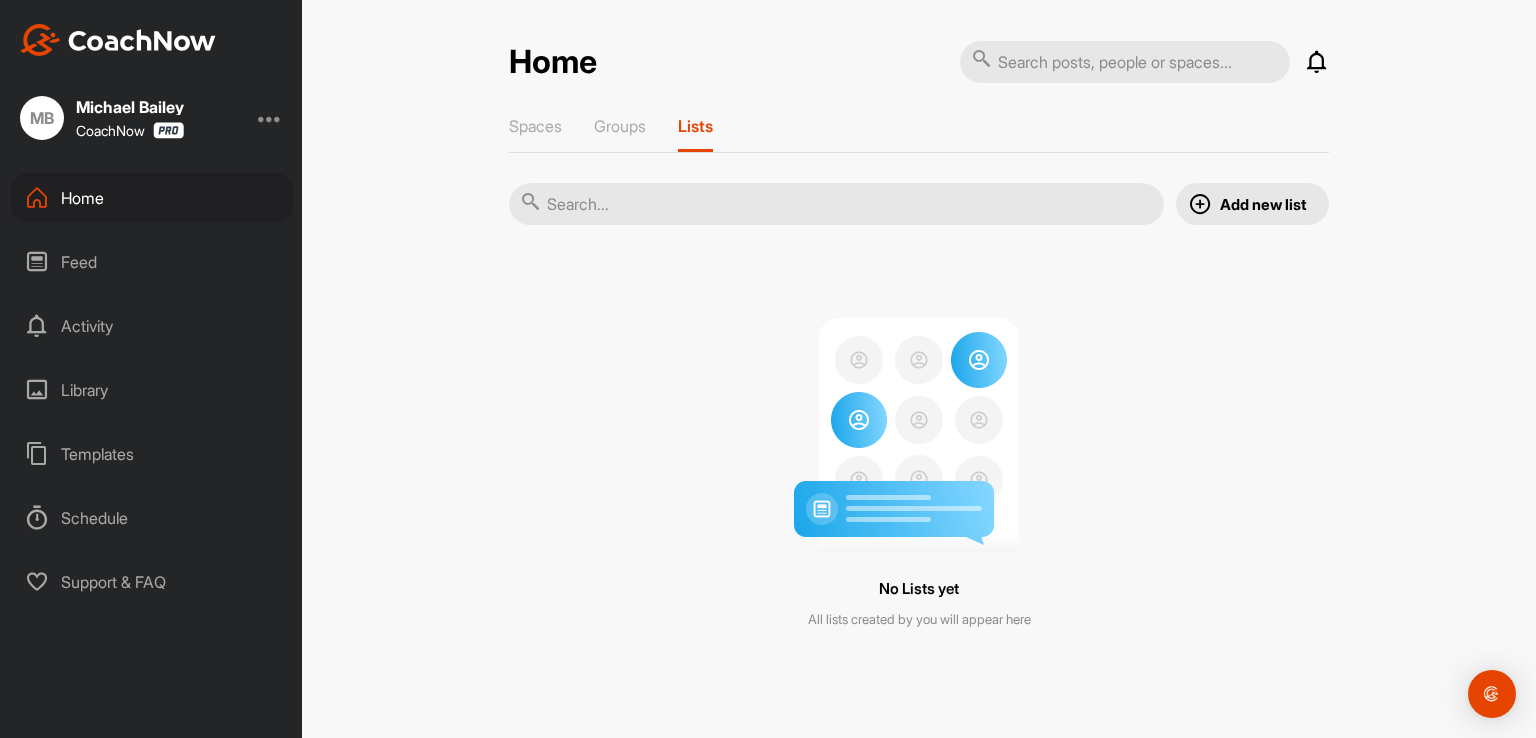 click on "Library" at bounding box center (152, 390) 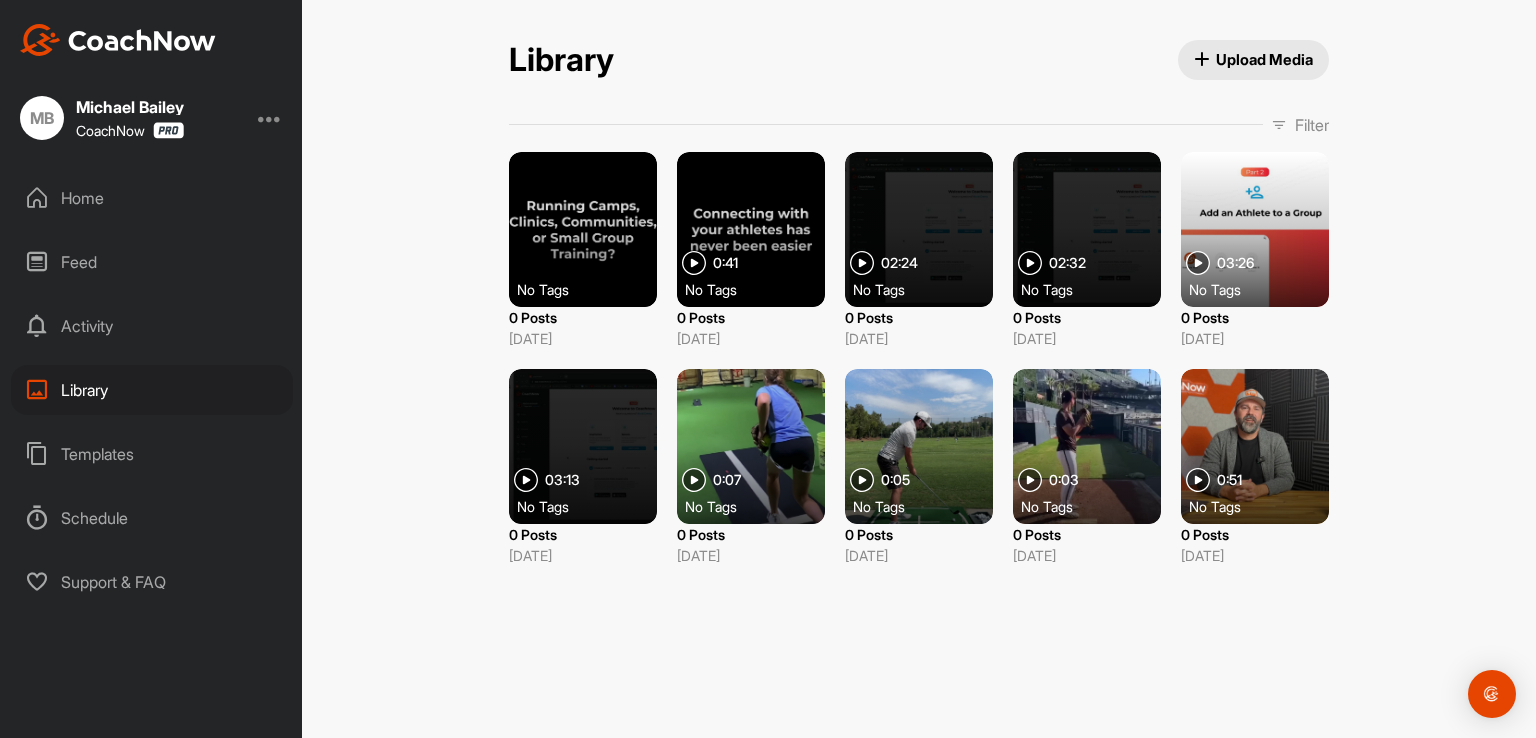 click at bounding box center [751, 229] 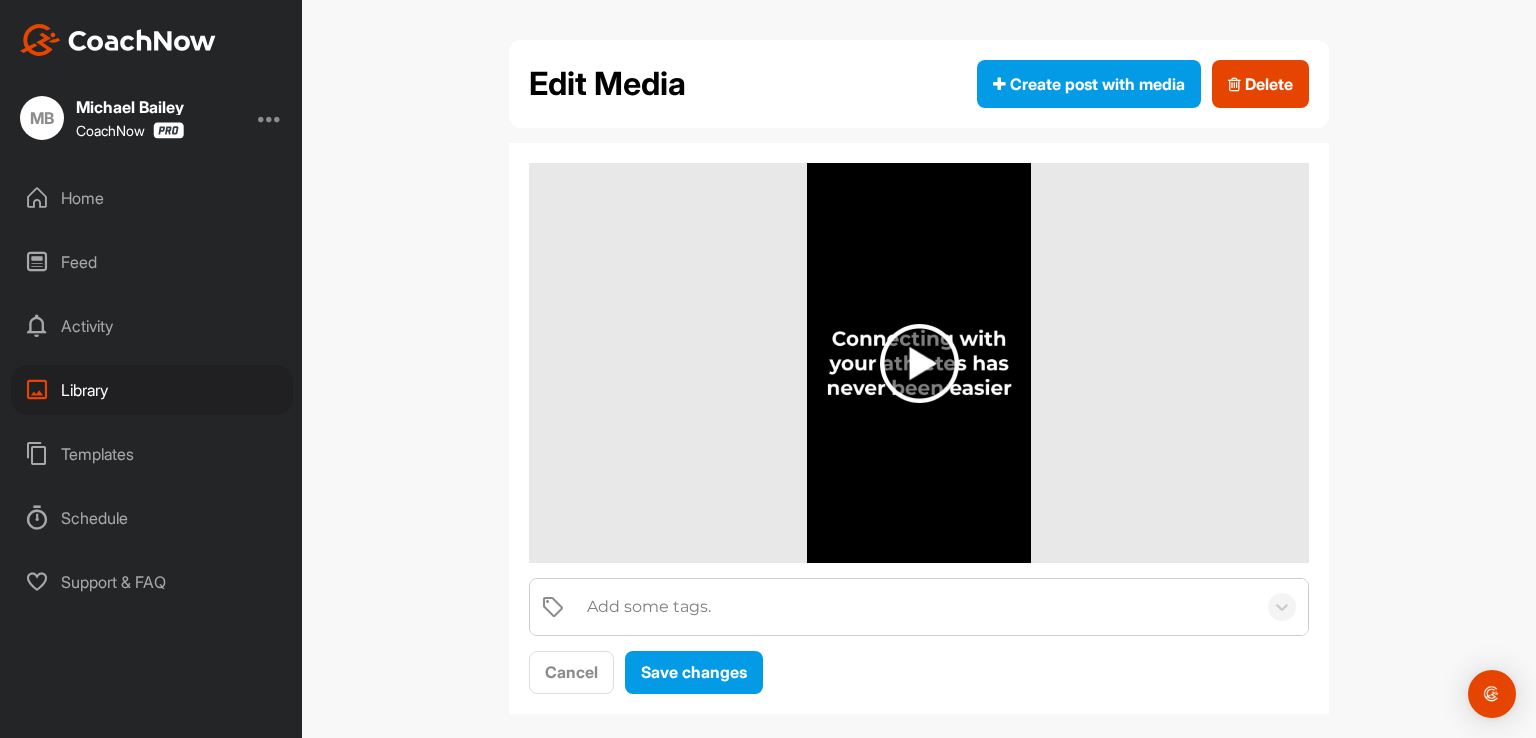 click at bounding box center (919, 363) 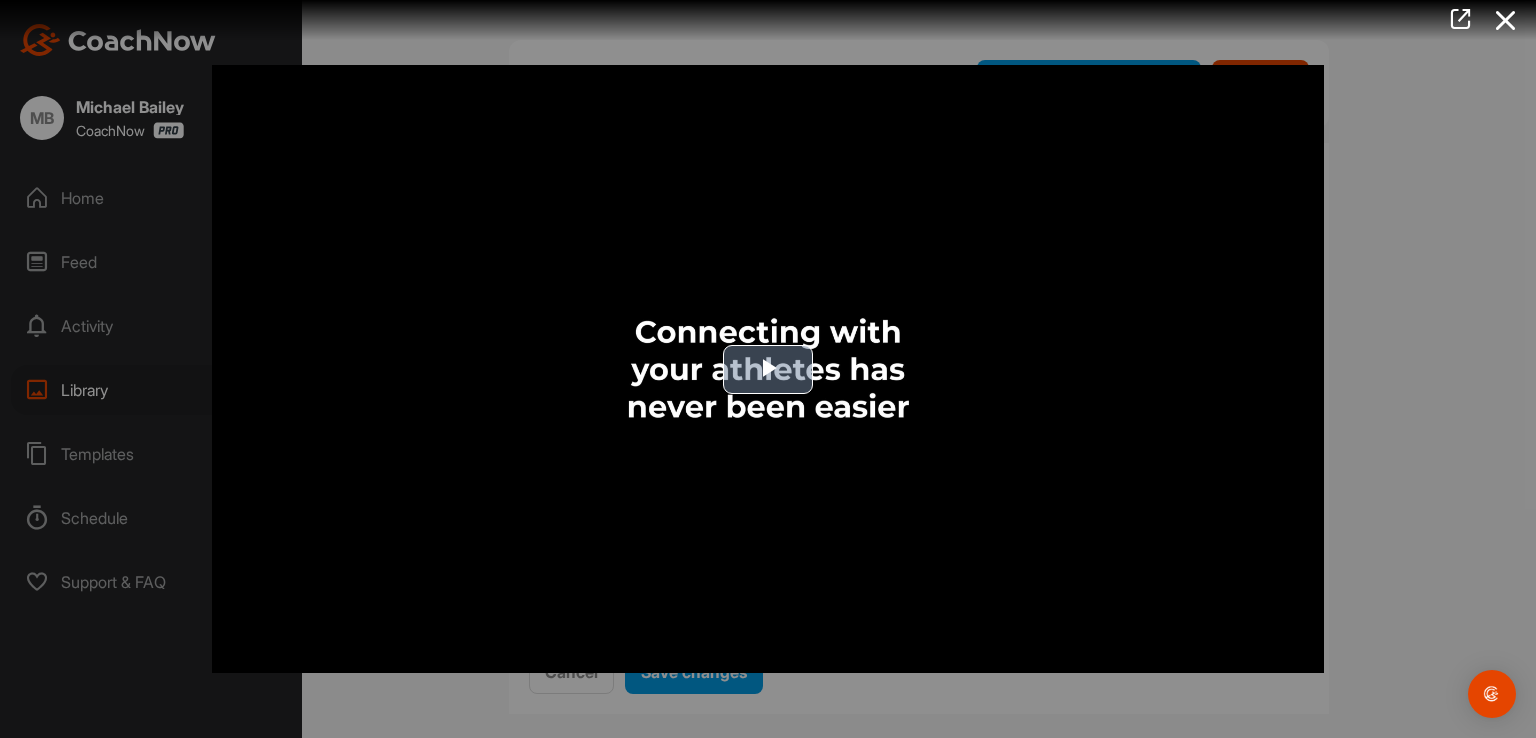 click at bounding box center [768, 369] 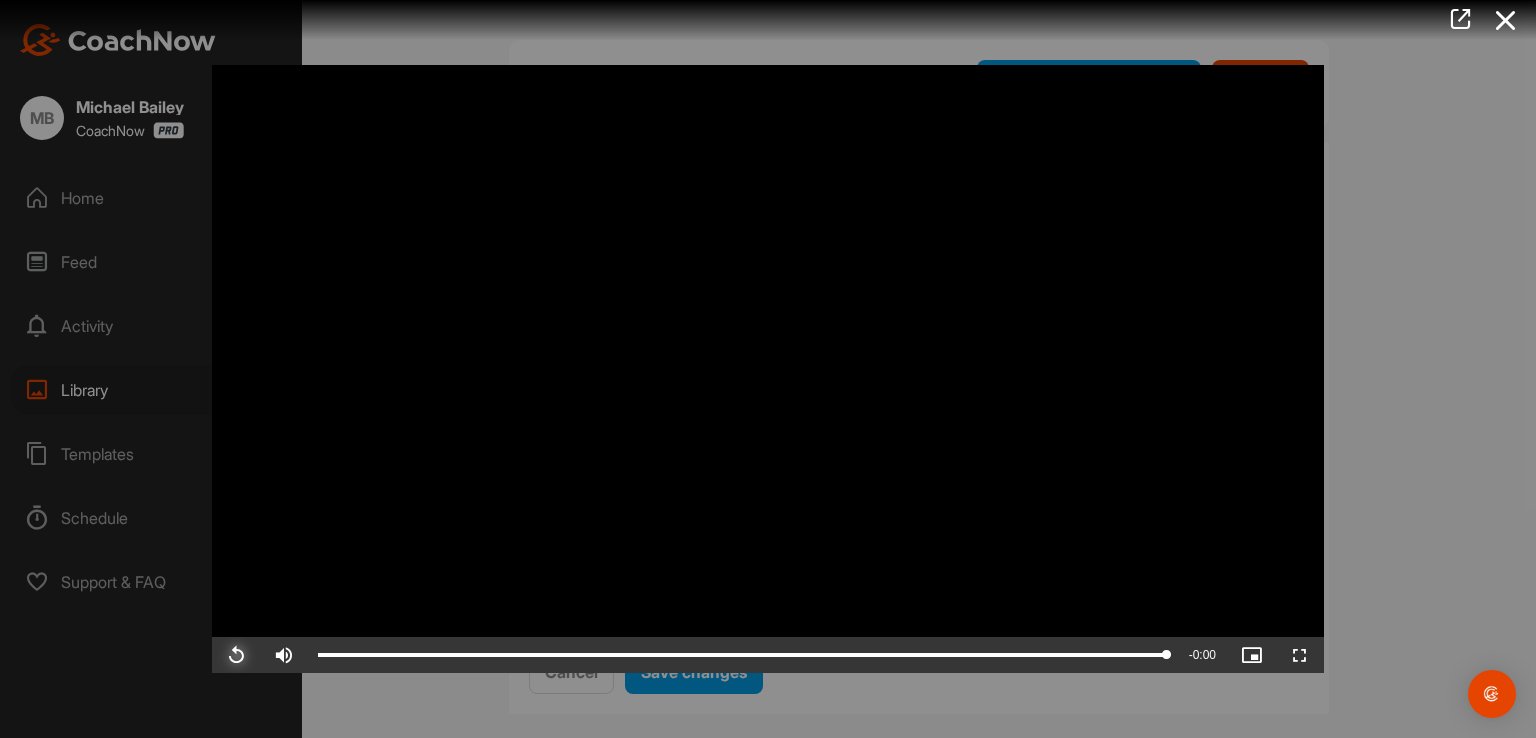 click at bounding box center [236, 655] 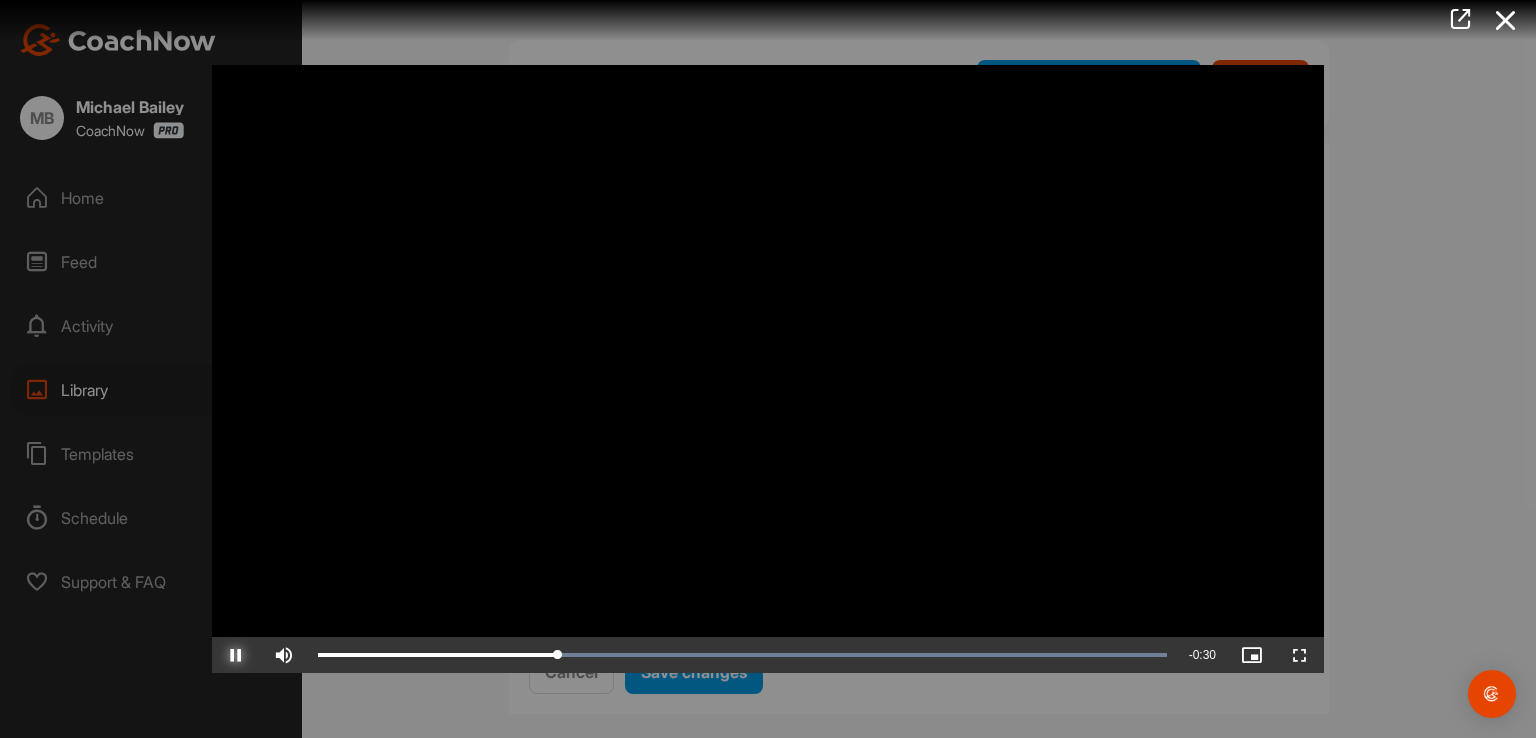 click at bounding box center [236, 655] 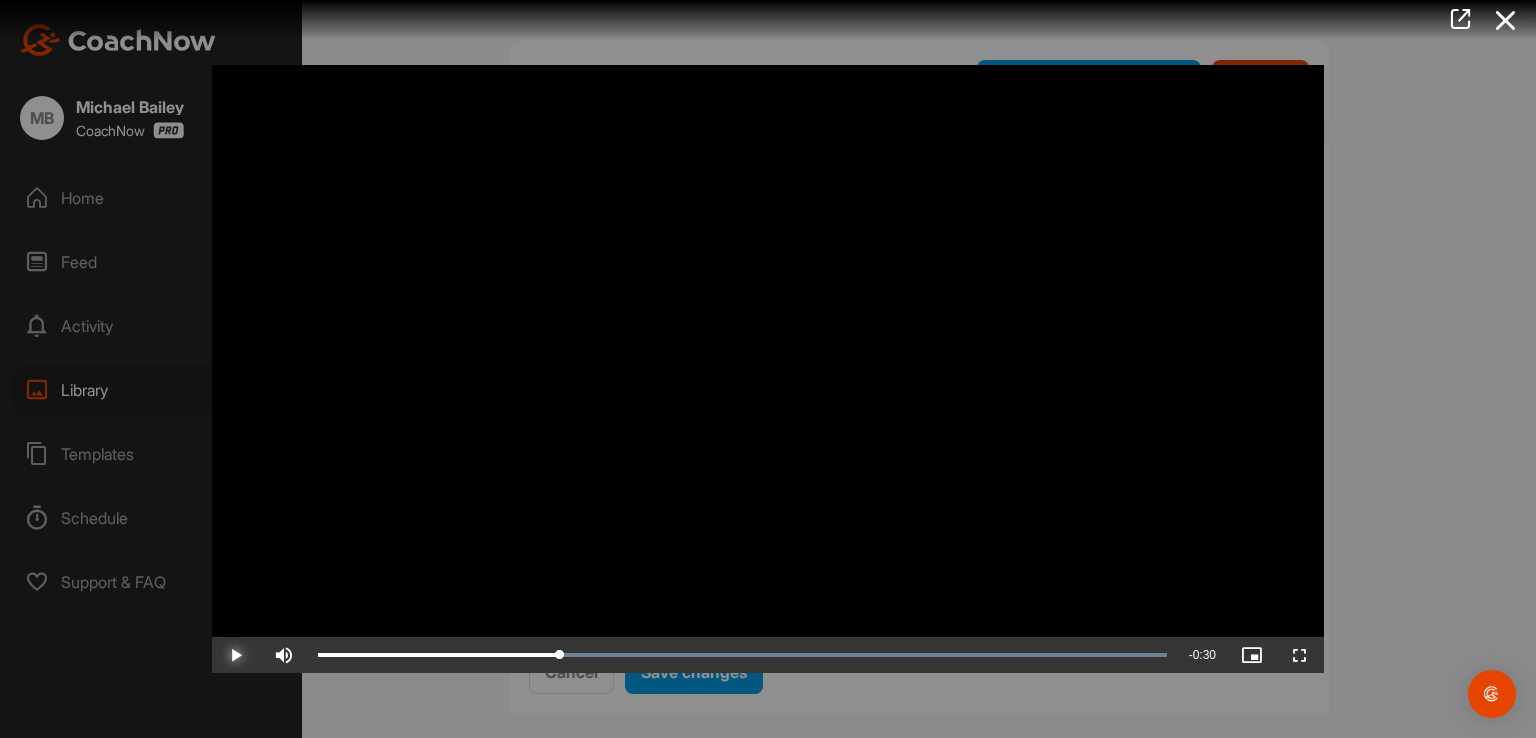 click at bounding box center (236, 655) 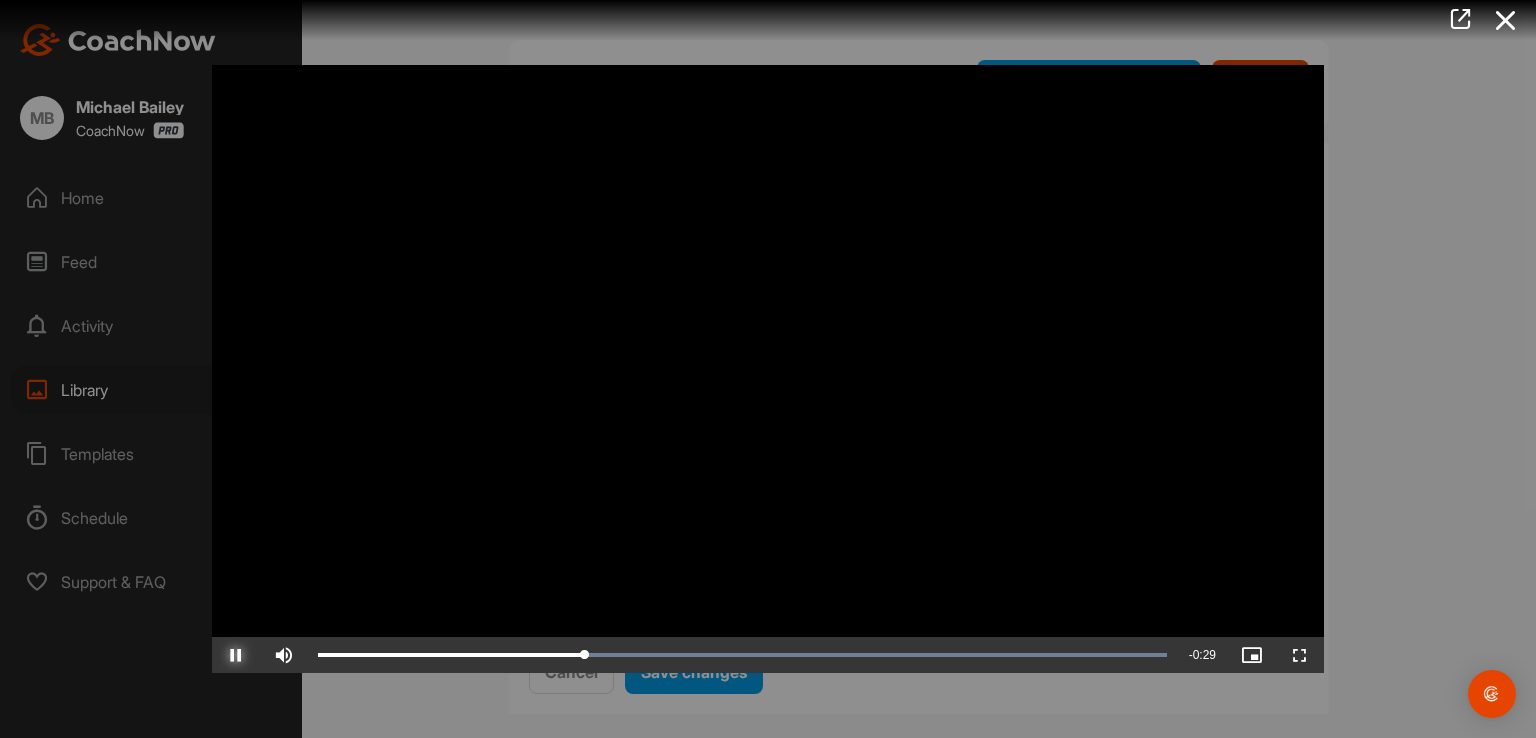 click at bounding box center [236, 655] 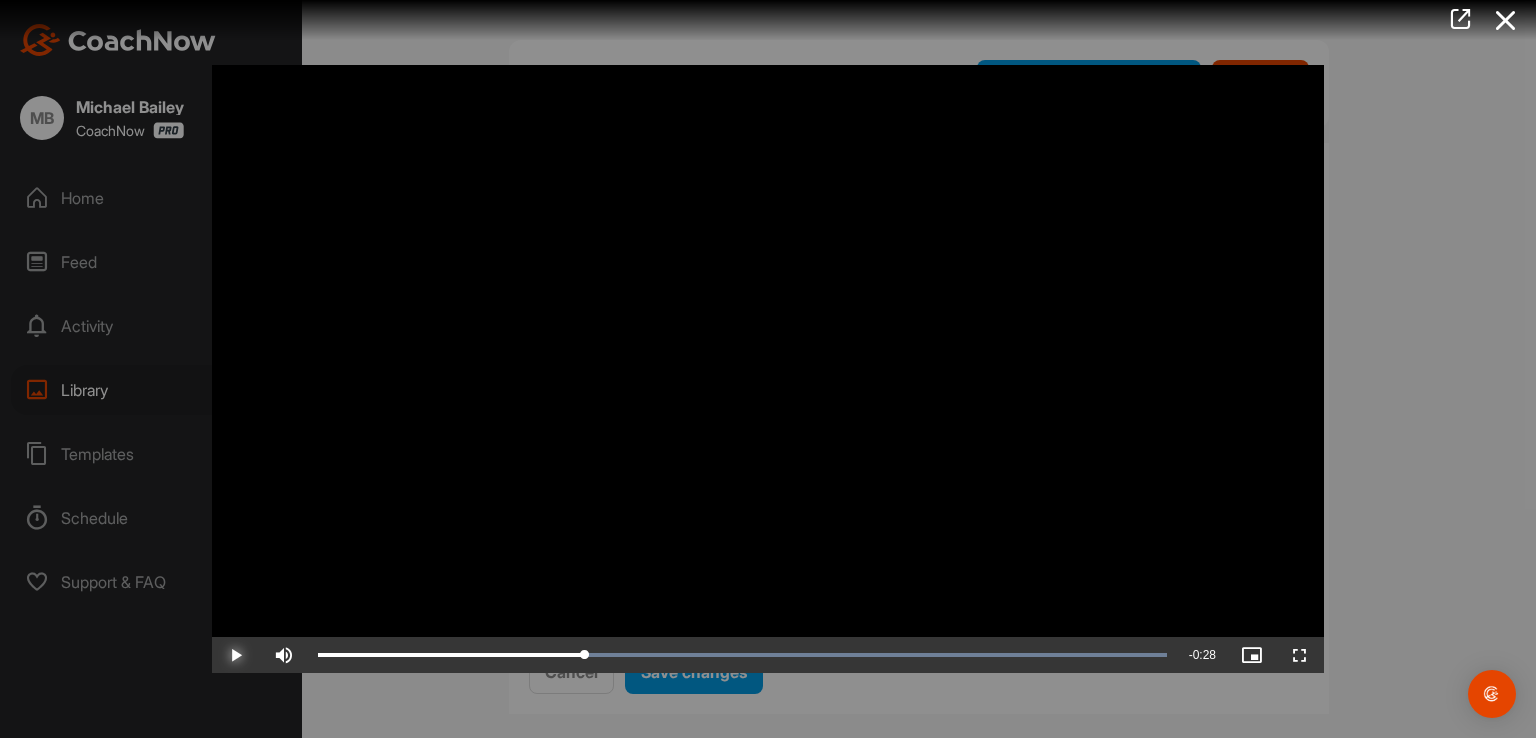click at bounding box center [236, 655] 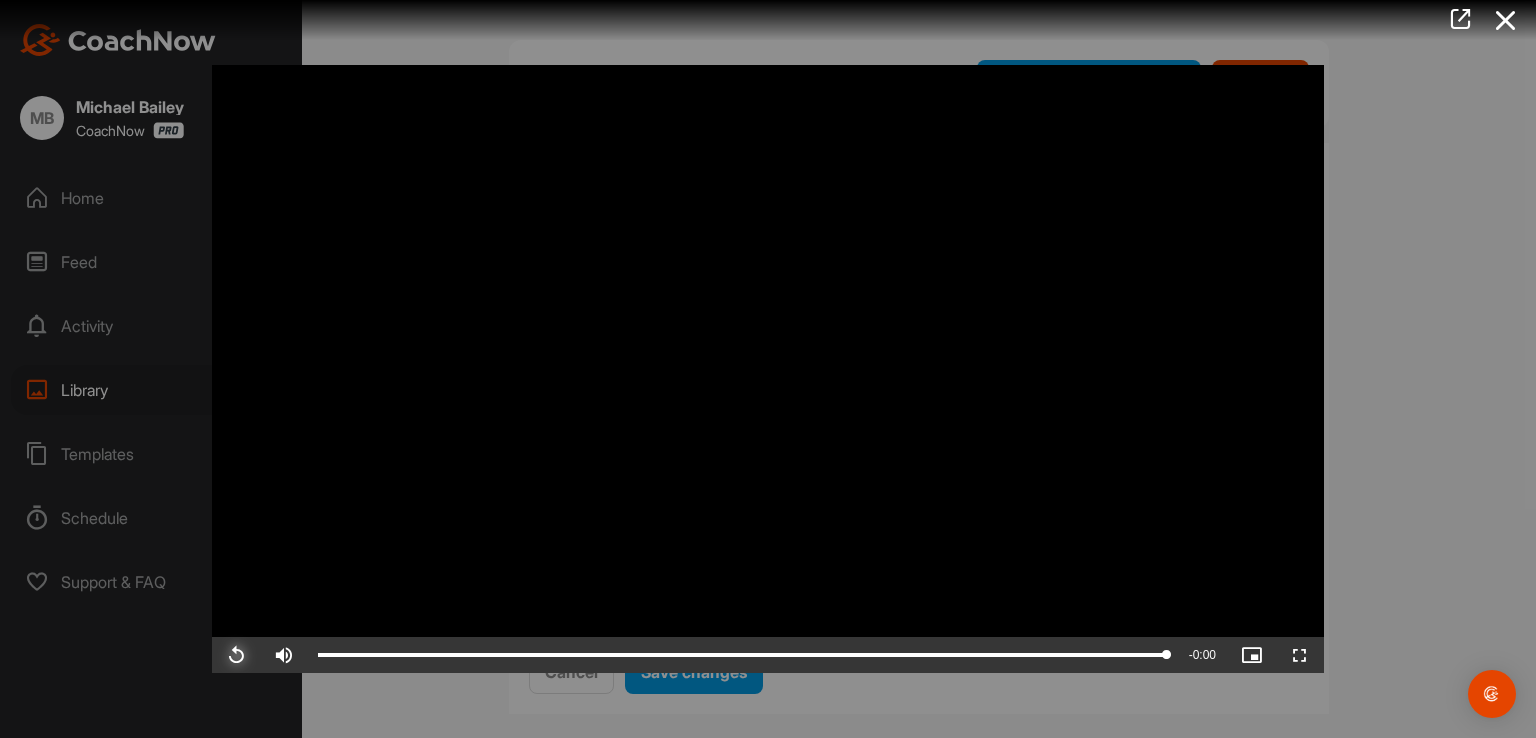 click at bounding box center [236, 655] 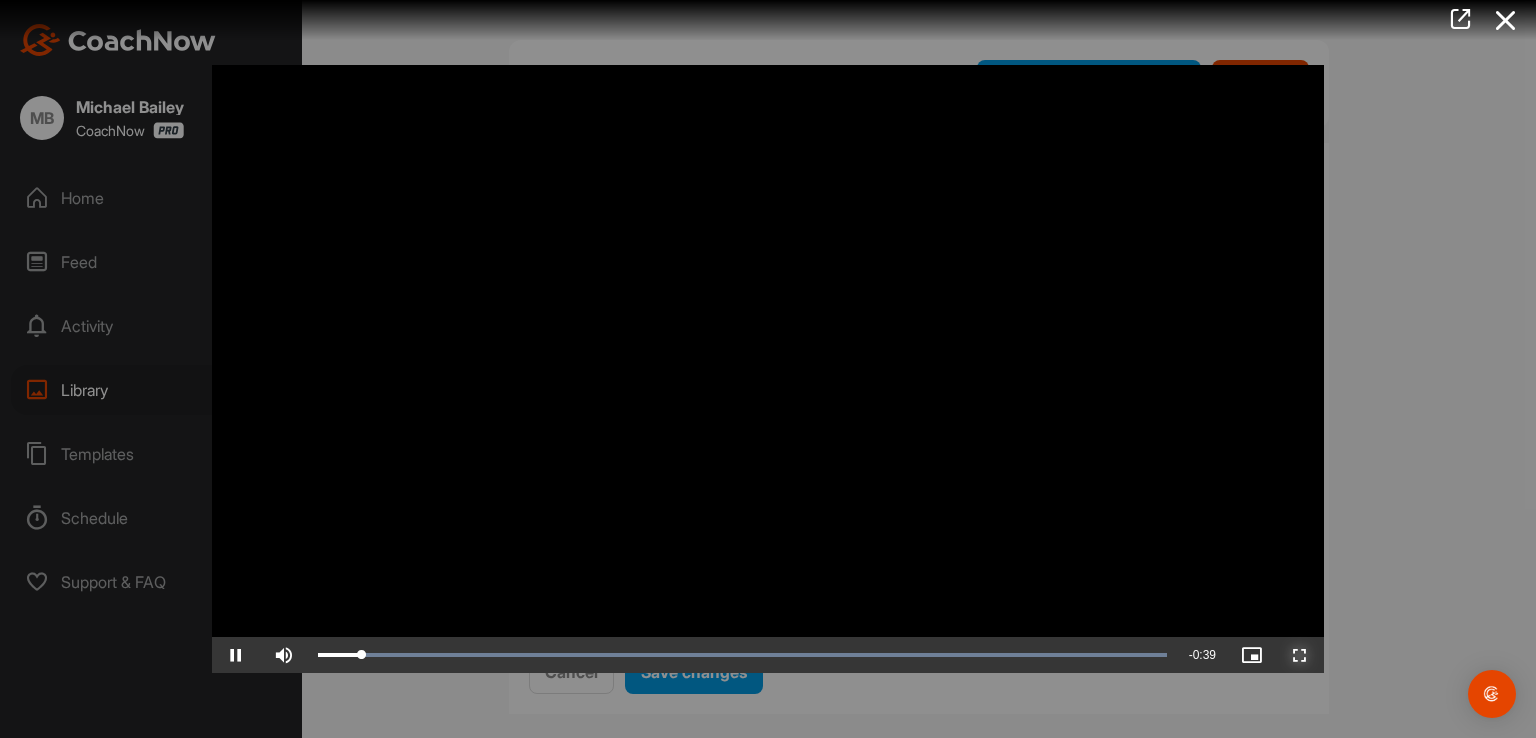 click at bounding box center (1300, 655) 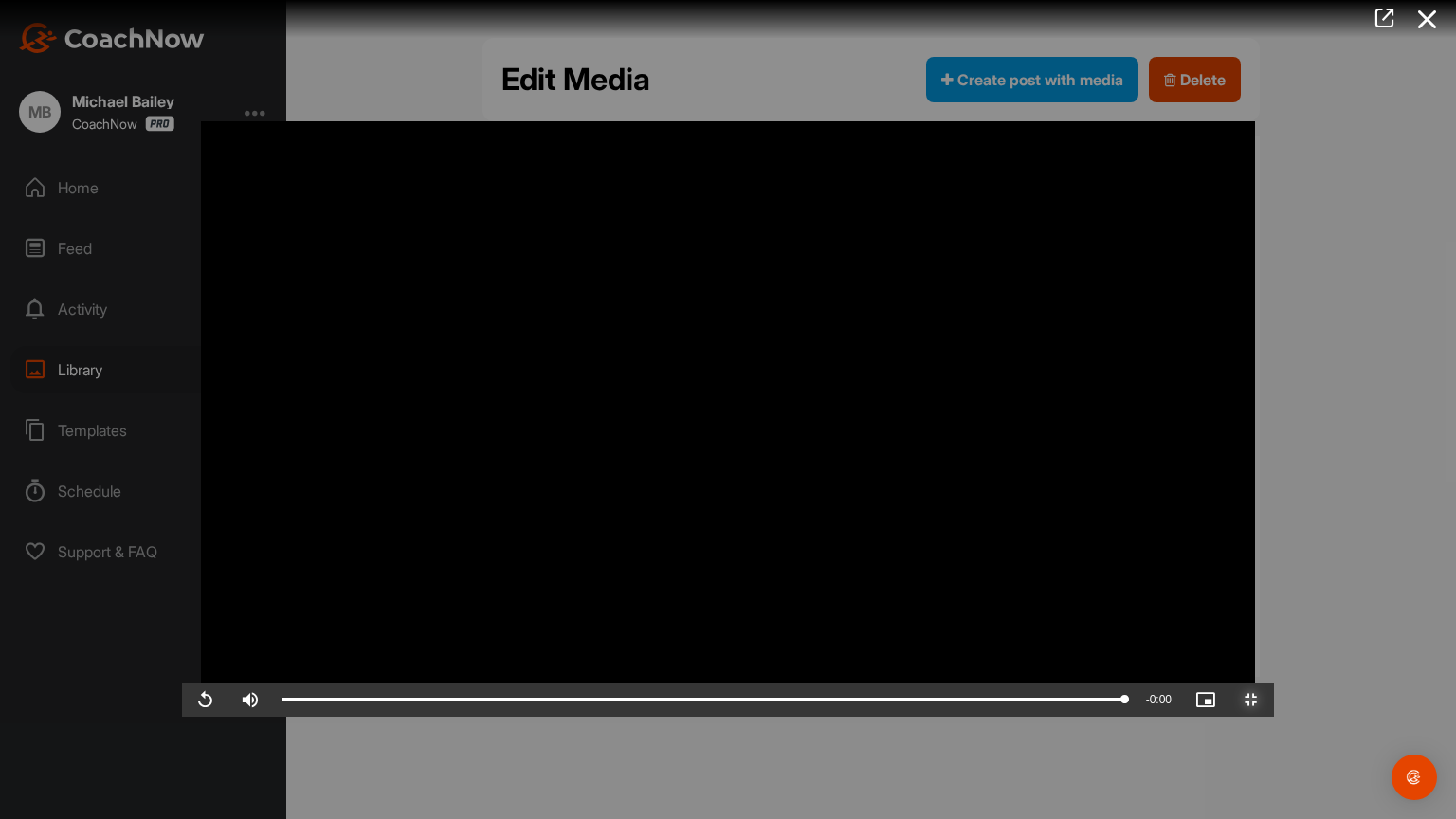 click at bounding box center [1251, 700] 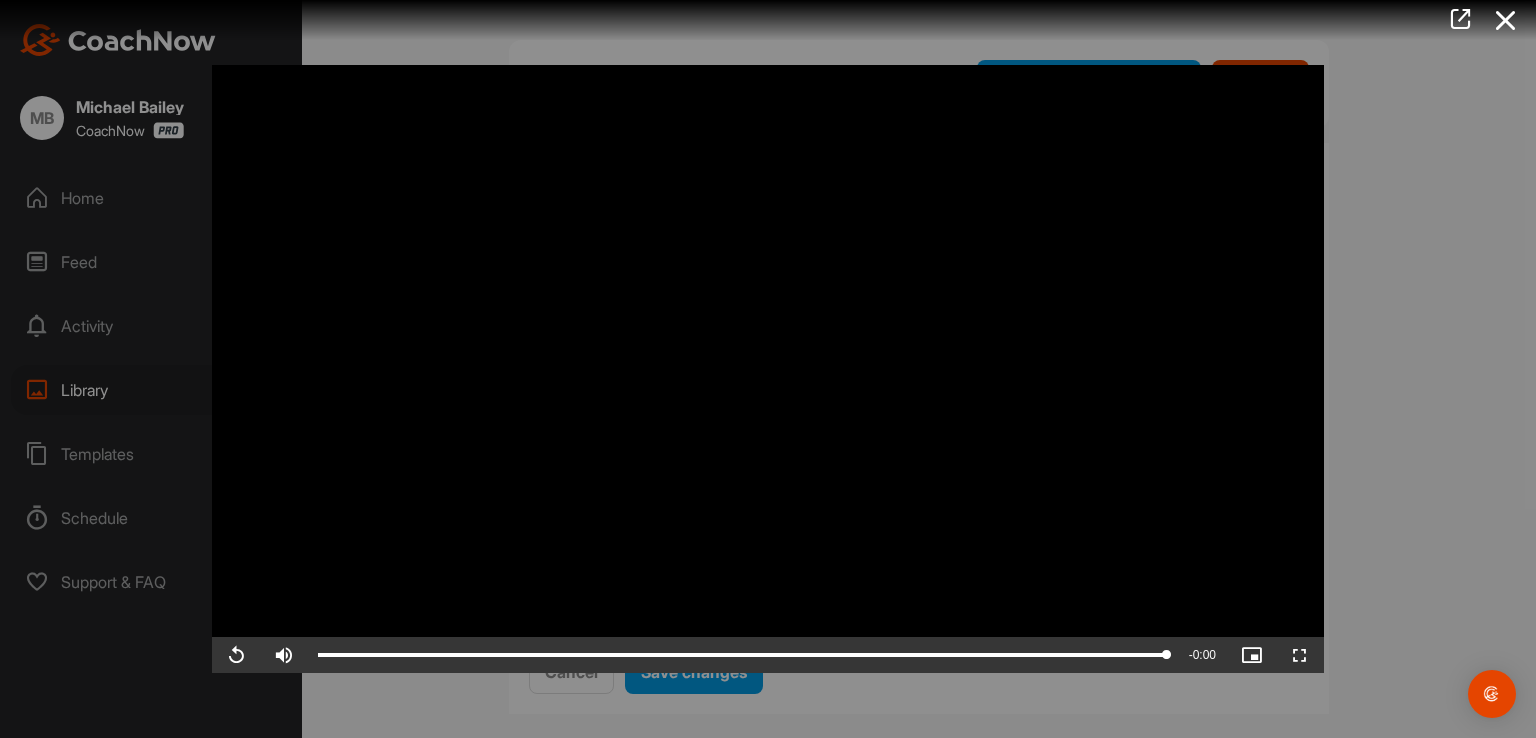 click at bounding box center [768, 369] 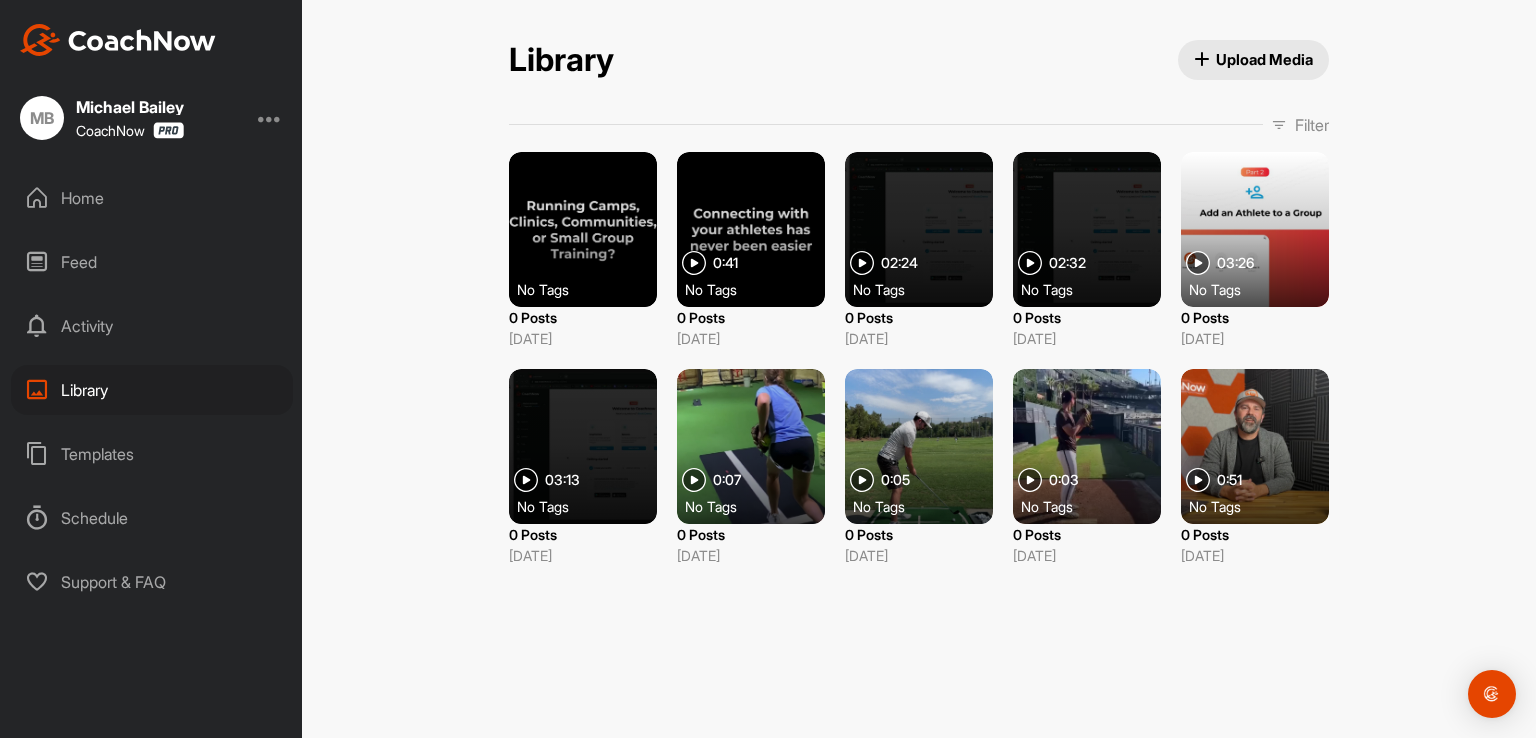 click at bounding box center (583, 229) 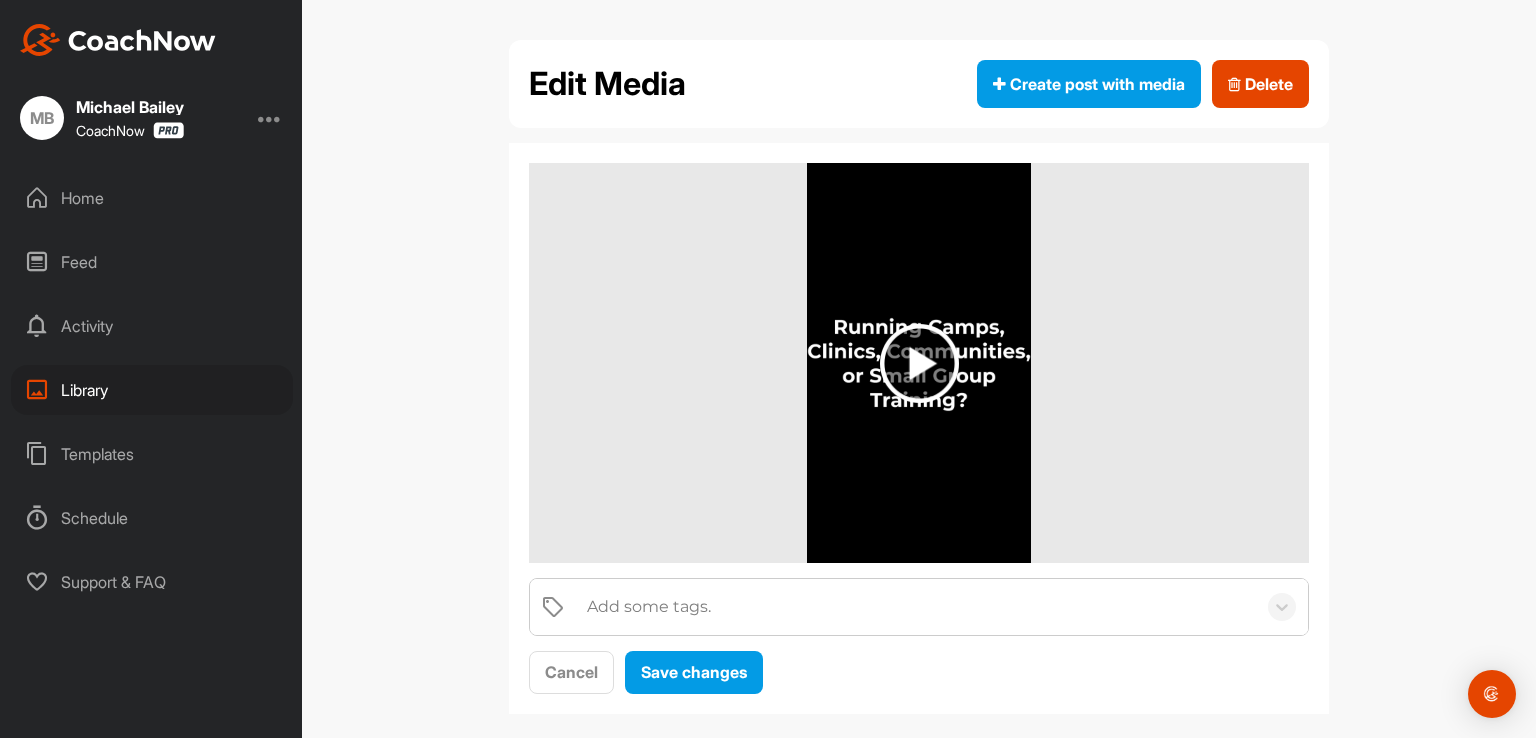 click at bounding box center (919, 363) 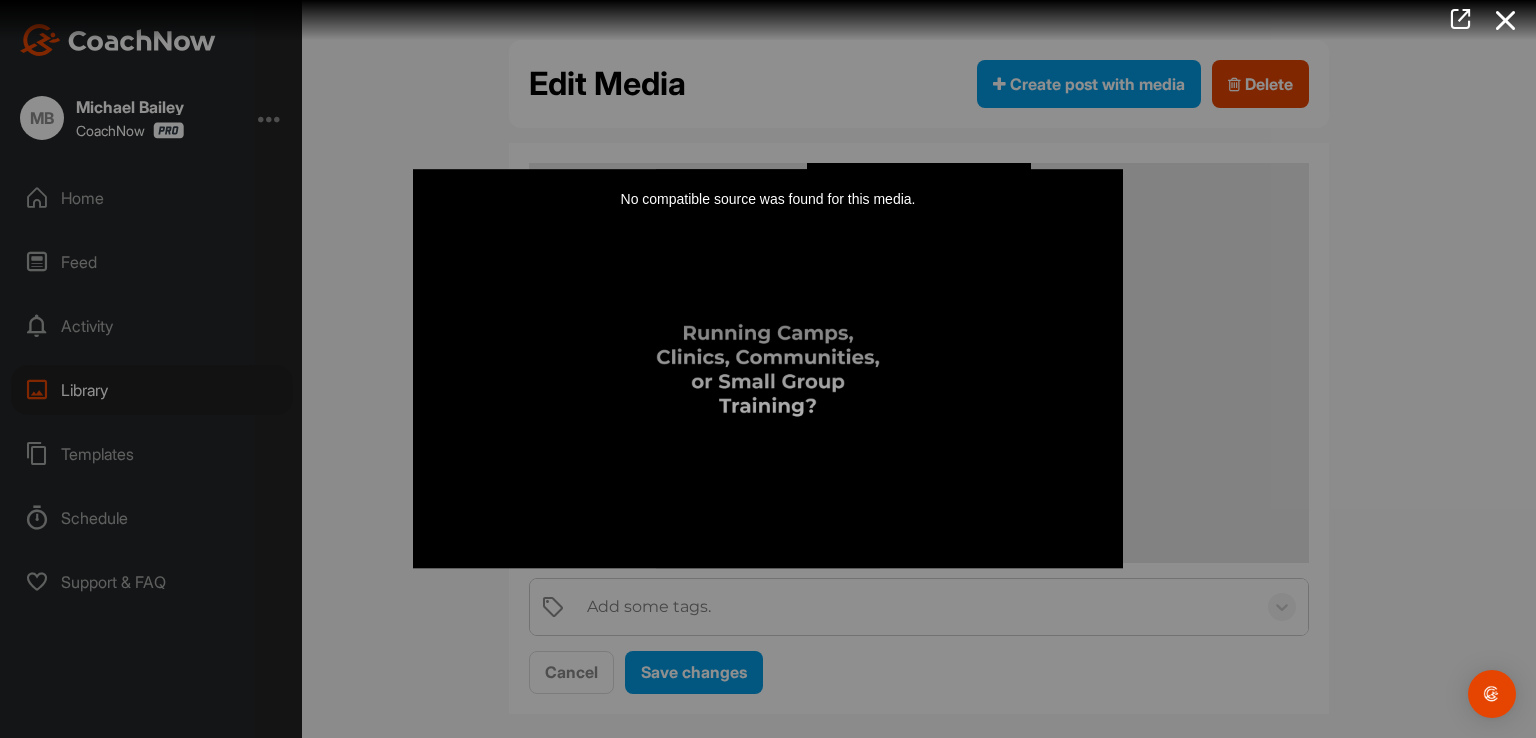 click at bounding box center [768, 369] 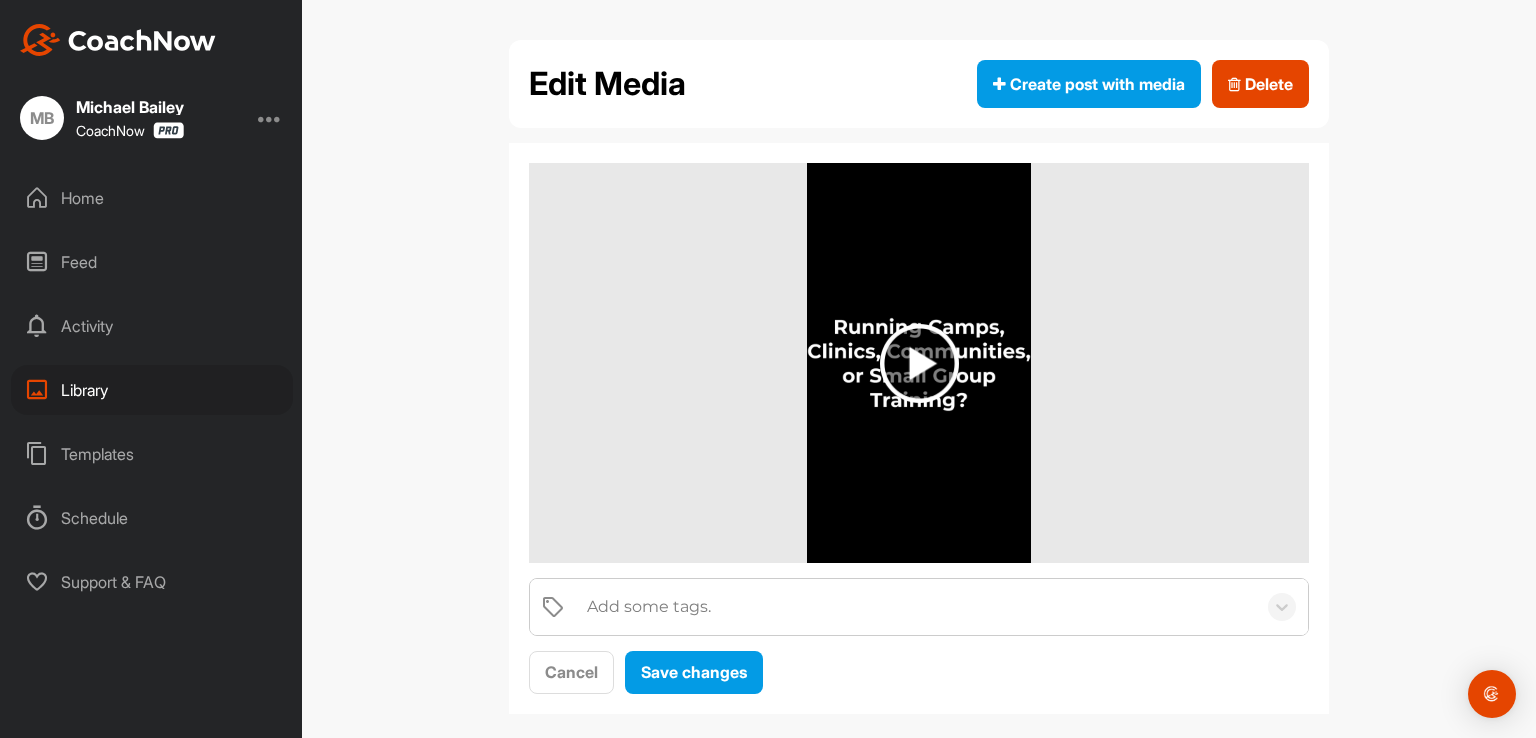 click on "Library" at bounding box center (152, 390) 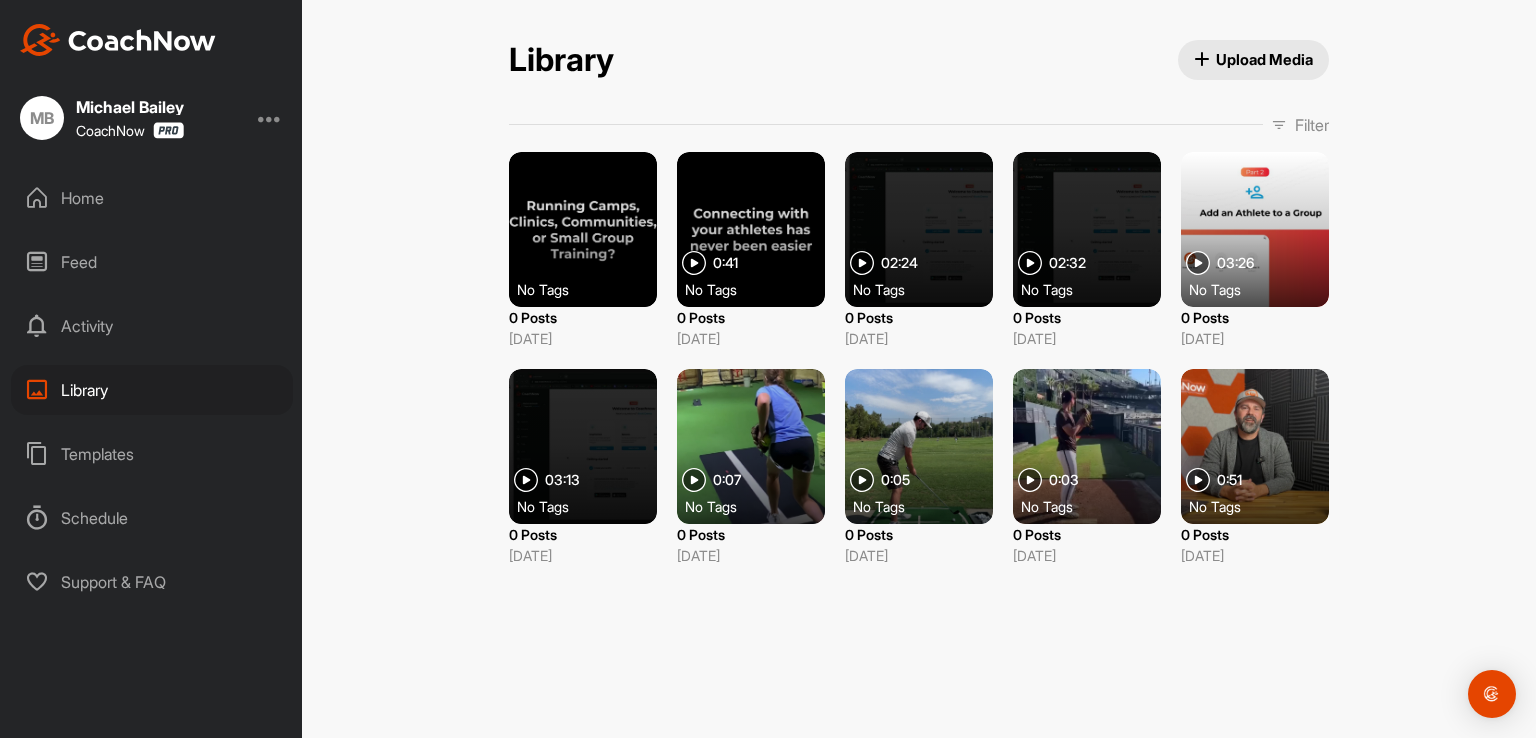 click at bounding box center [919, 229] 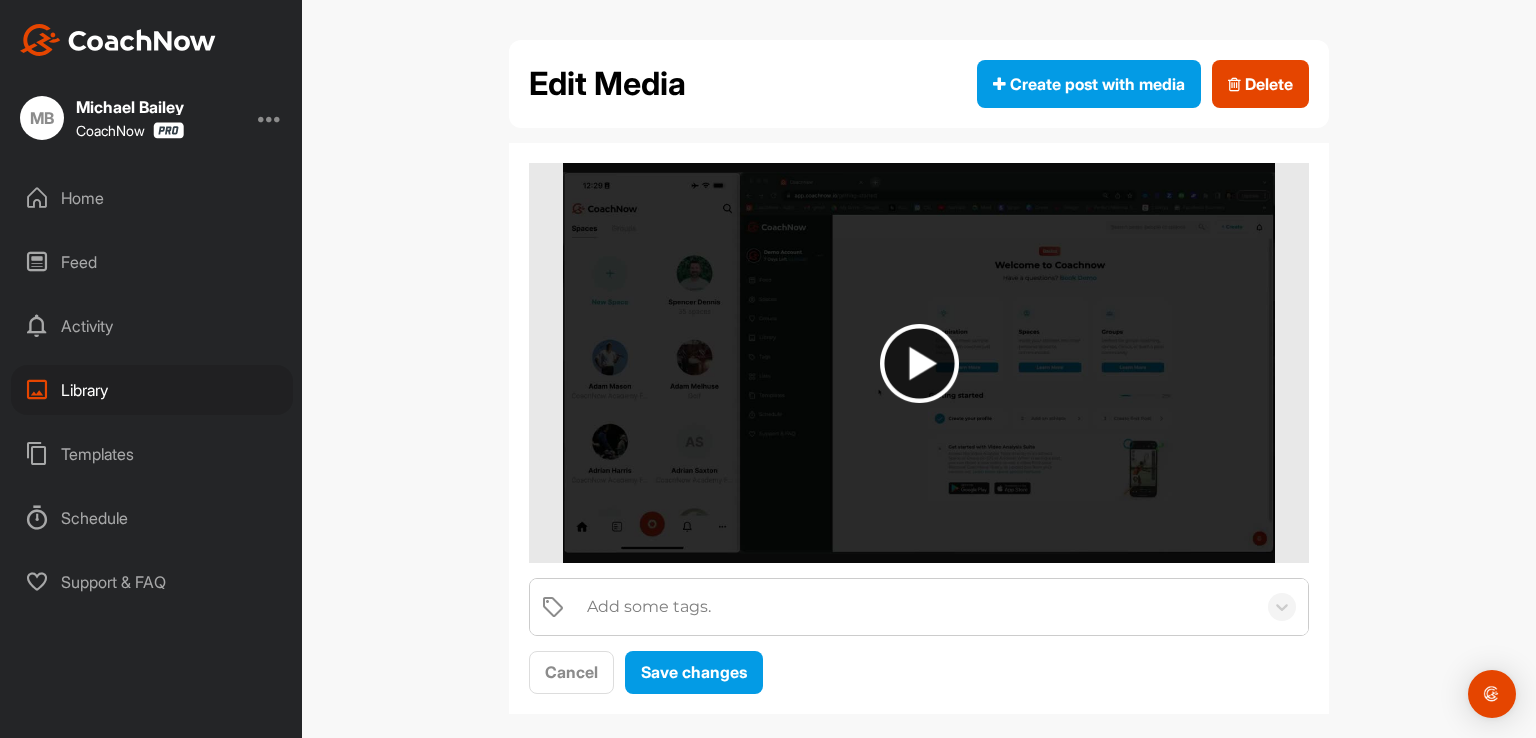 click at bounding box center [919, 363] 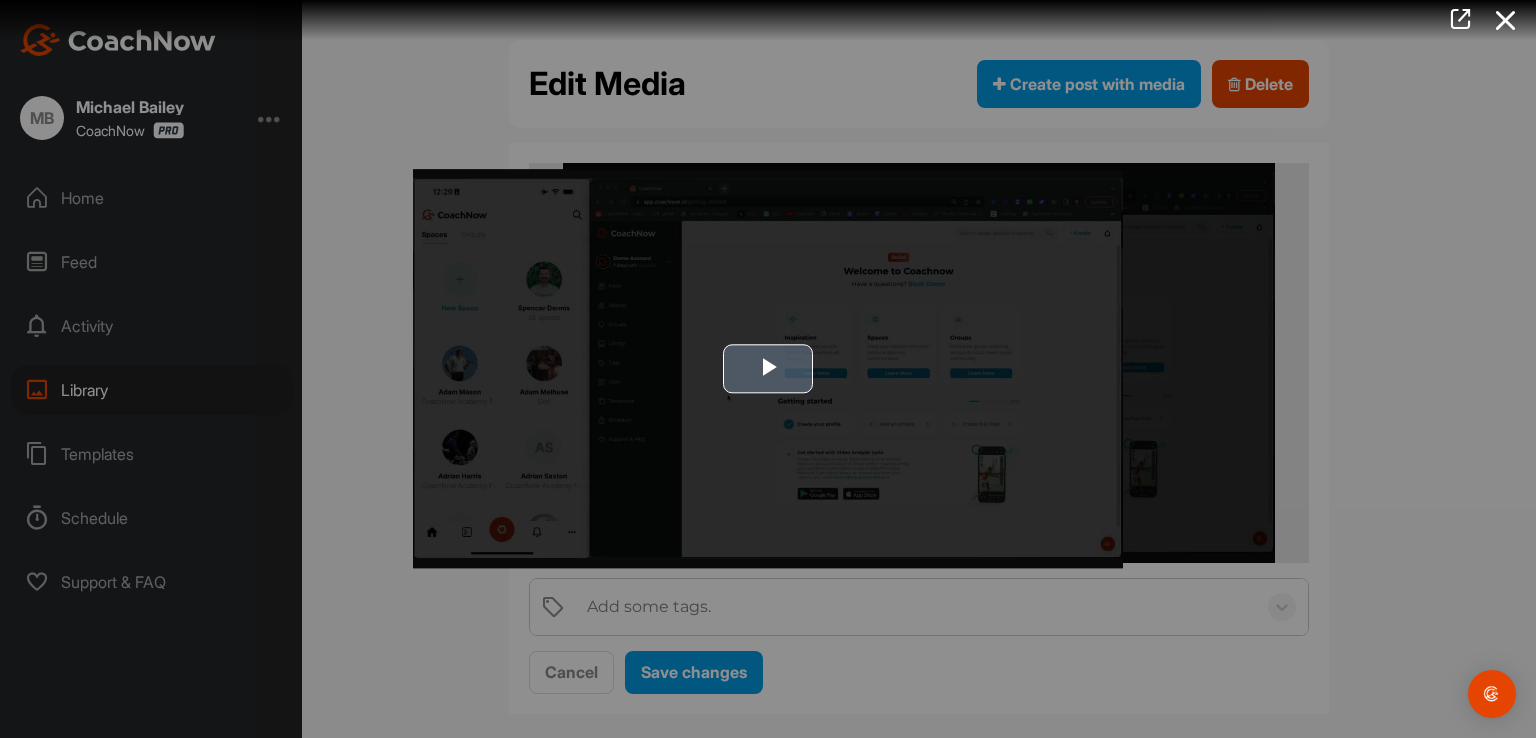 click at bounding box center [768, 369] 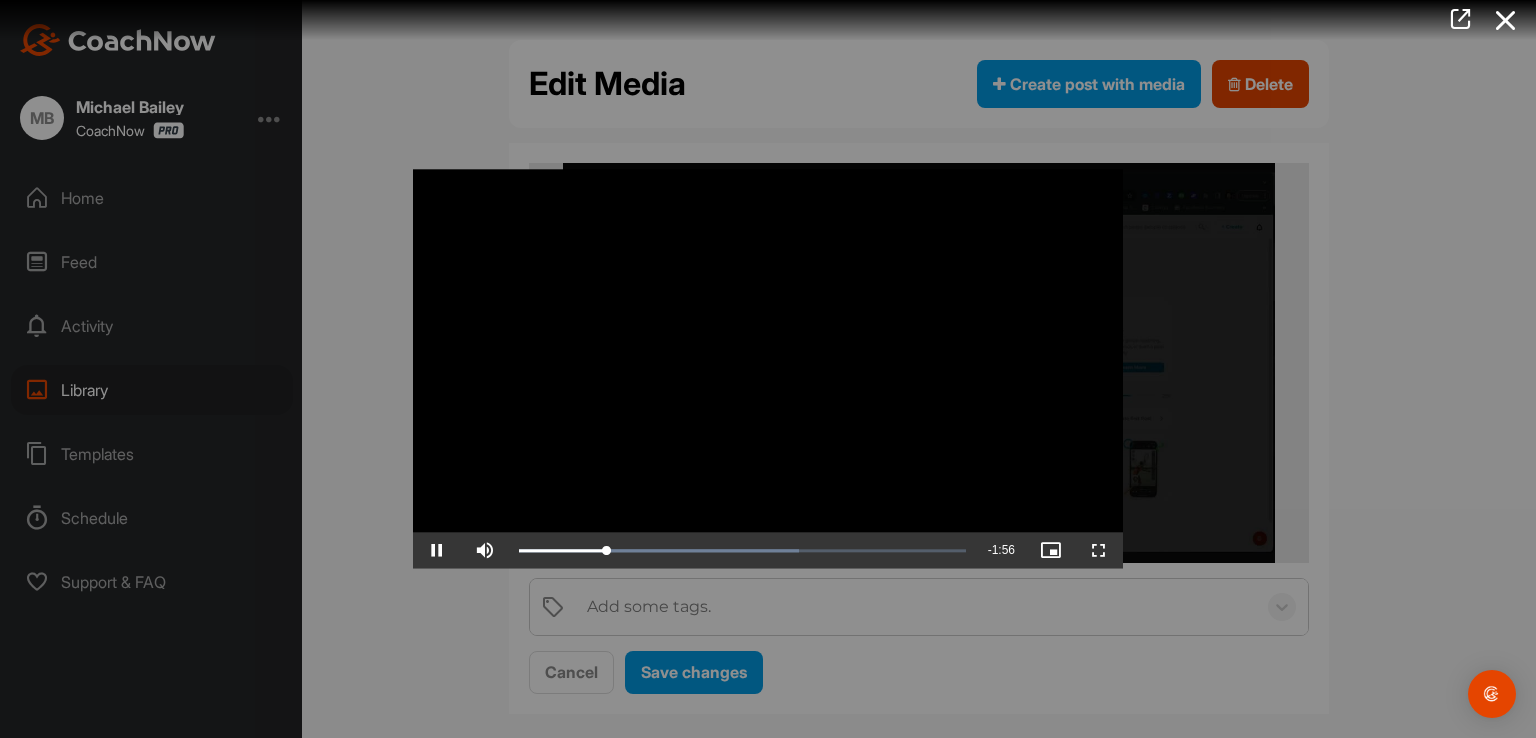 click at bounding box center (768, 369) 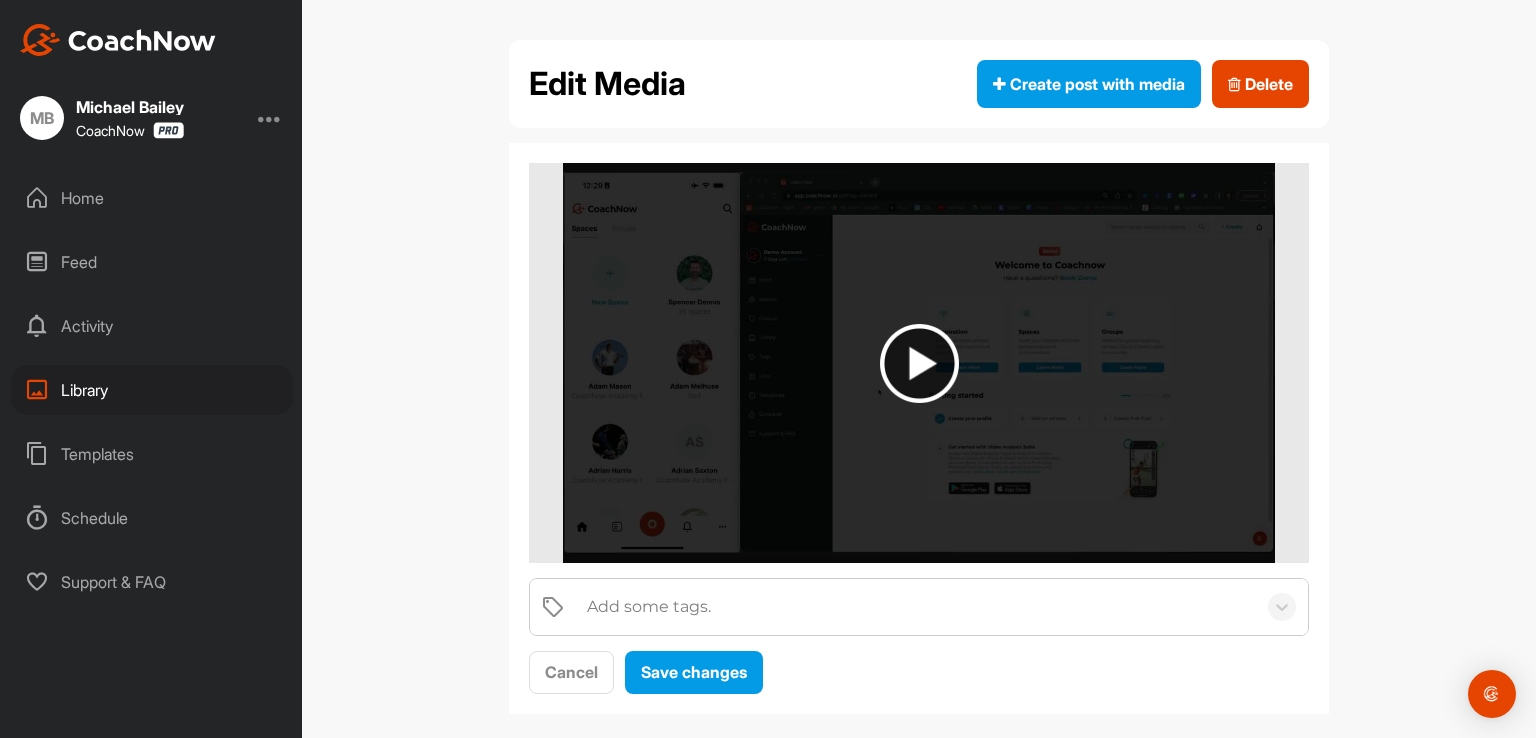 click on "Library" at bounding box center (152, 390) 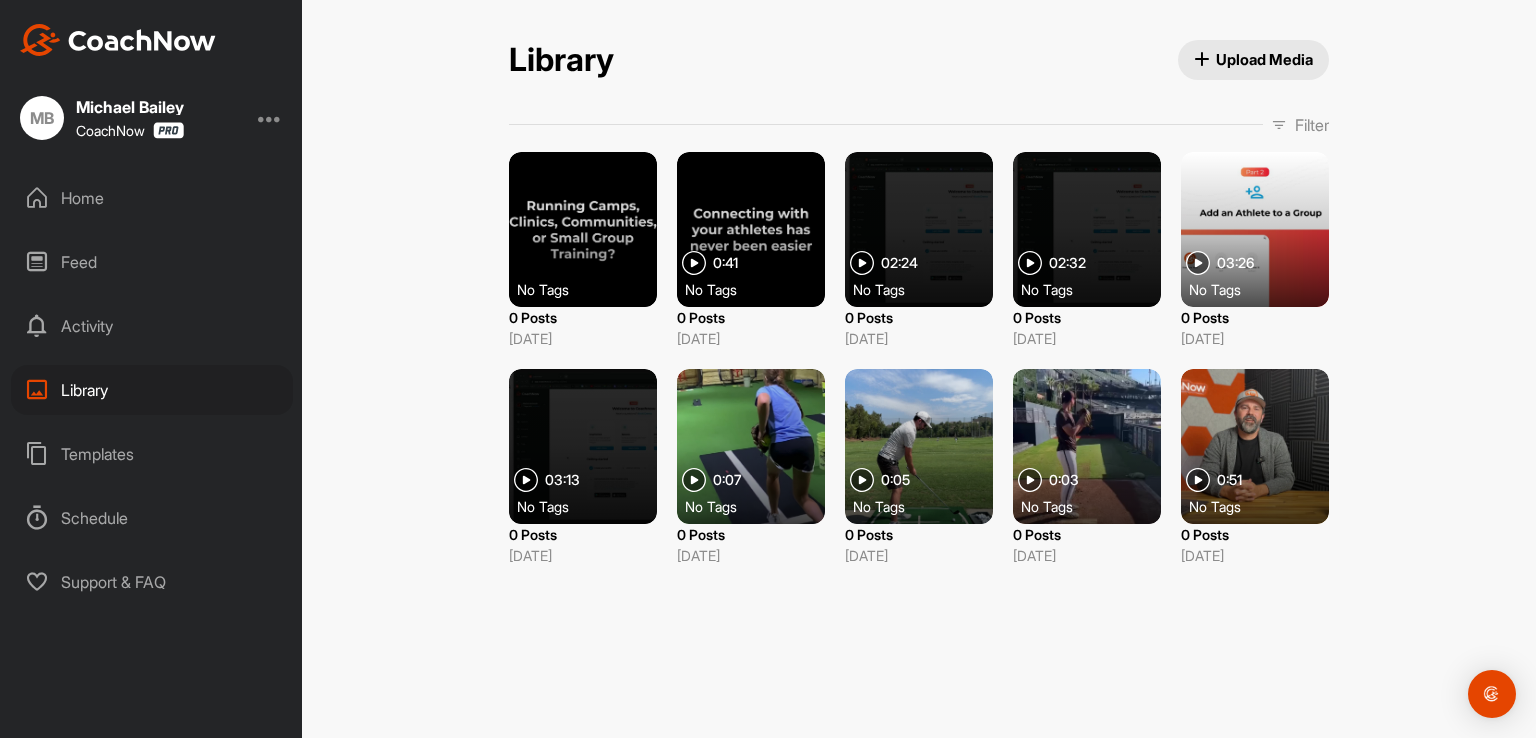 click at bounding box center [1087, 229] 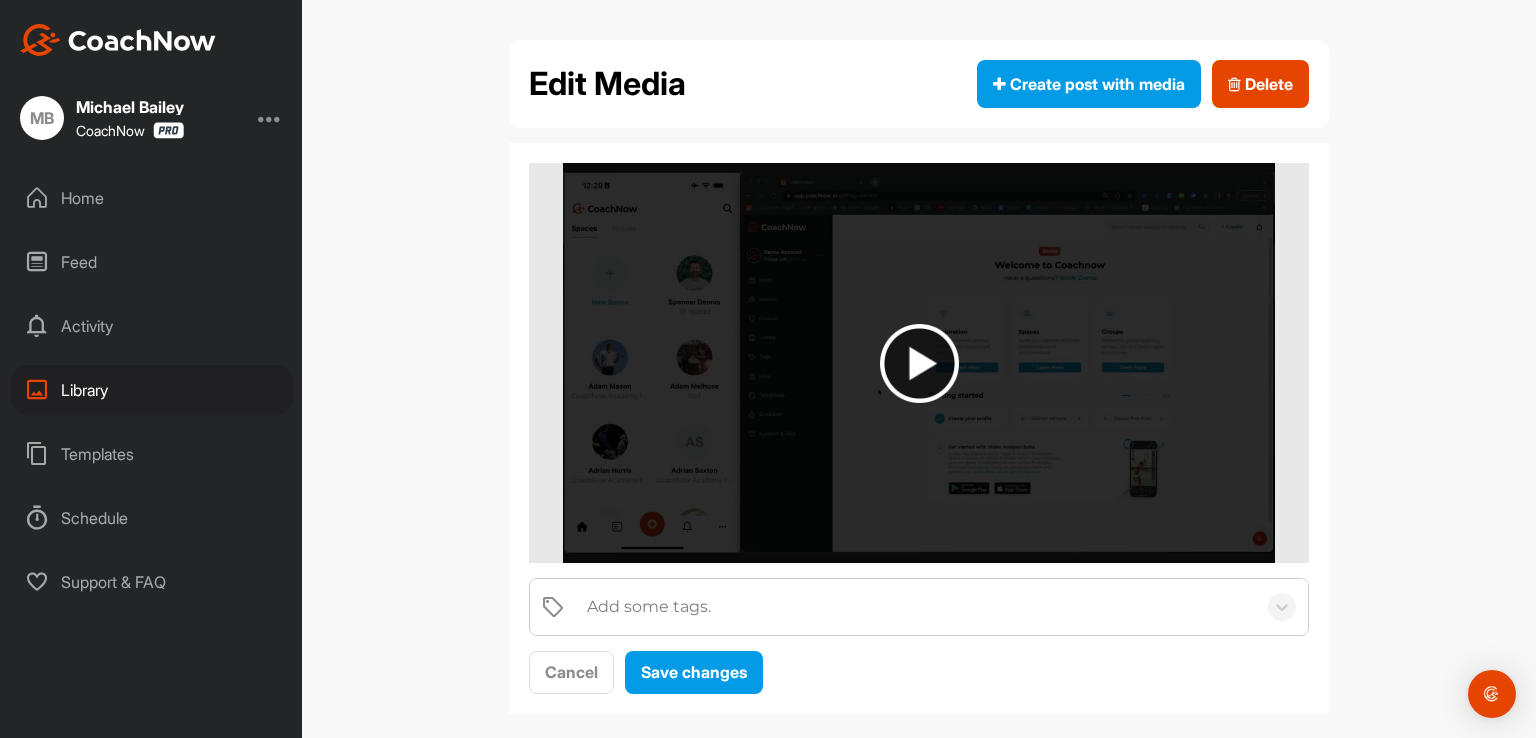 click at bounding box center [919, 363] 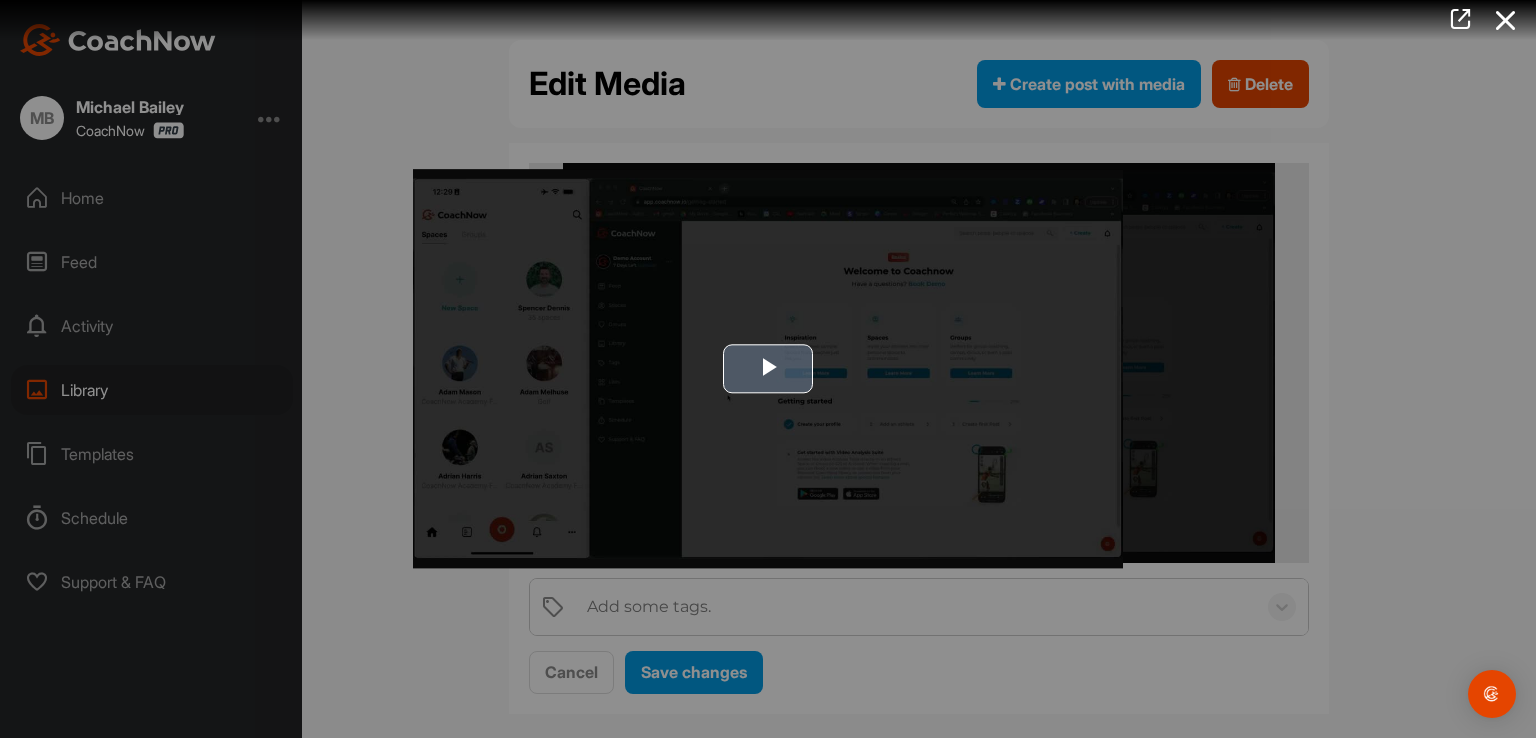 click at bounding box center [768, 369] 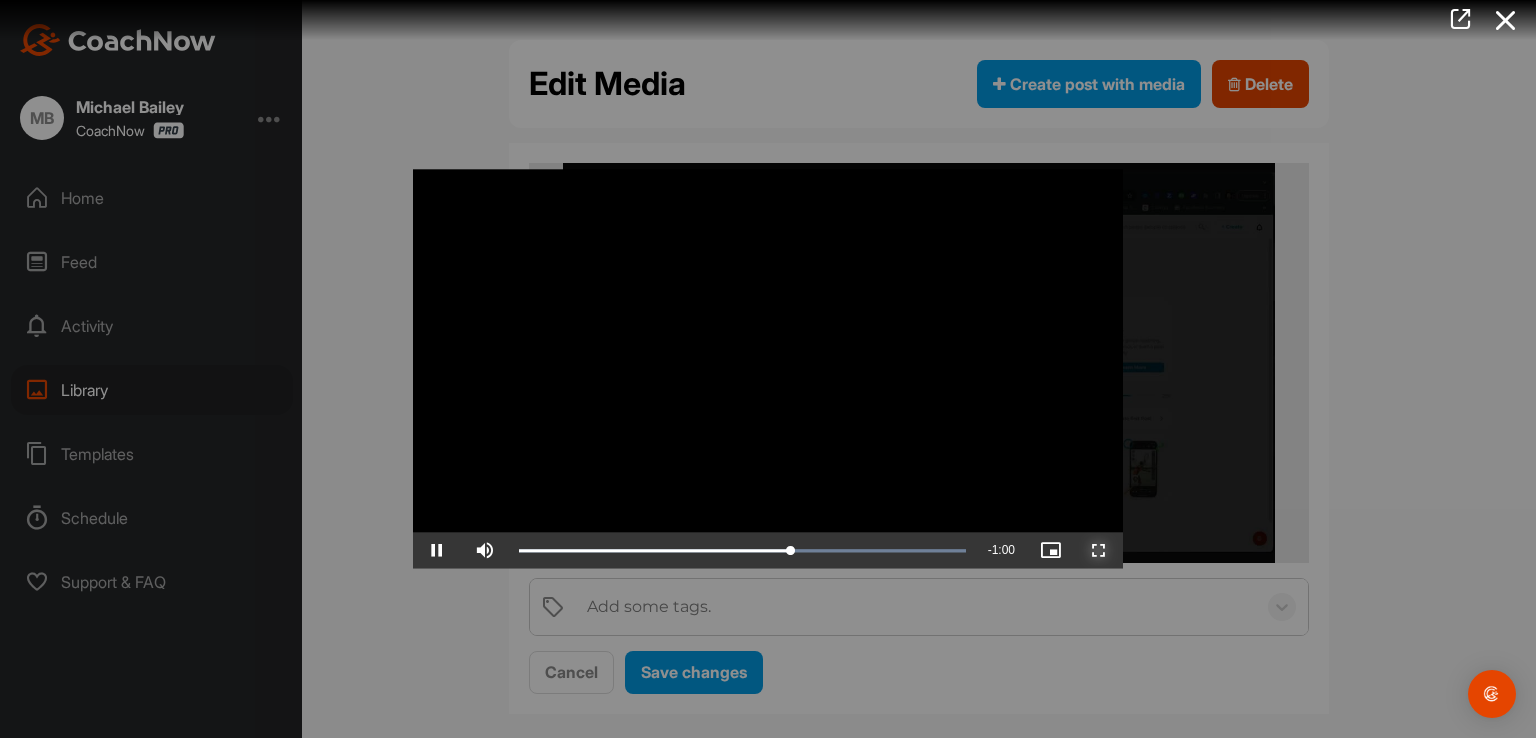 click at bounding box center (1099, 551) 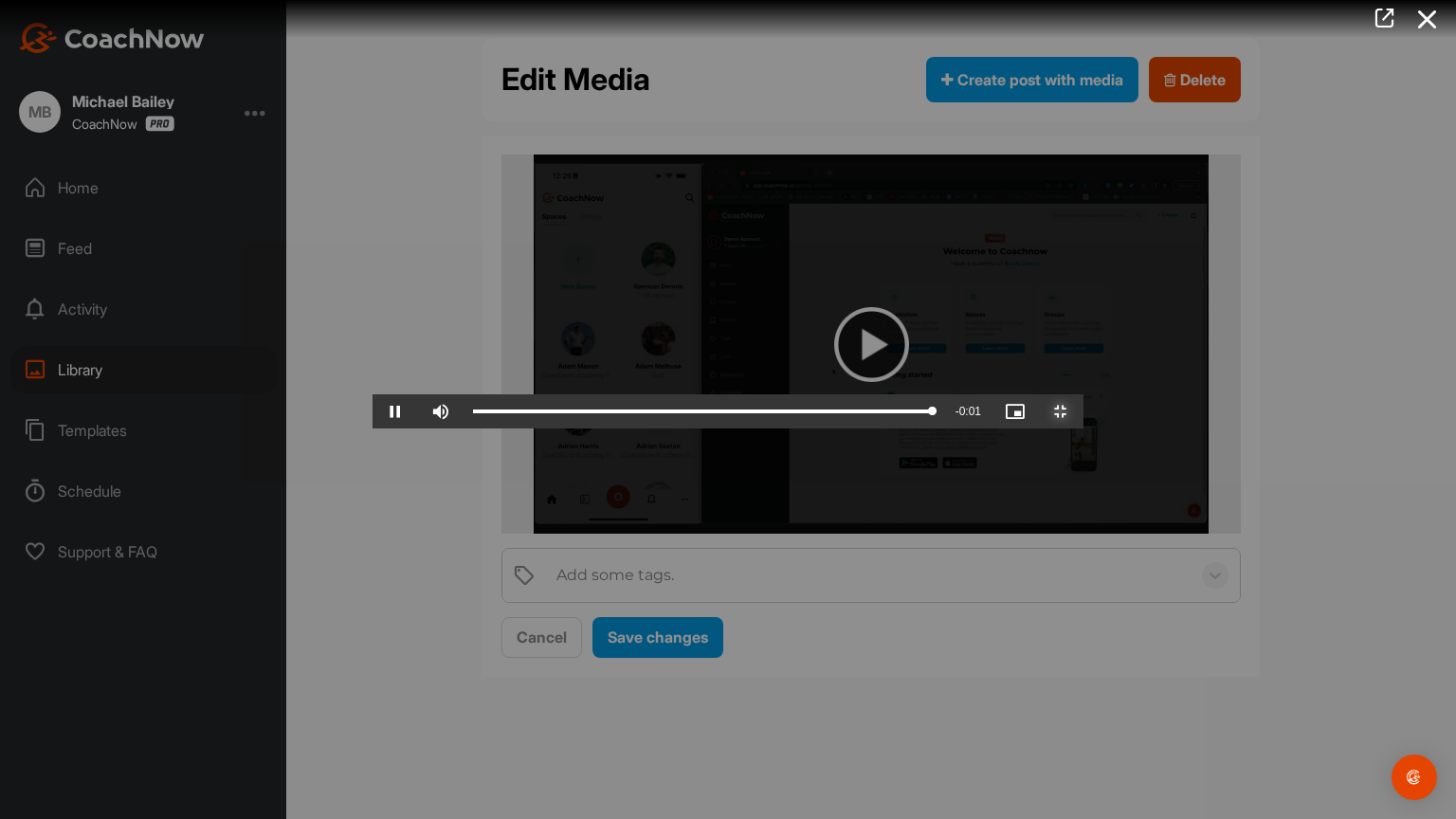 click at bounding box center [1061, 411] 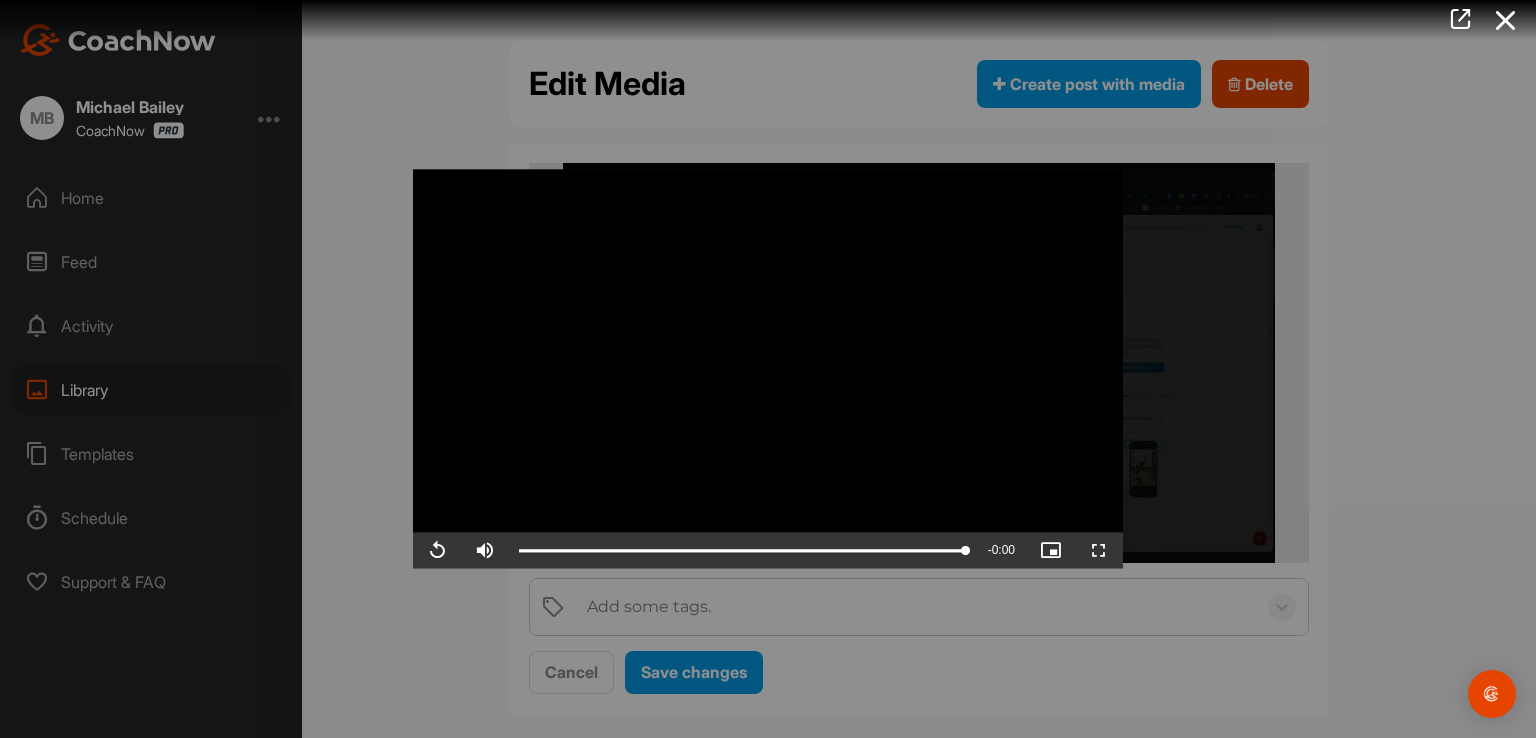 click at bounding box center (768, 369) 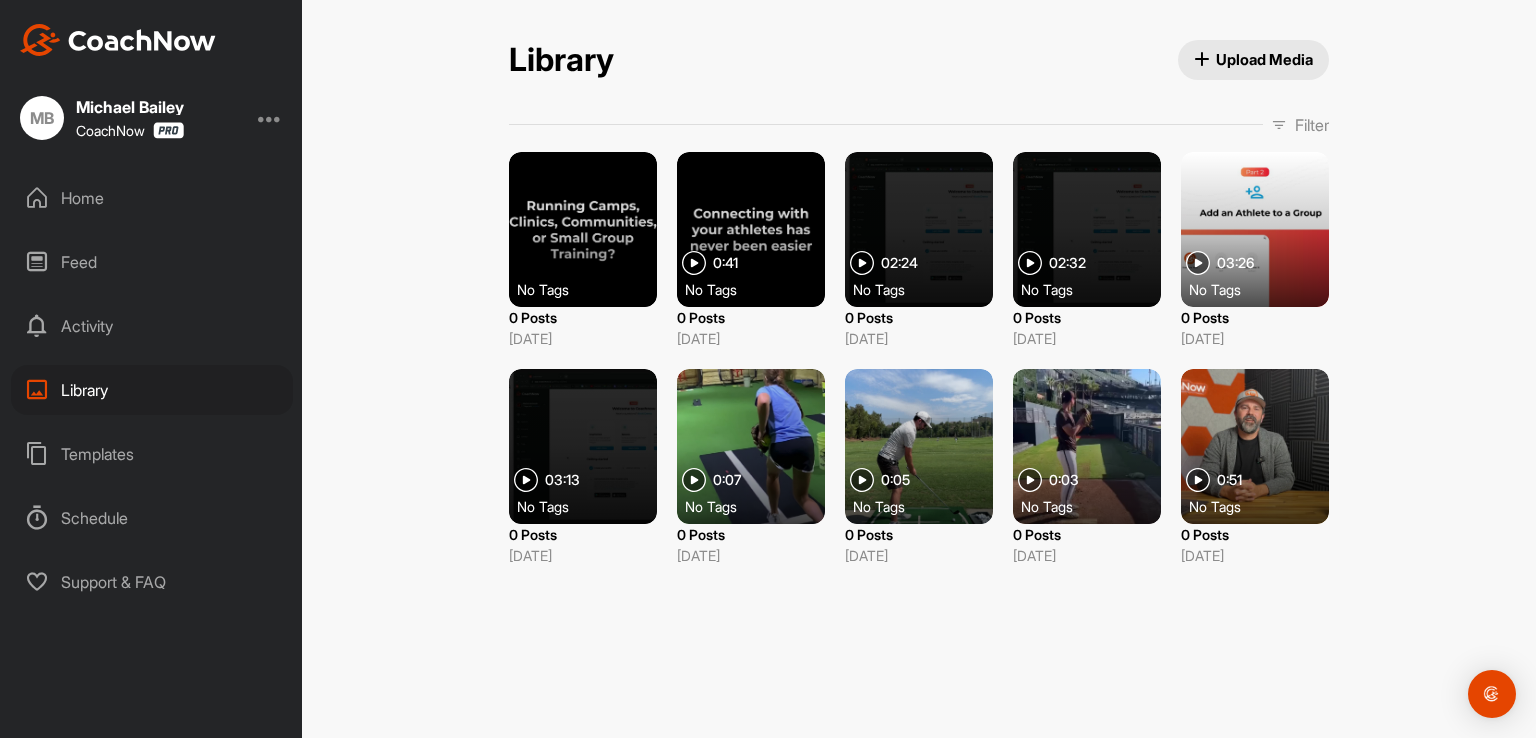 click at bounding box center [1255, 229] 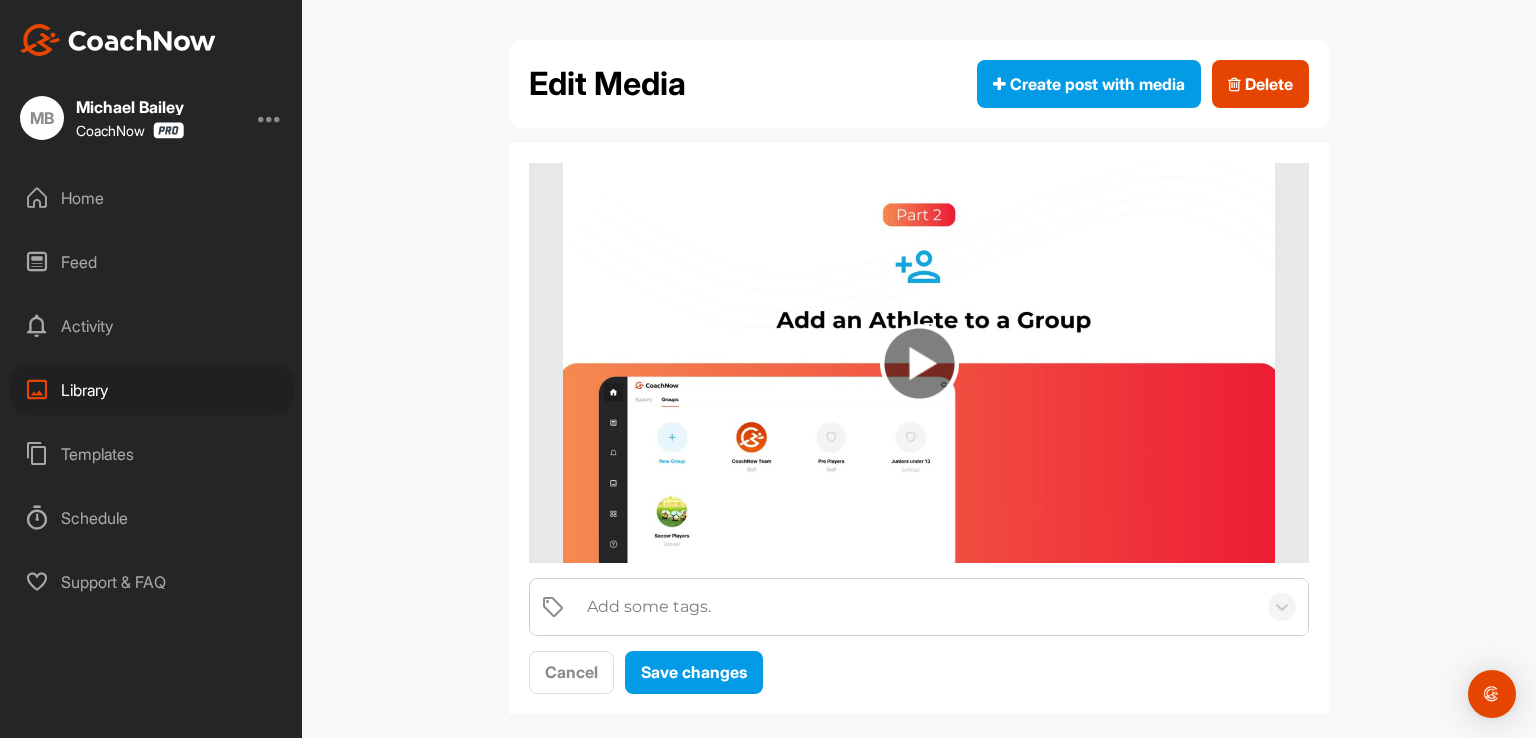 click at bounding box center [919, 363] 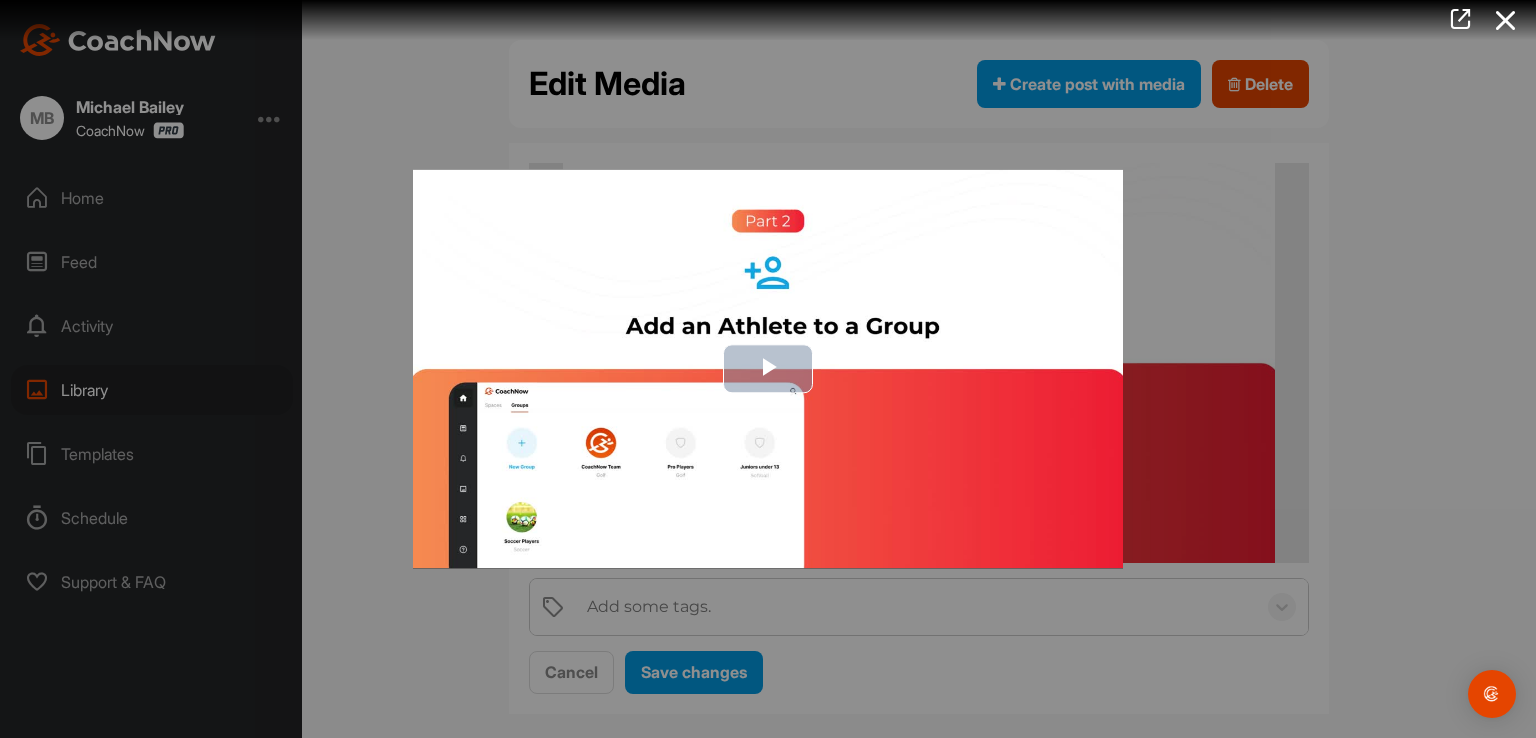 click at bounding box center [768, 369] 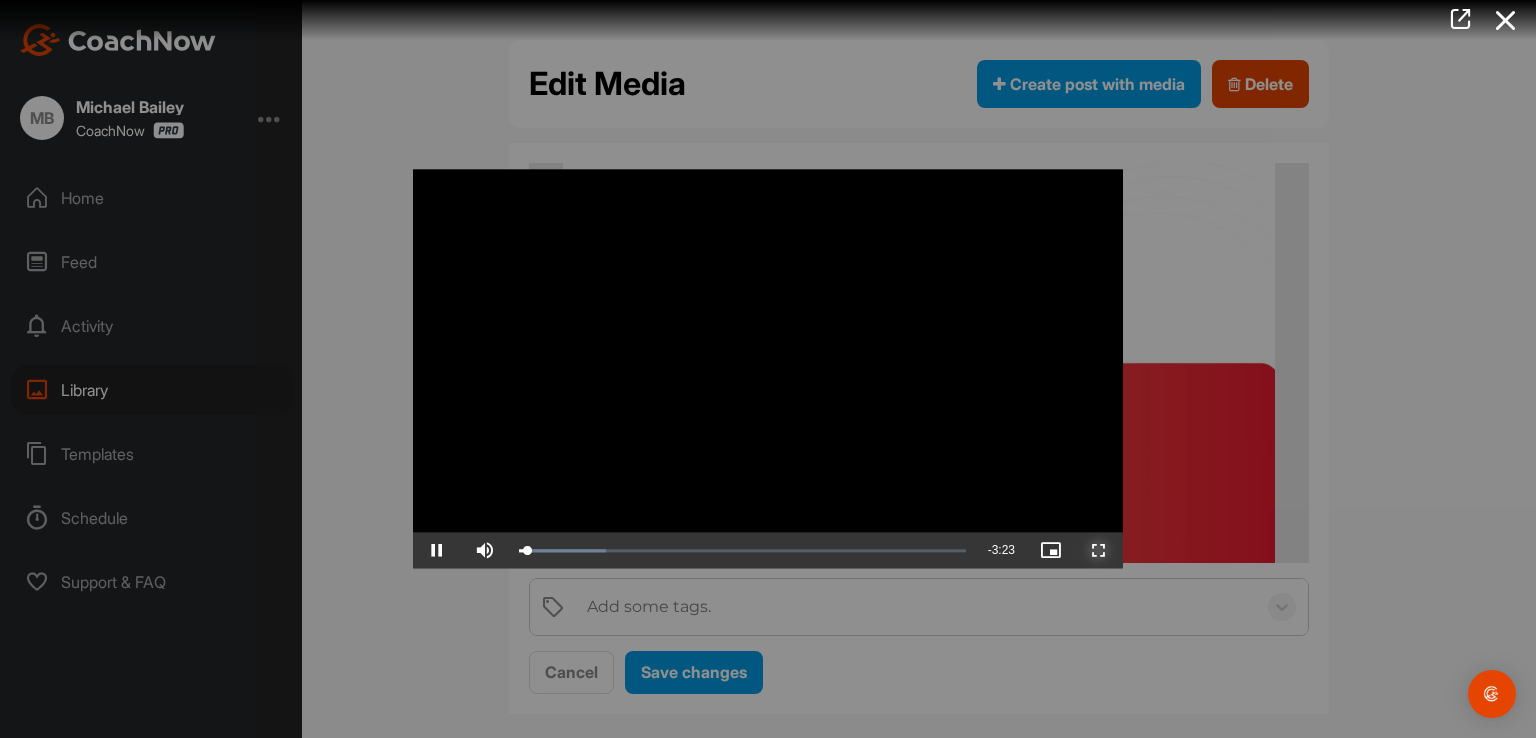 click at bounding box center [1099, 551] 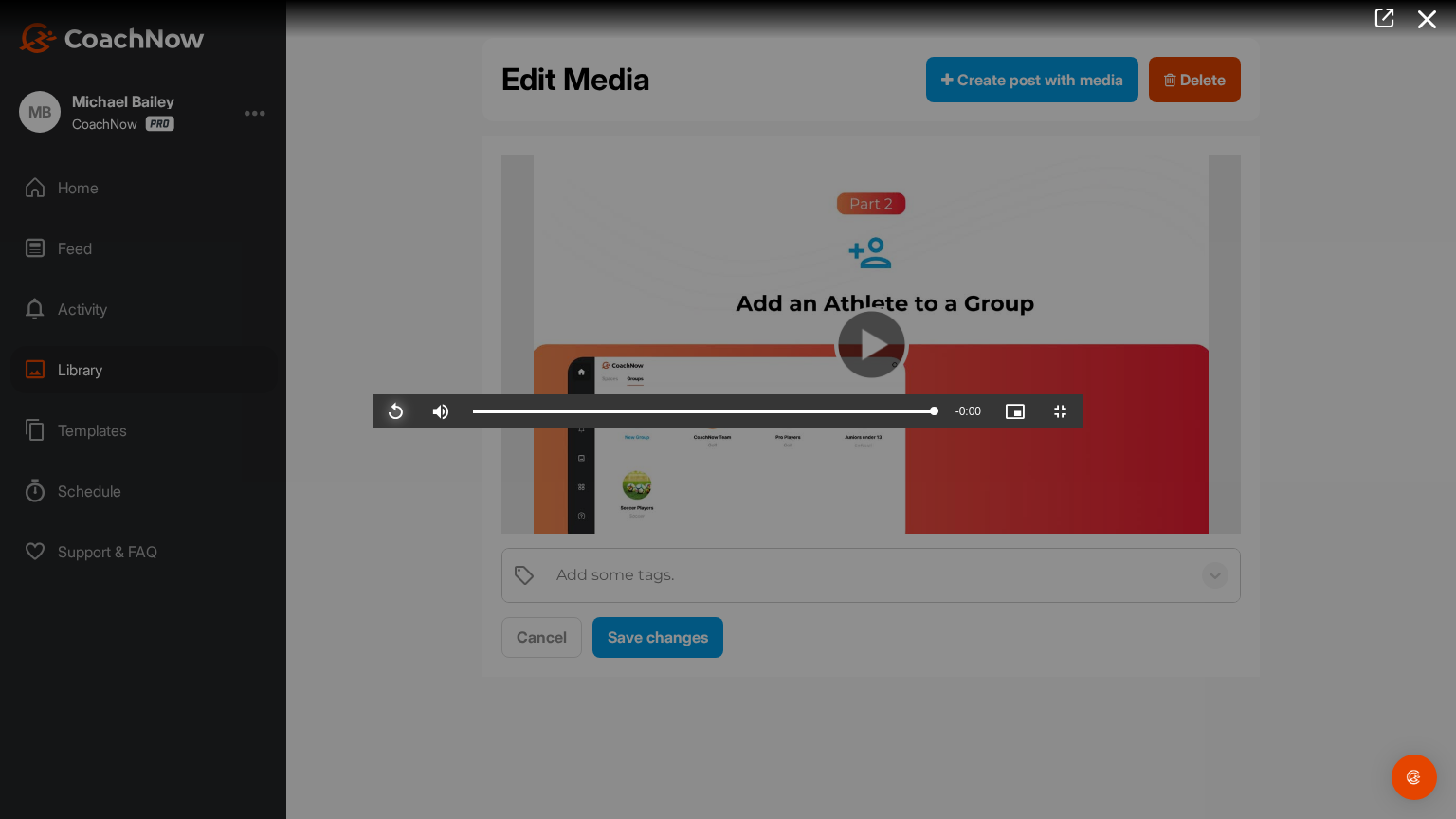 click at bounding box center [395, 411] 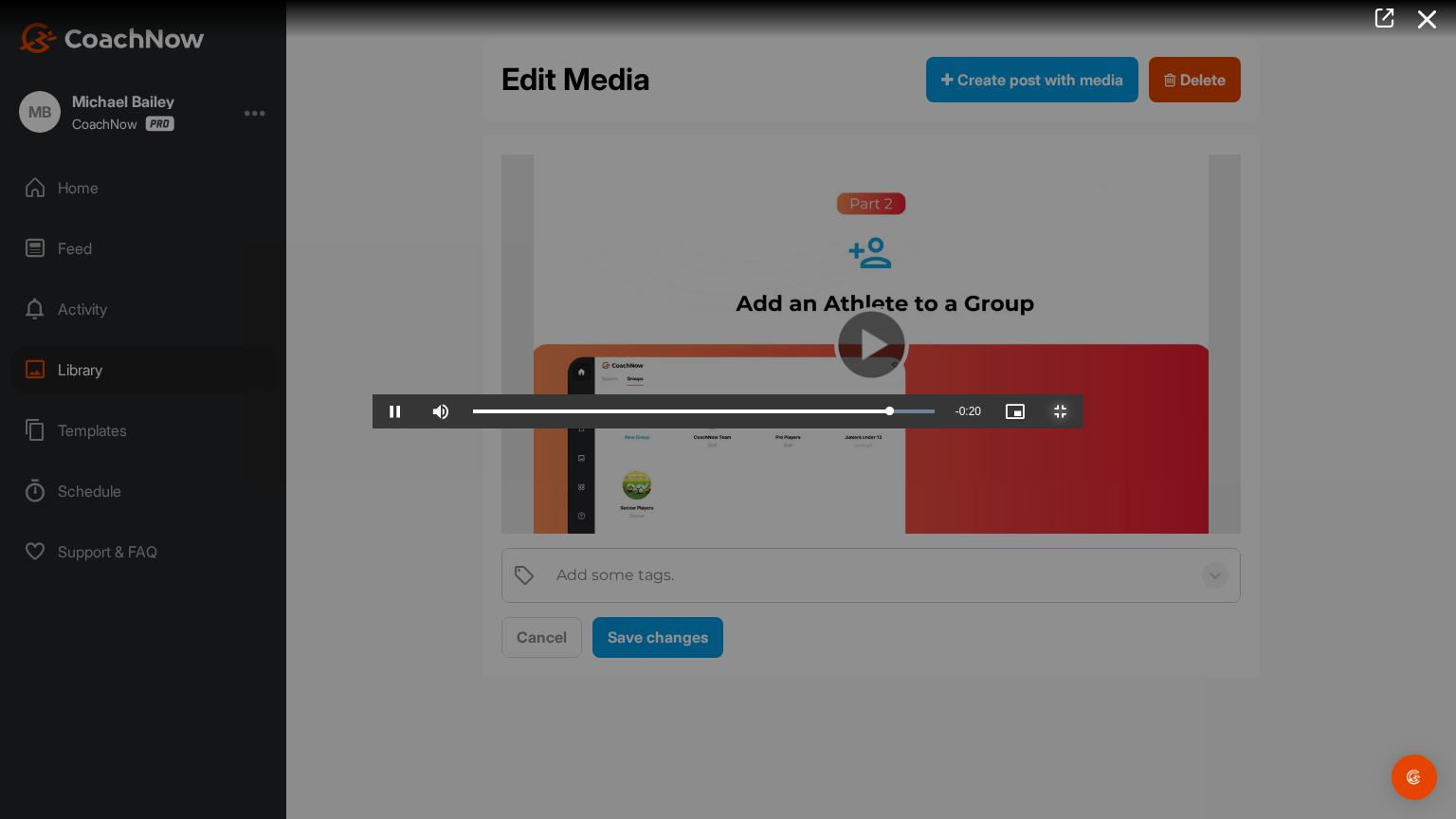 click at bounding box center [1061, 411] 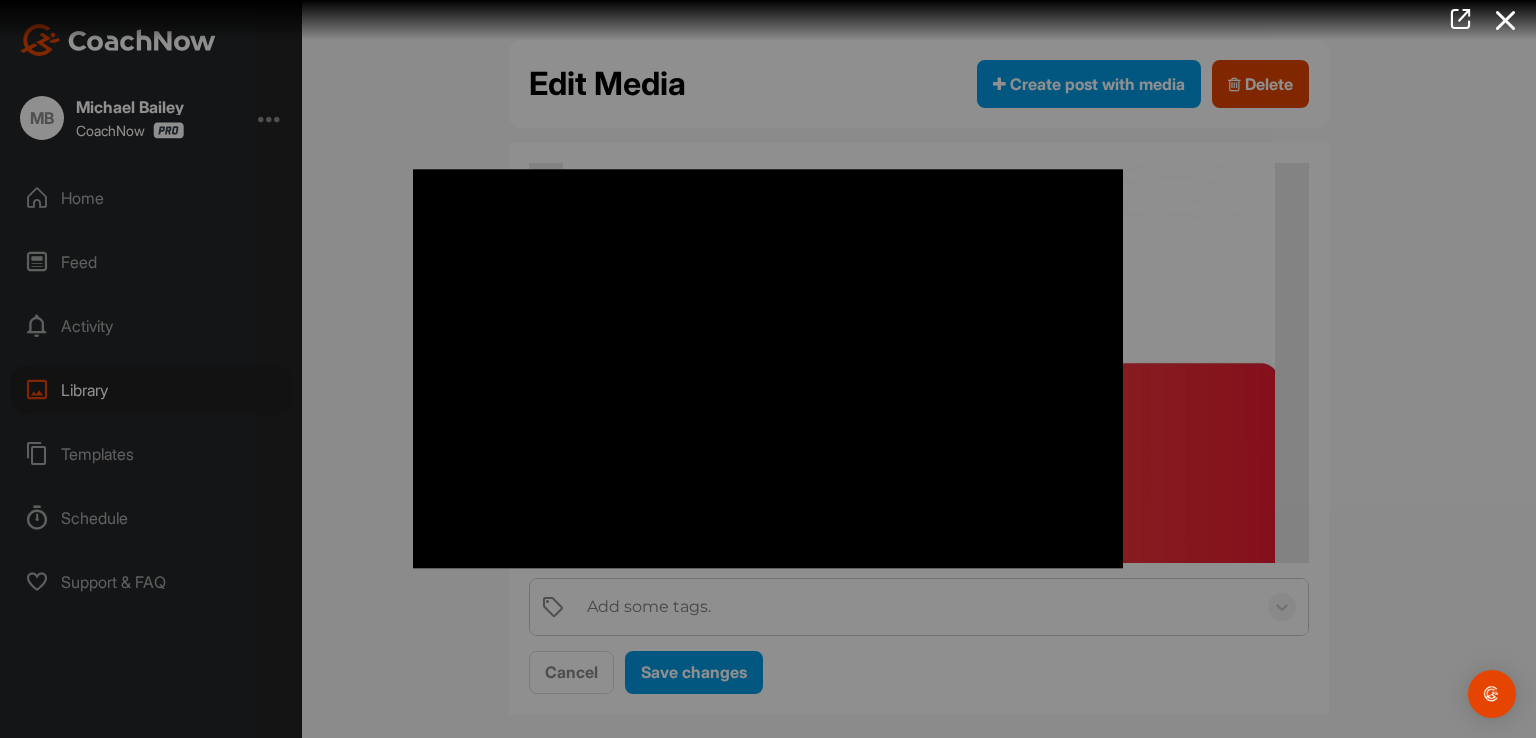 click at bounding box center [768, 369] 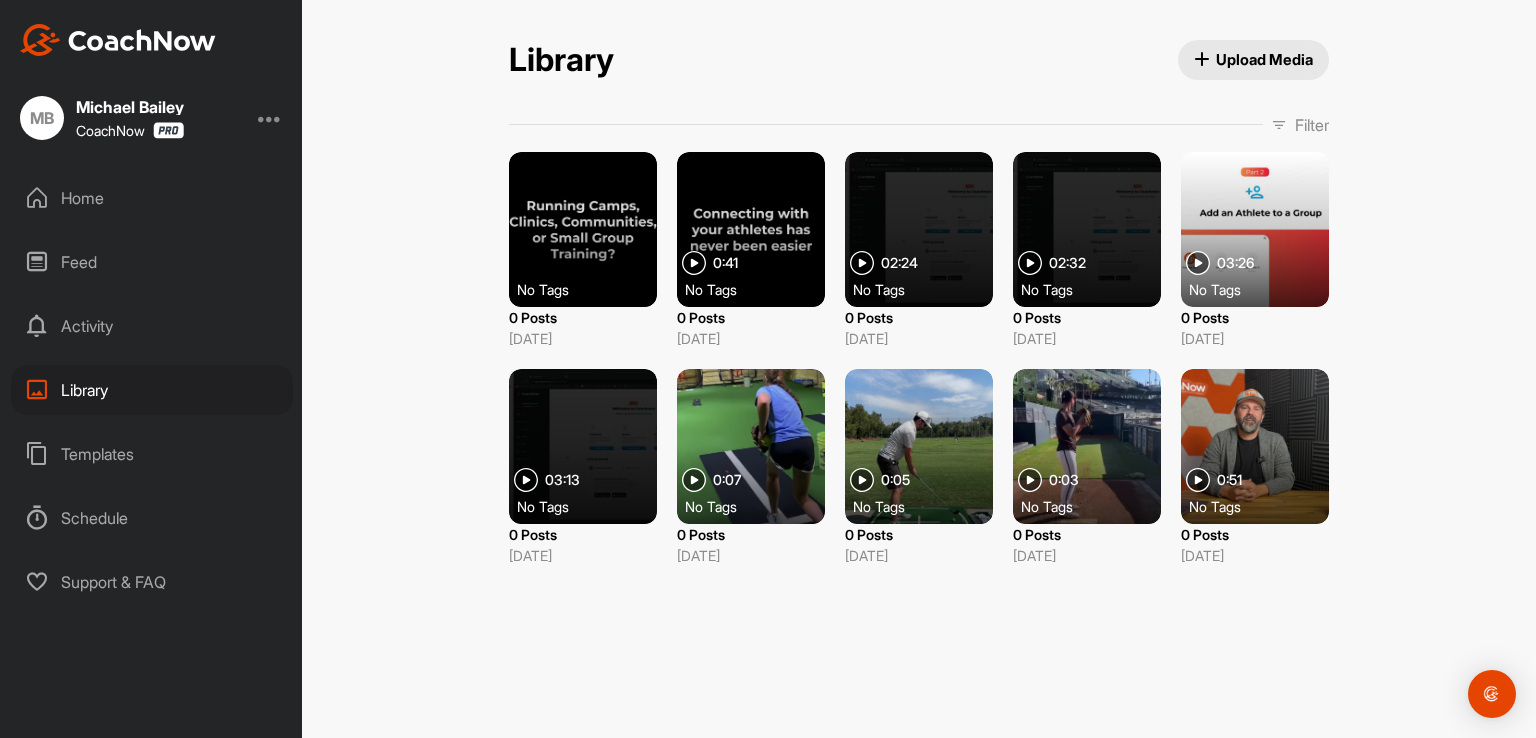 click at bounding box center (583, 446) 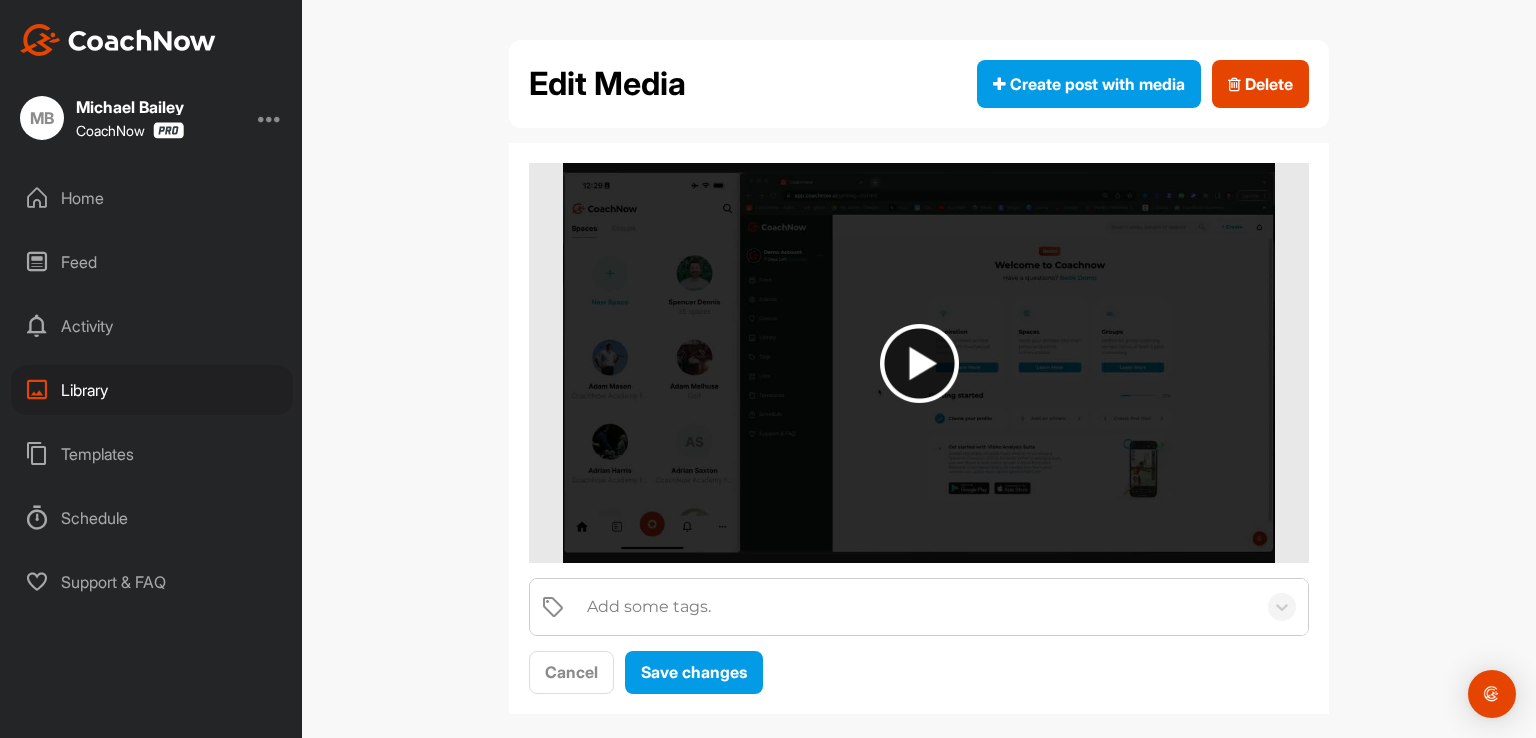 click at bounding box center (919, 363) 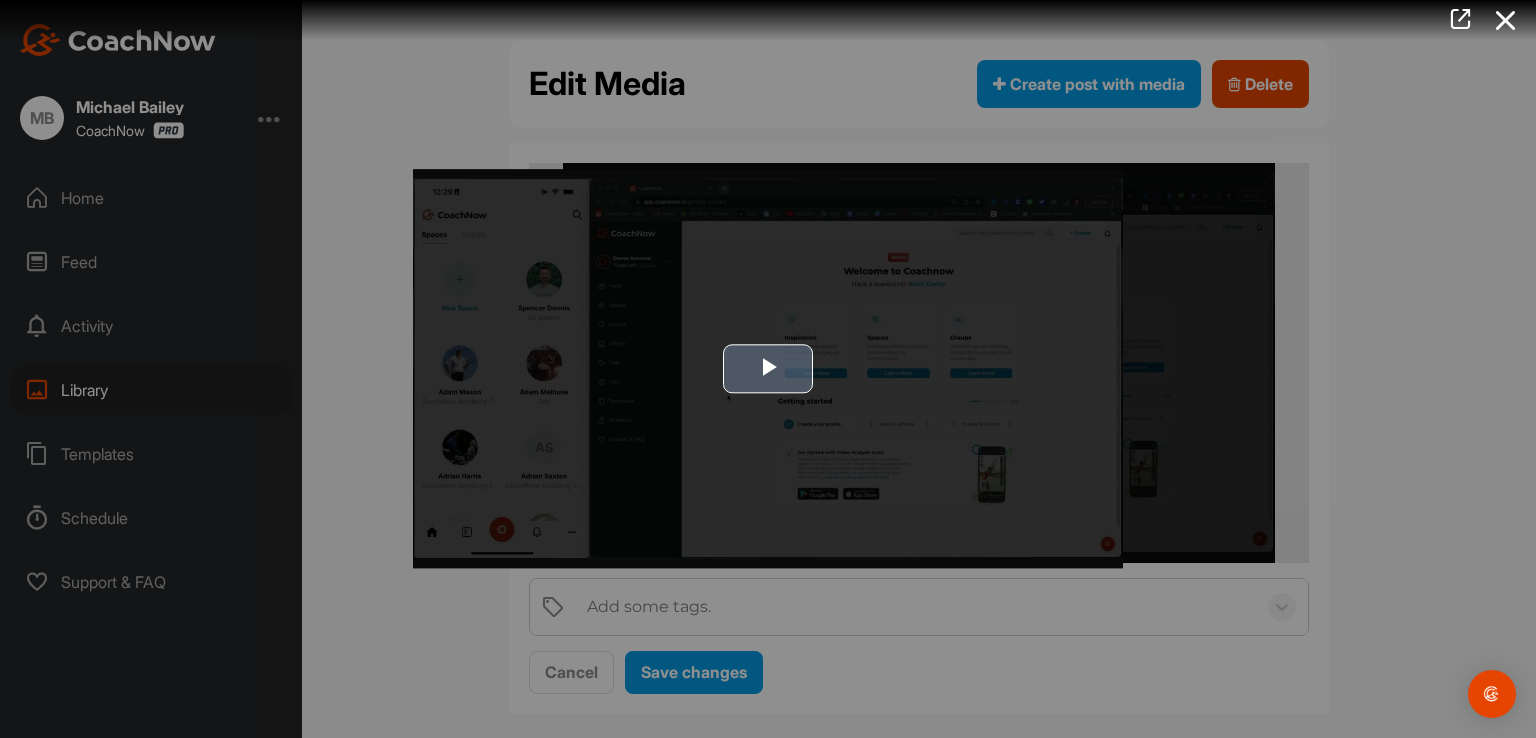 click at bounding box center (768, 369) 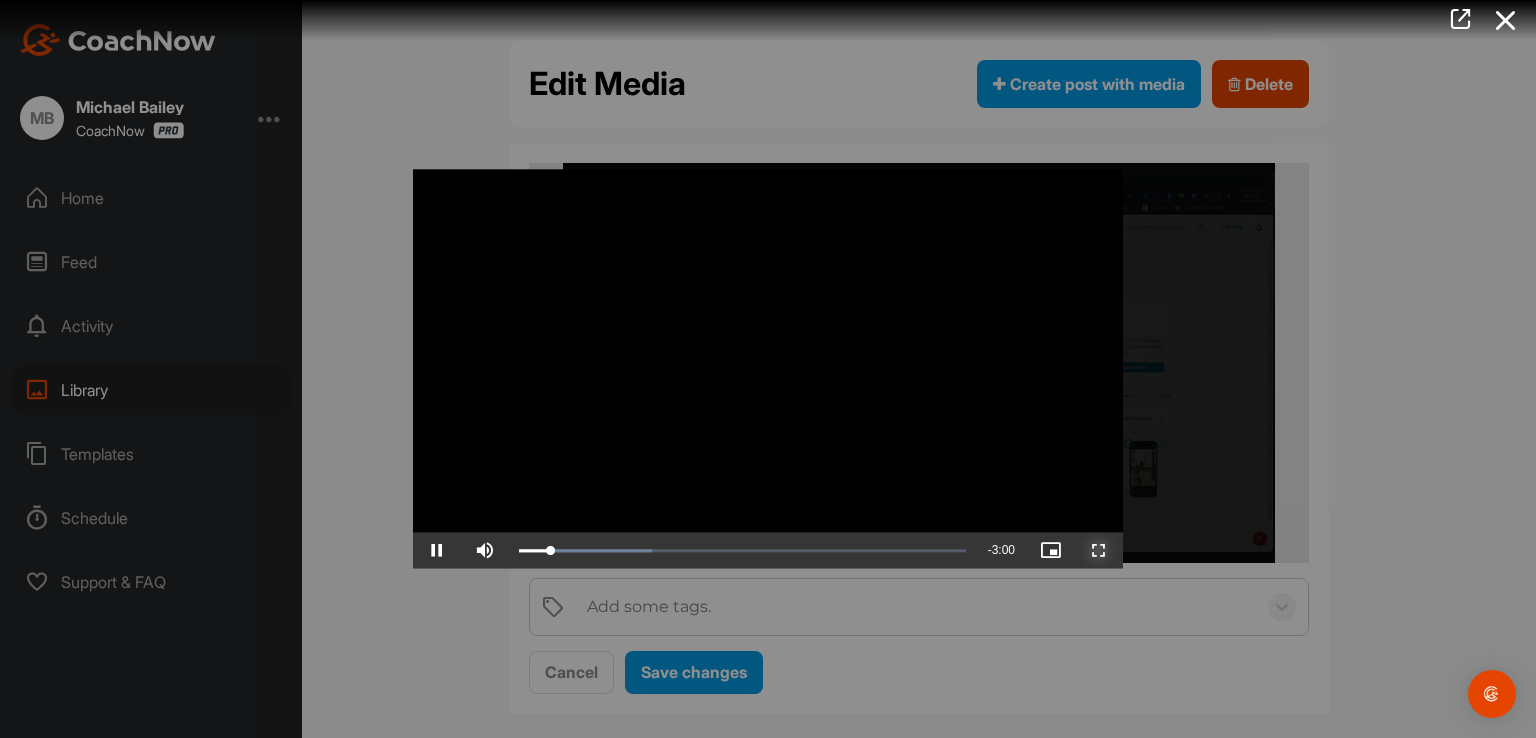 click at bounding box center (1099, 551) 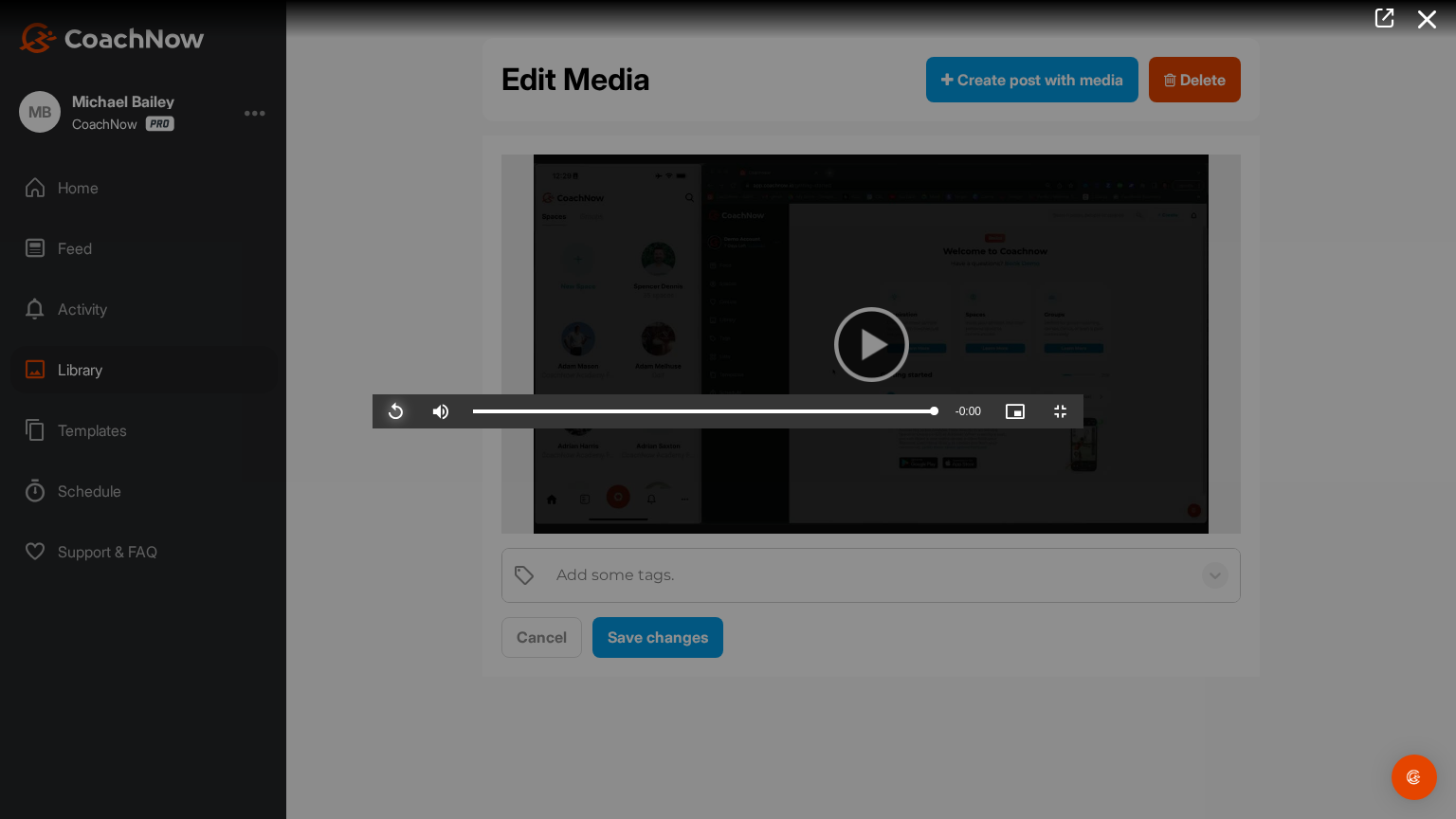 click at bounding box center (395, 411) 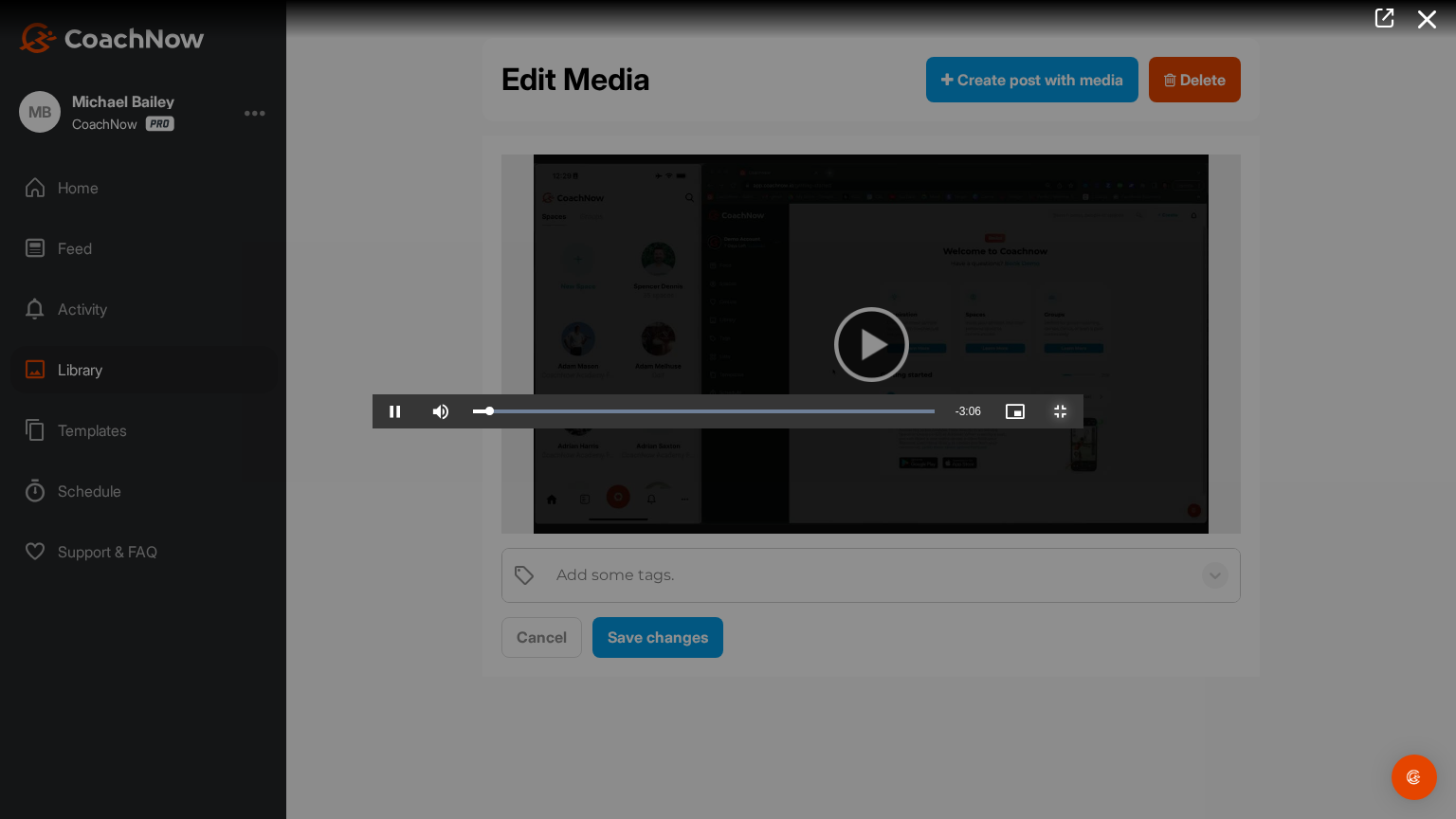 click at bounding box center [1061, 411] 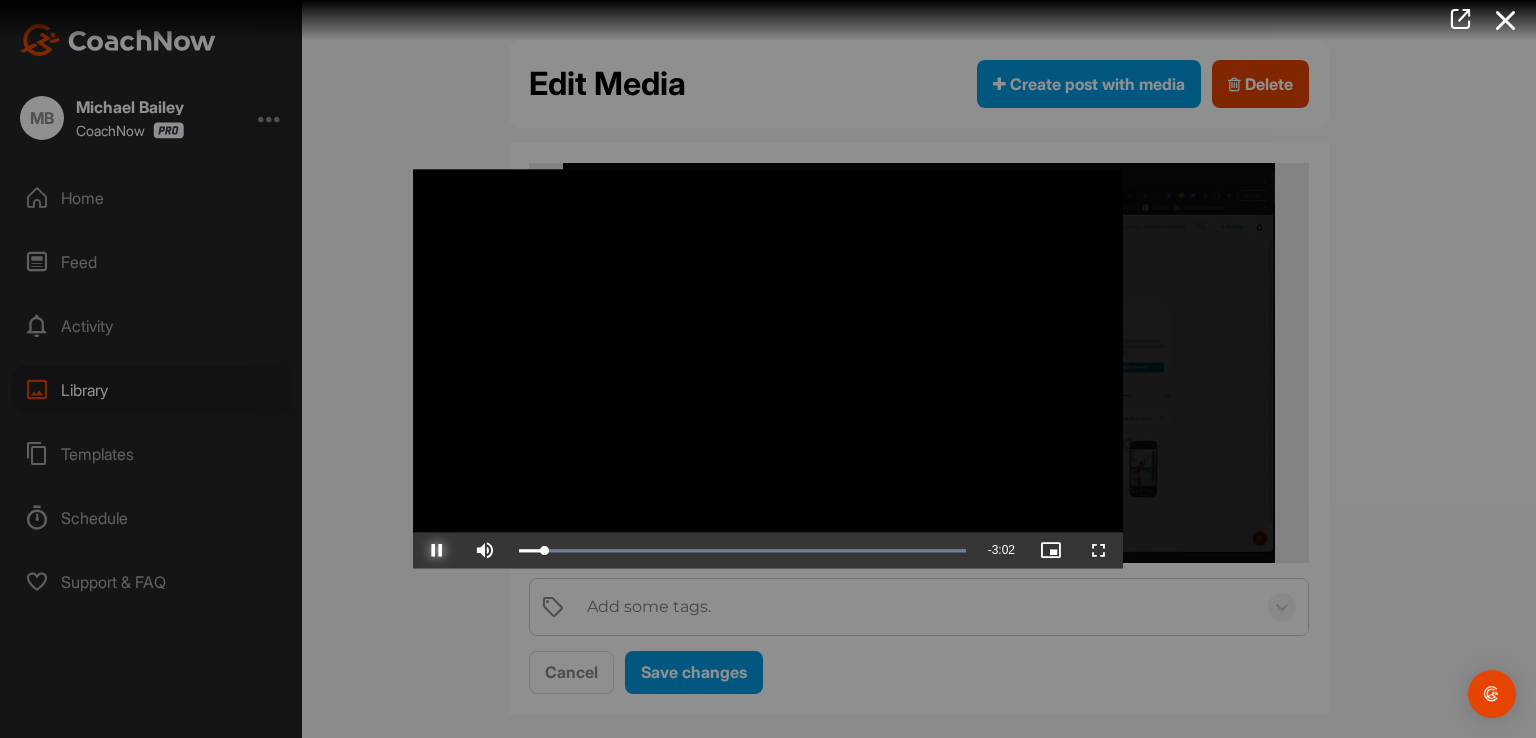 click at bounding box center (437, 551) 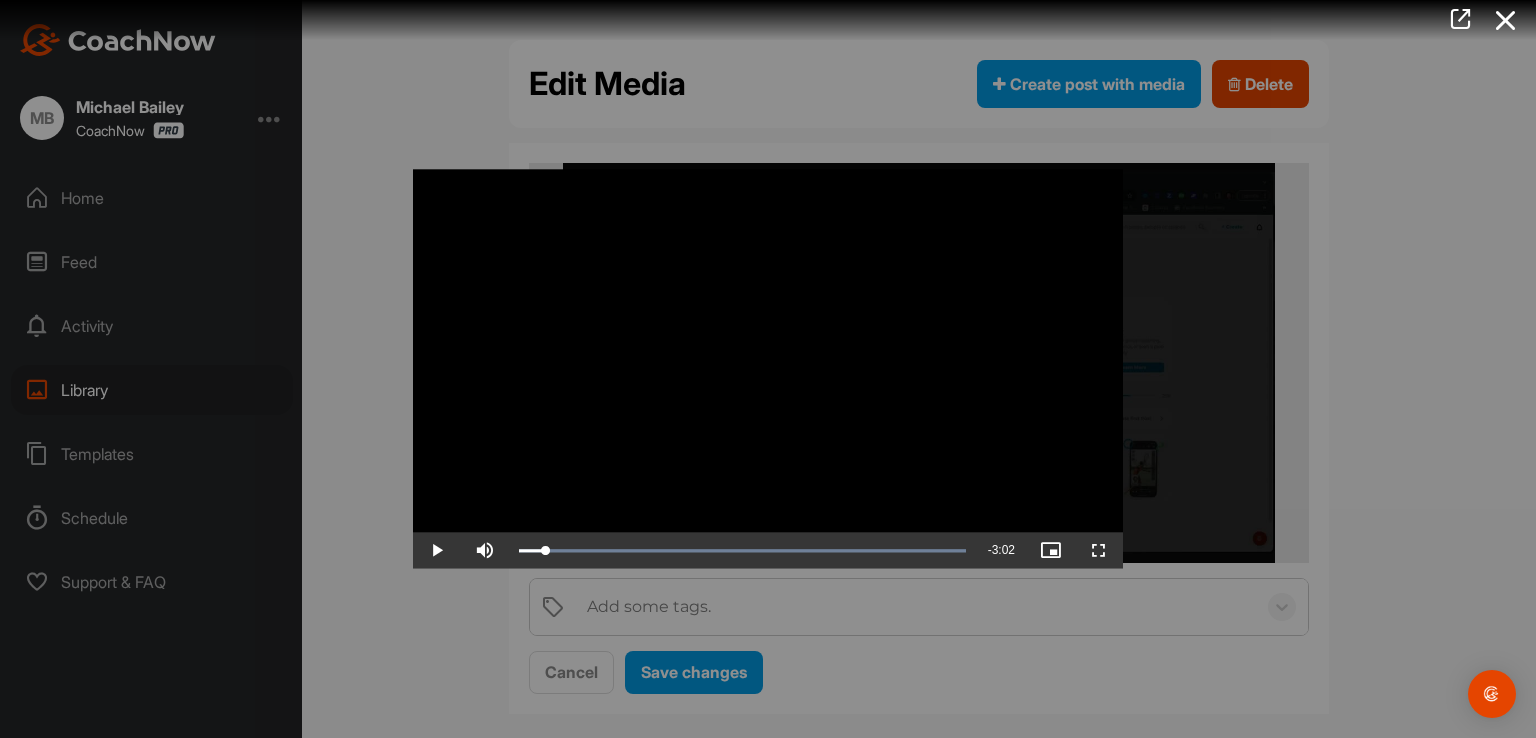 click at bounding box center [768, 369] 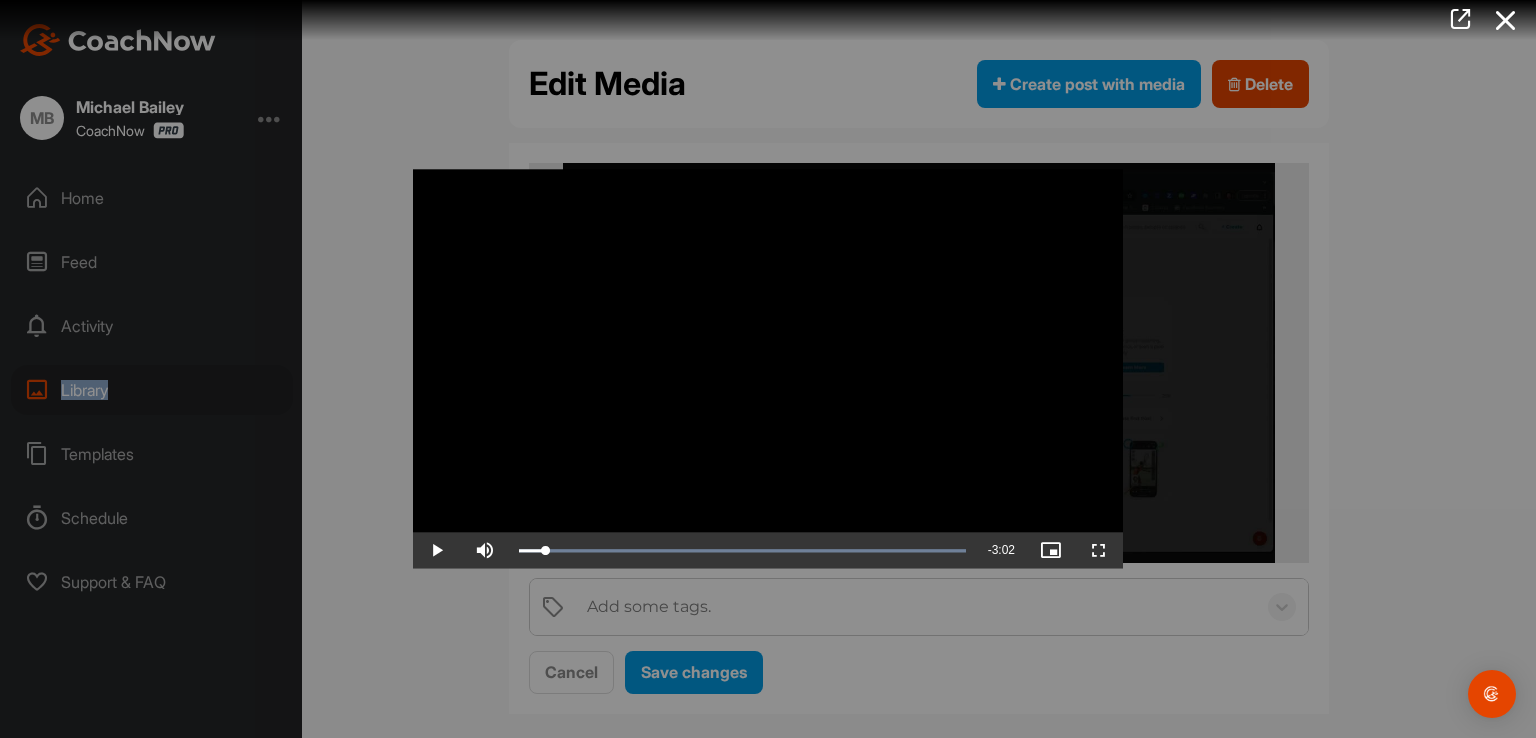 click on "Library" at bounding box center [152, 390] 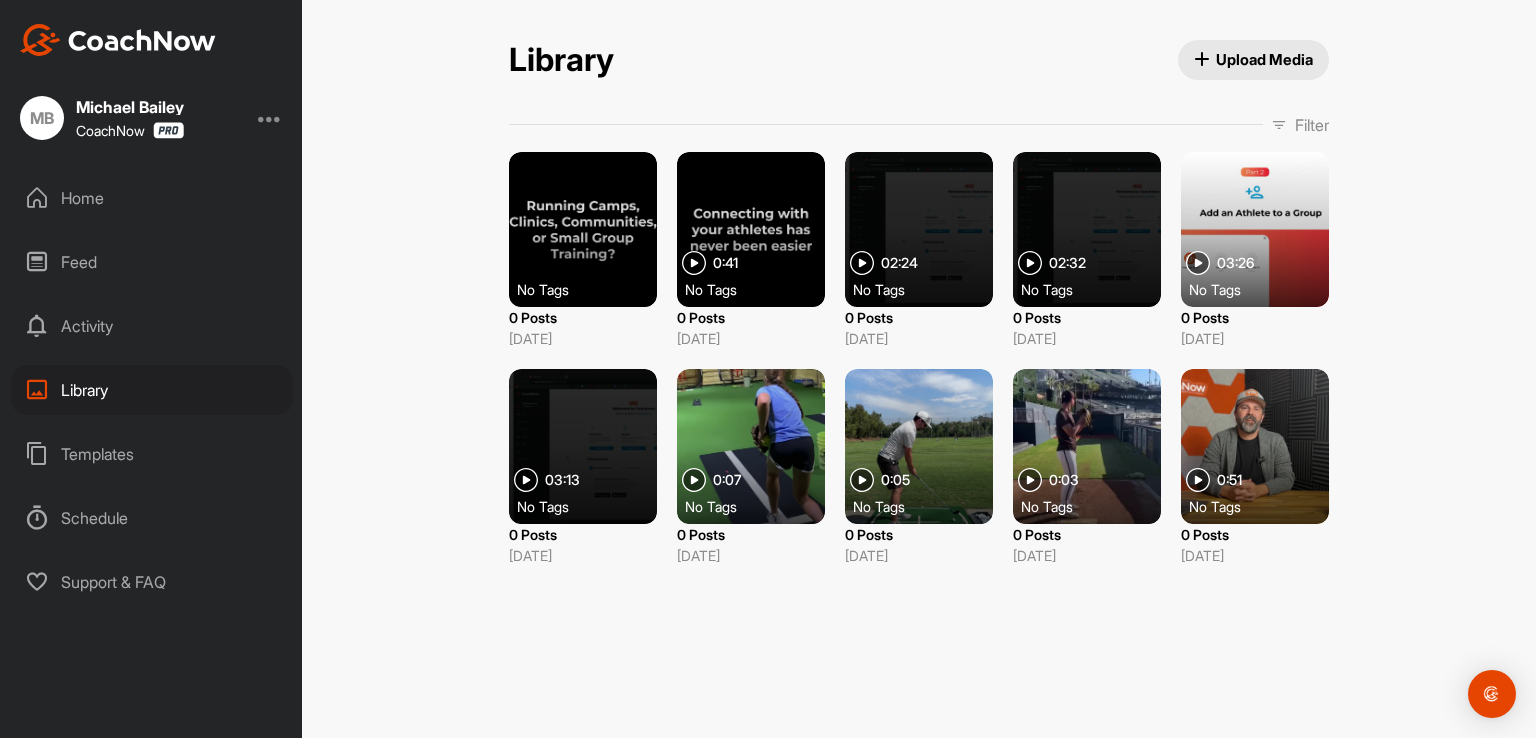 click at bounding box center [751, 446] 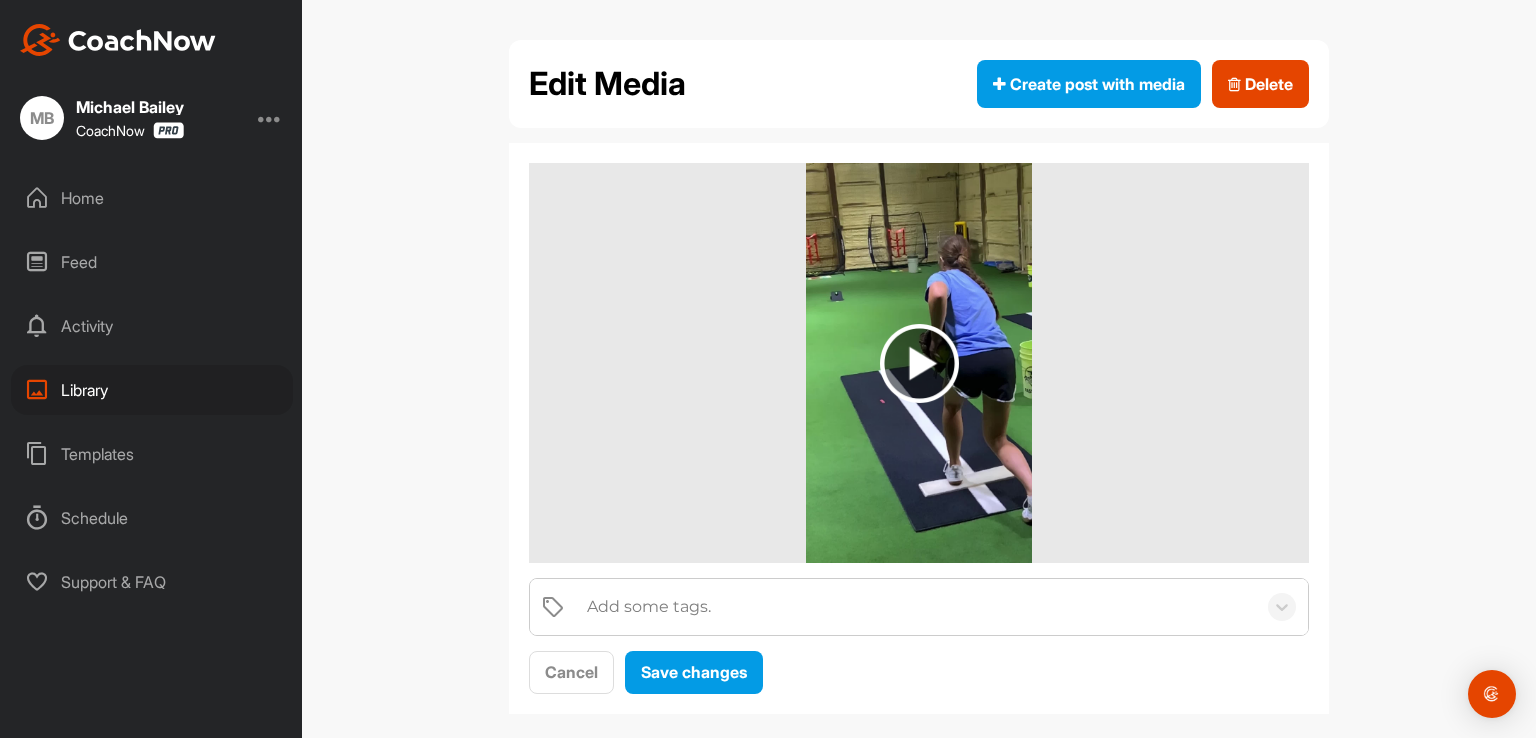 click at bounding box center (919, 363) 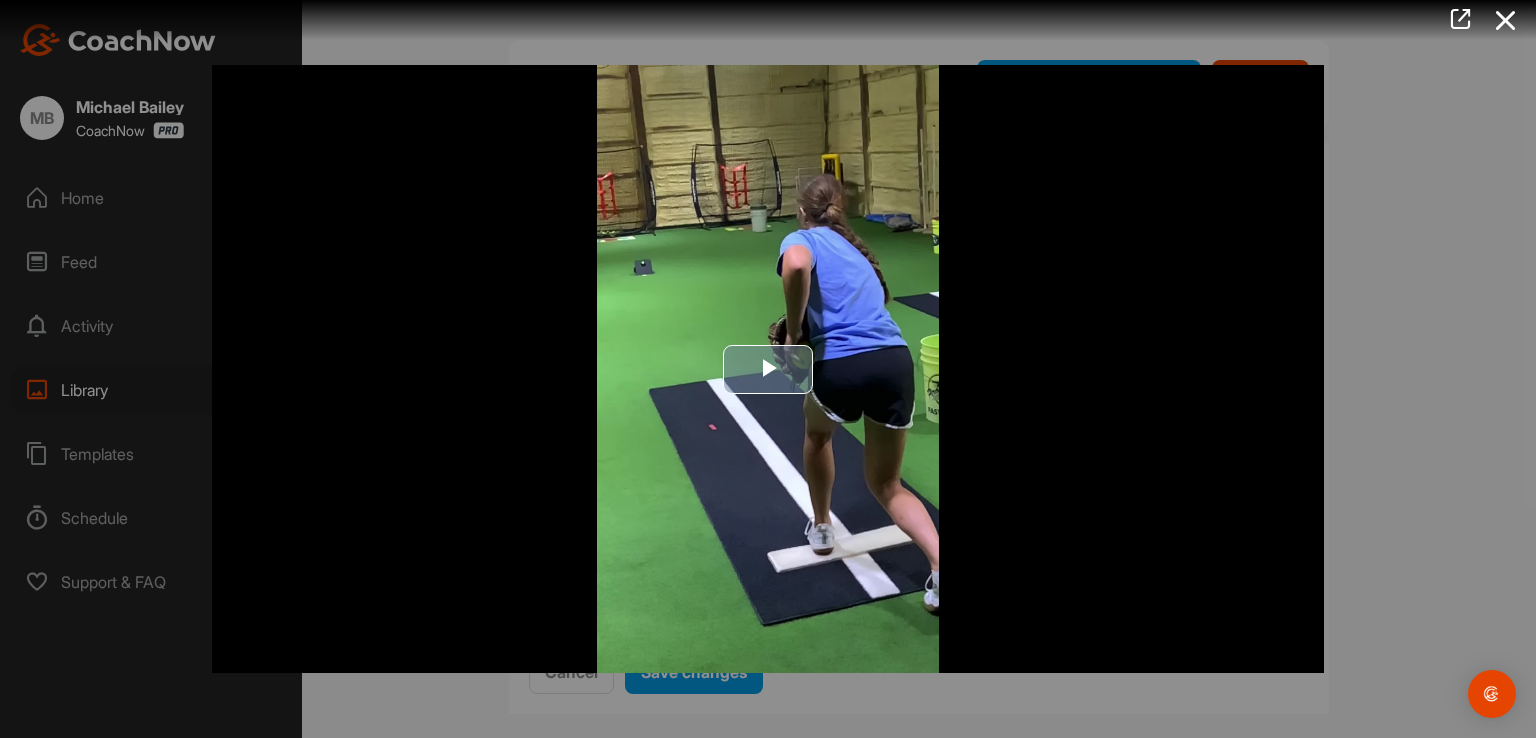 click at bounding box center [768, 369] 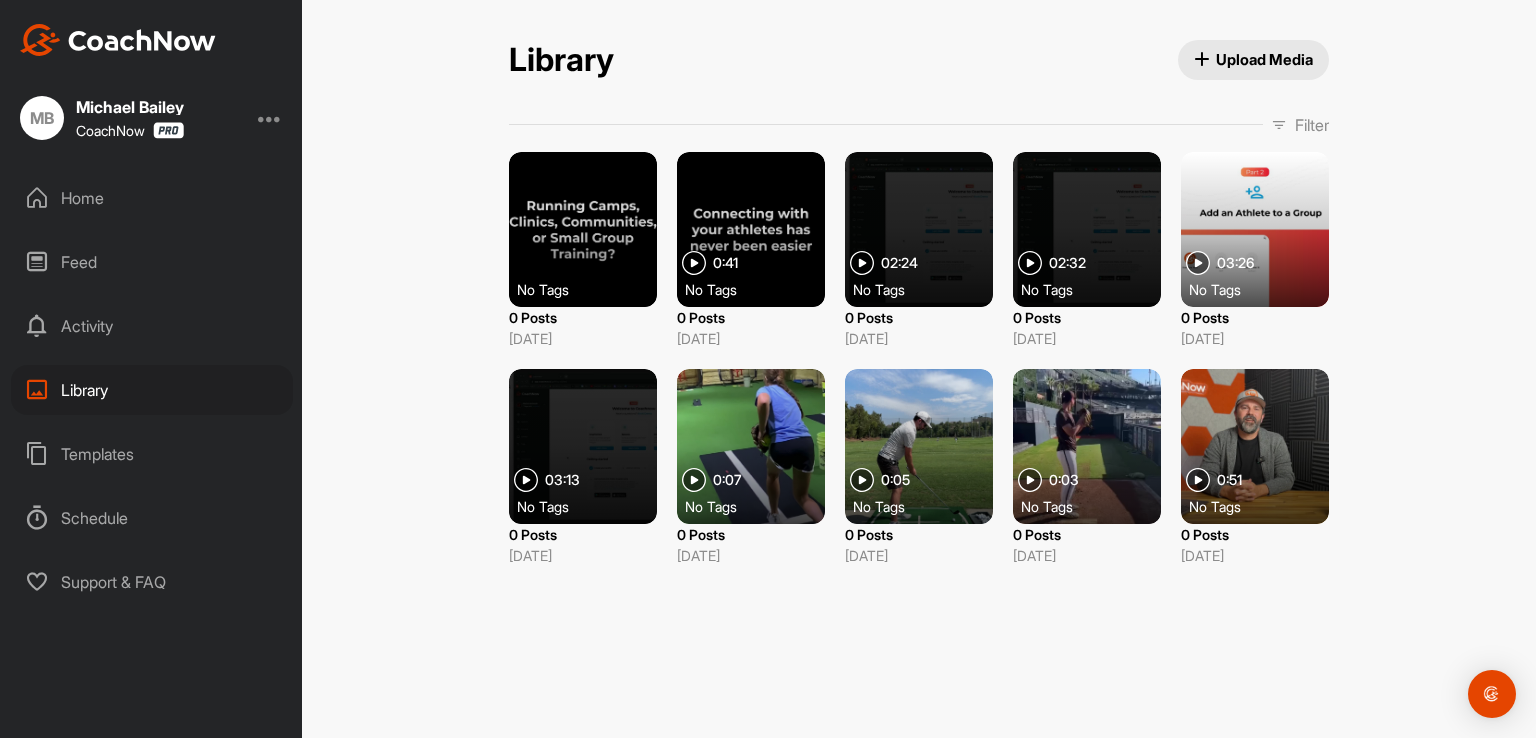 click at bounding box center (919, 446) 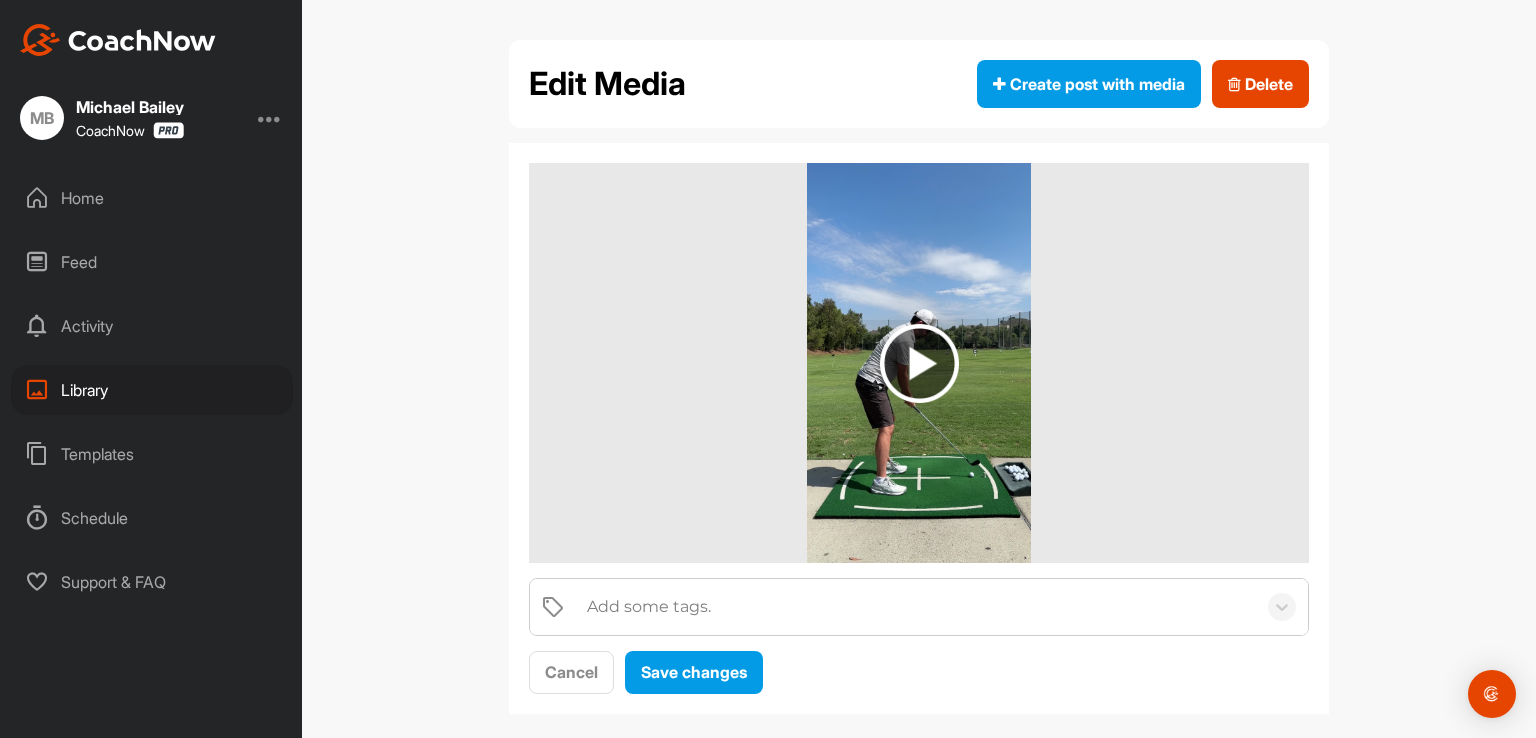 click at bounding box center (919, 363) 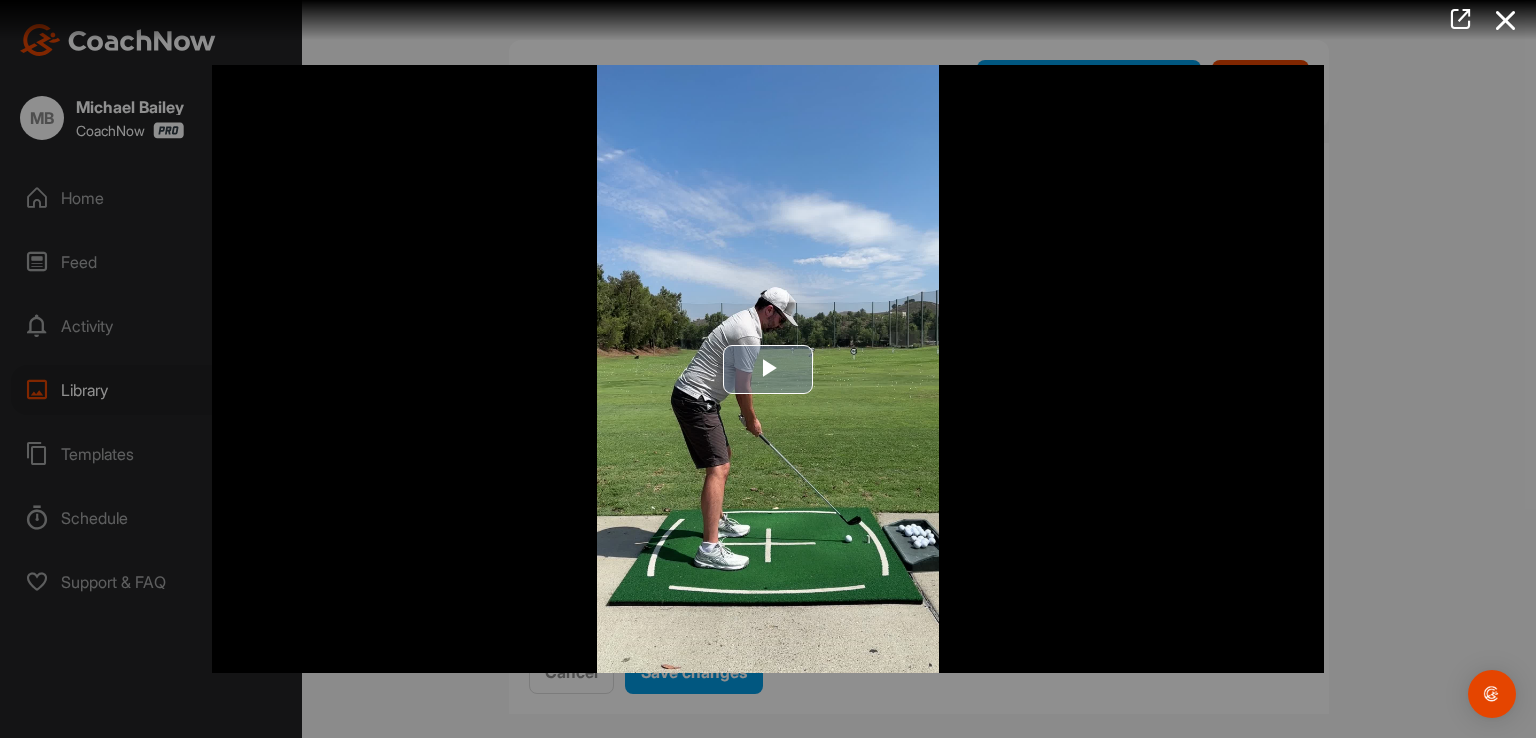 click at bounding box center [768, 369] 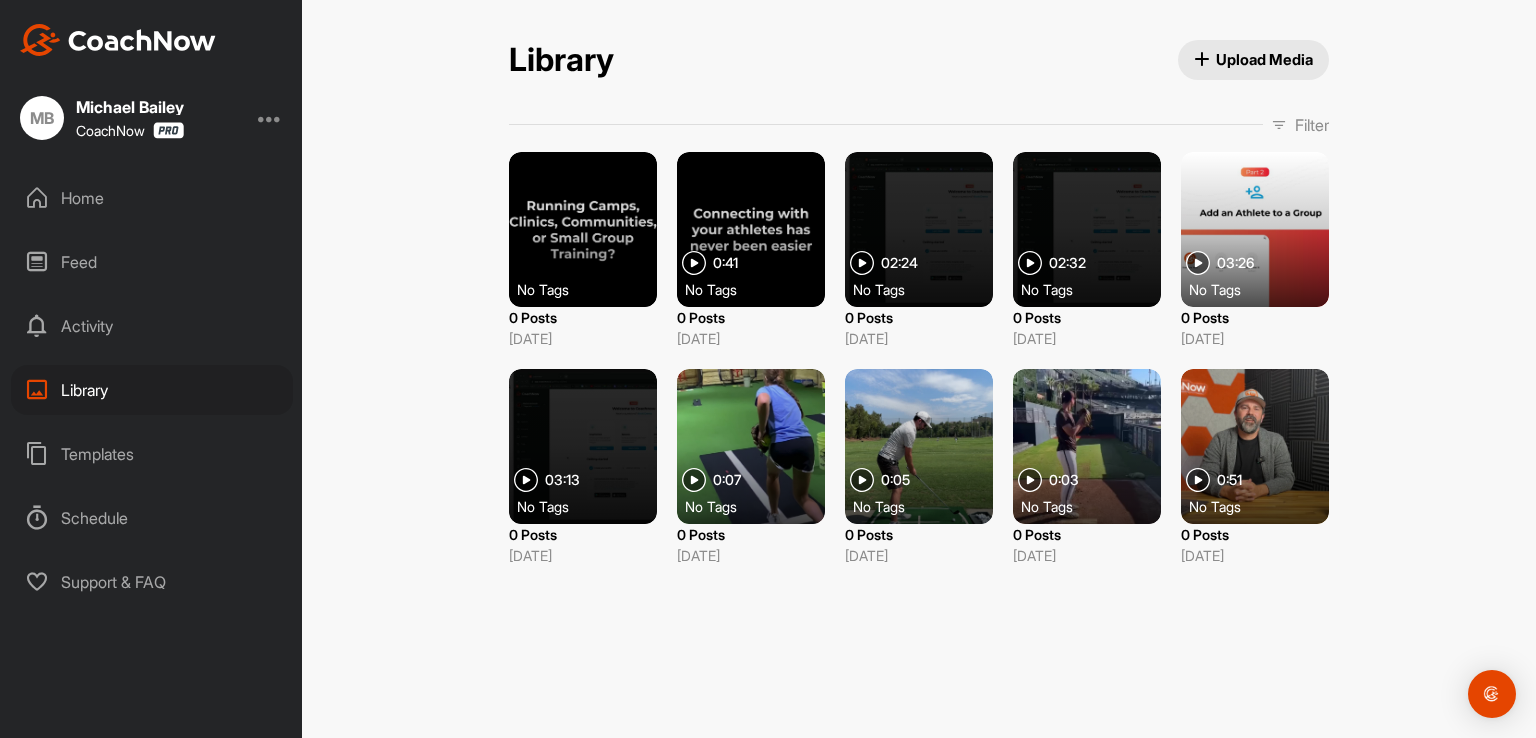 click on "0:03" at bounding box center [1048, 480] 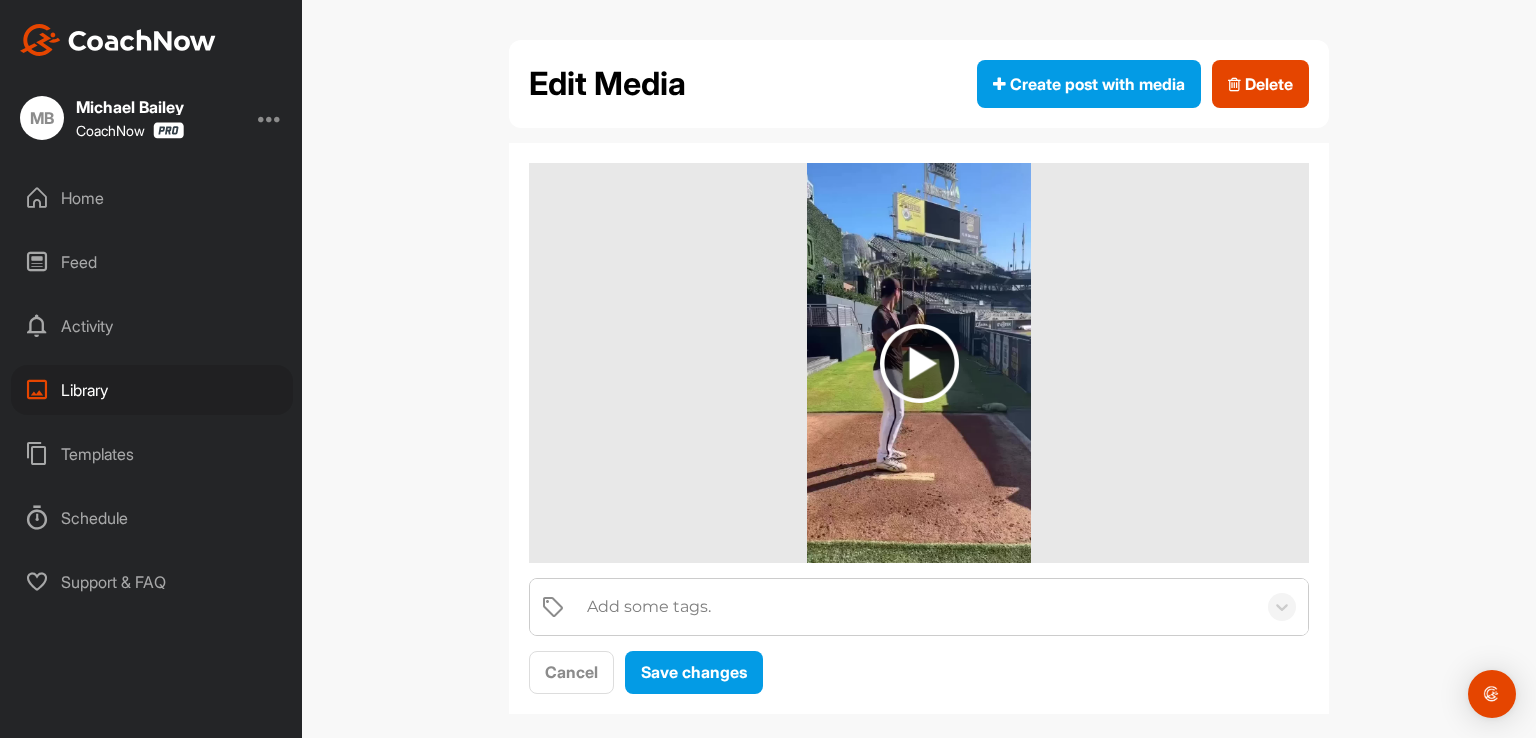 click at bounding box center [919, 363] 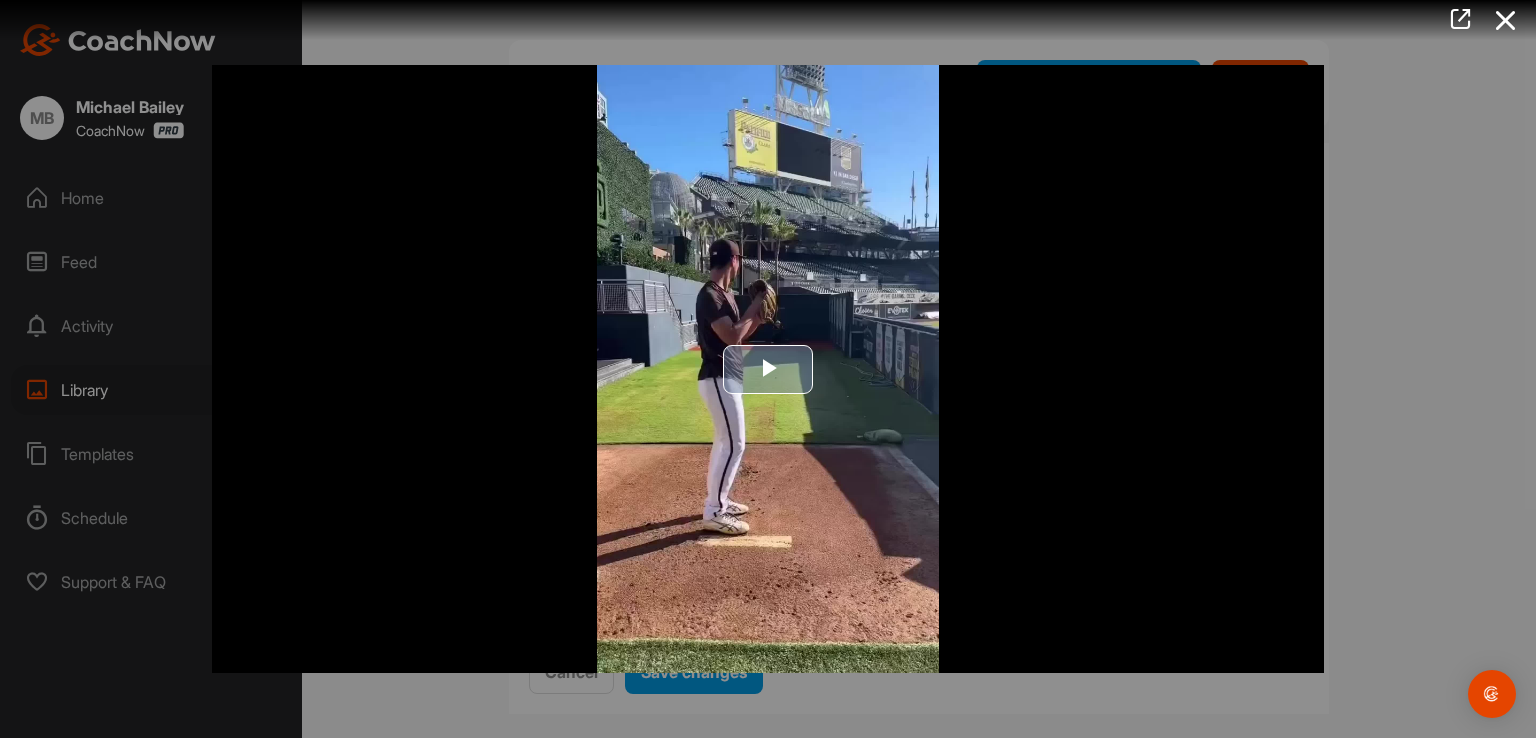 click at bounding box center [768, 369] 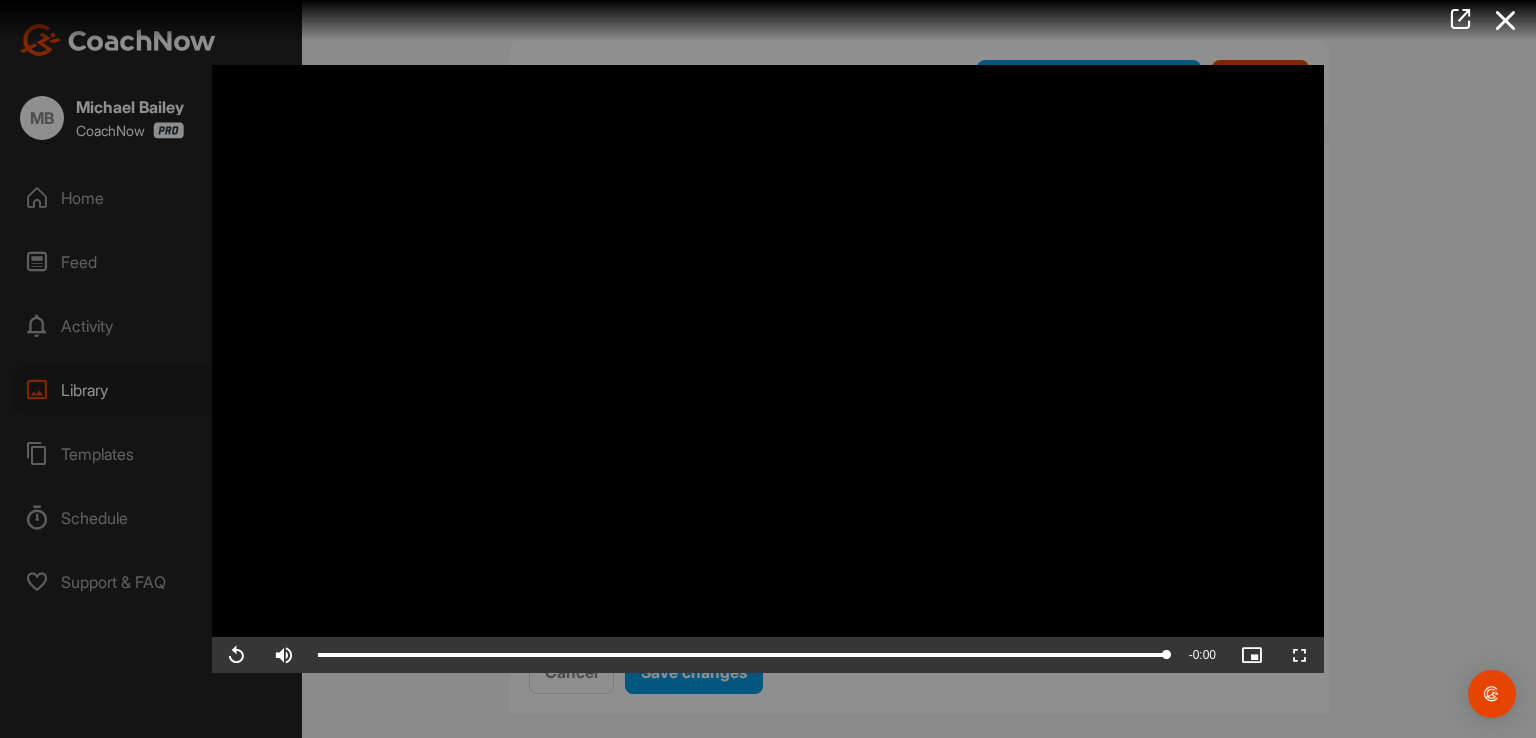 click at bounding box center [768, 369] 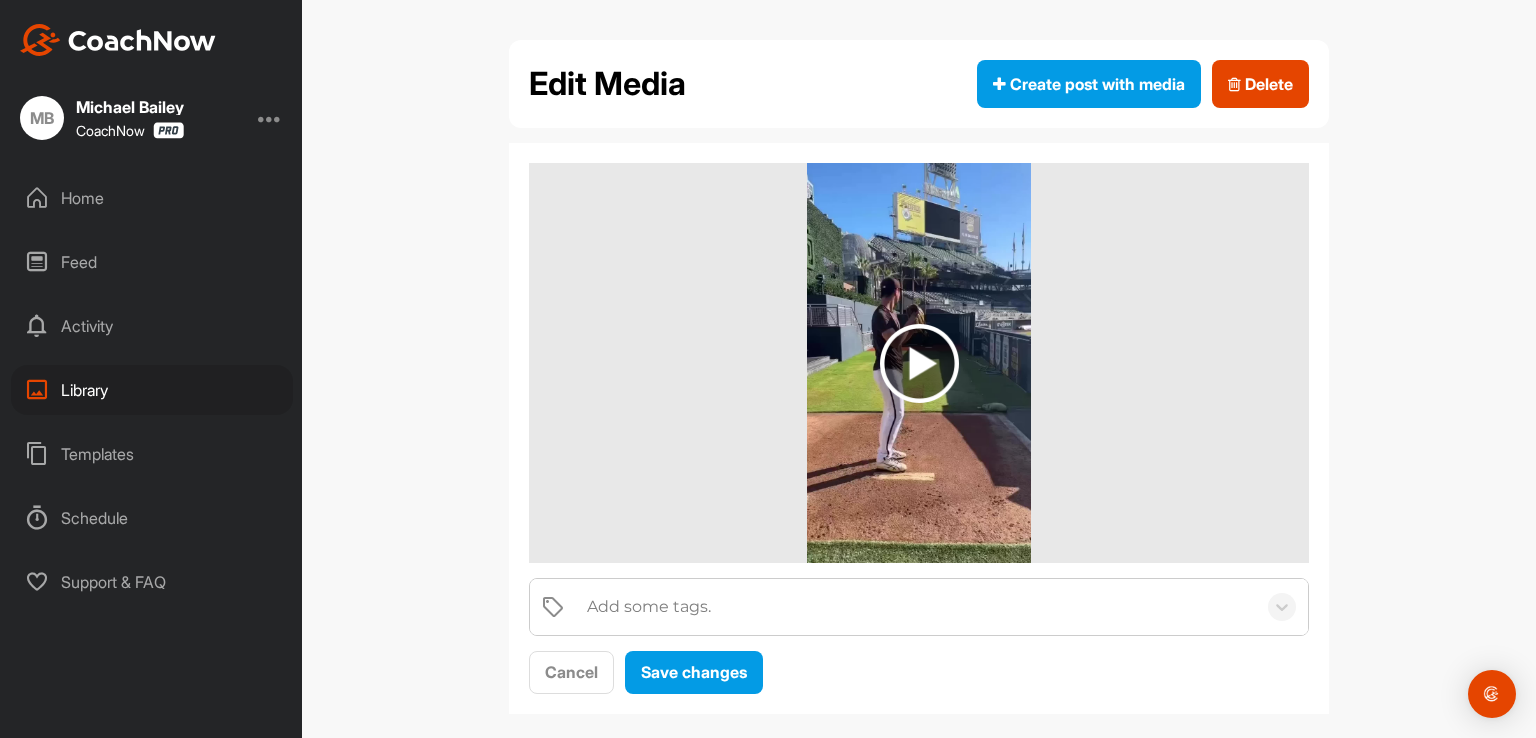 click on "Library" at bounding box center [152, 390] 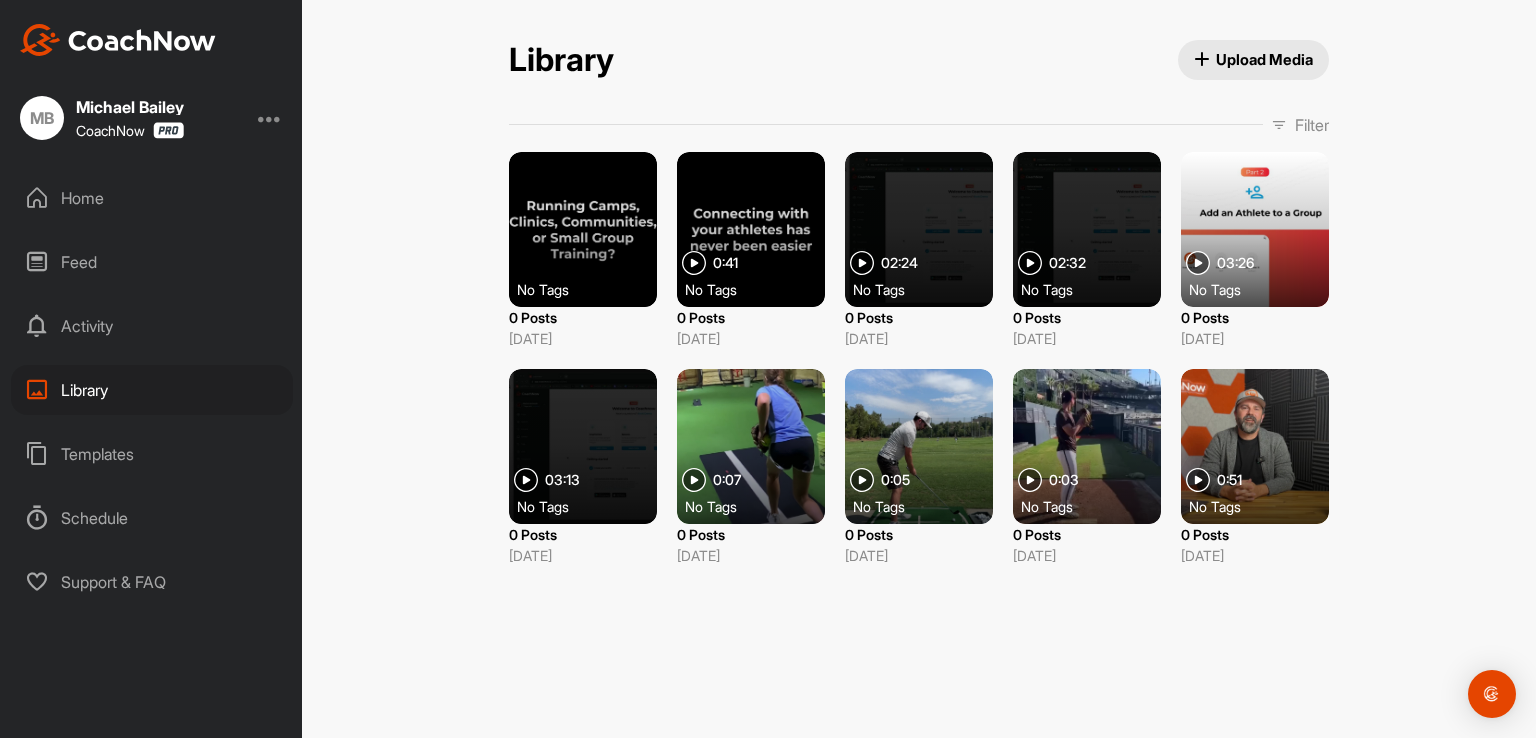 click at bounding box center (1255, 446) 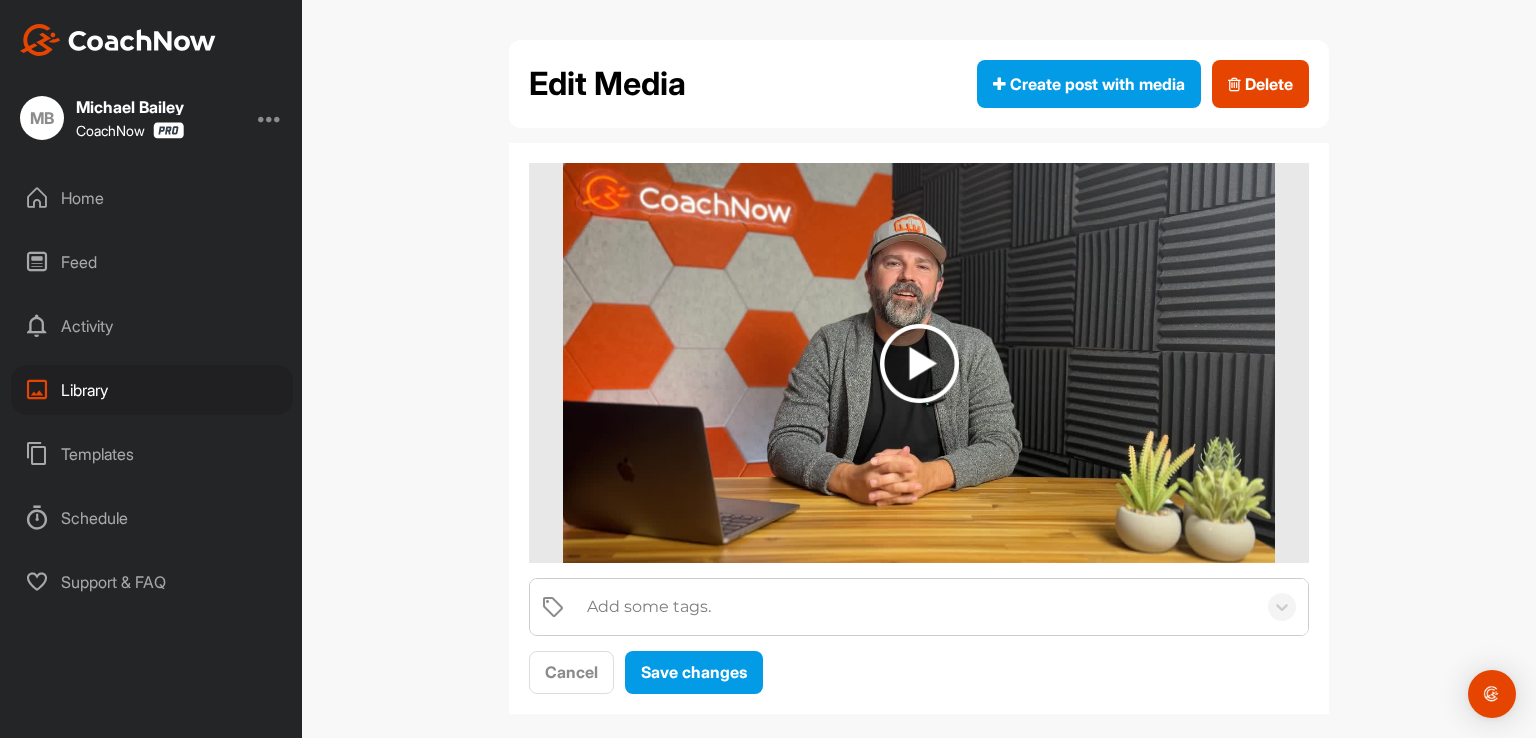 click at bounding box center (919, 363) 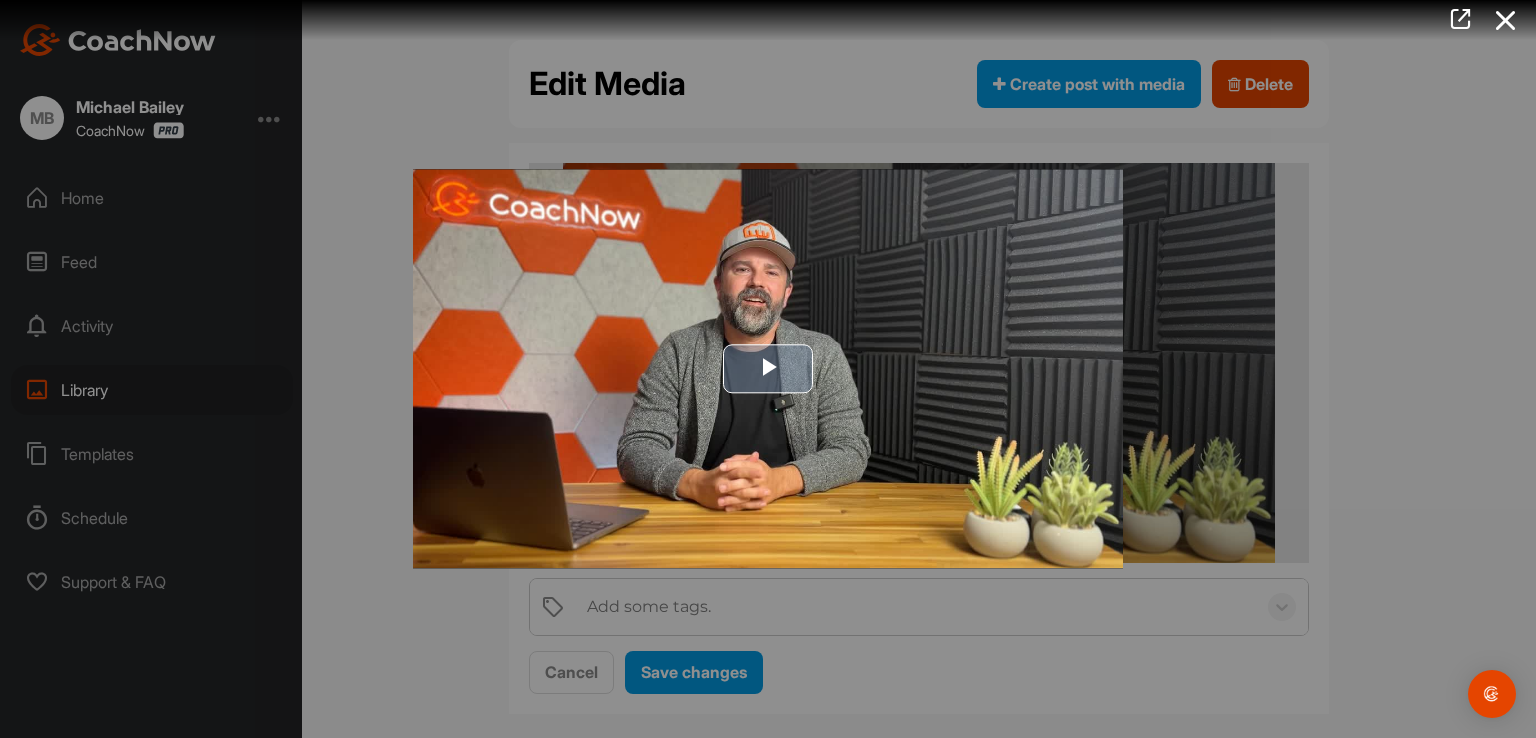 click at bounding box center (768, 369) 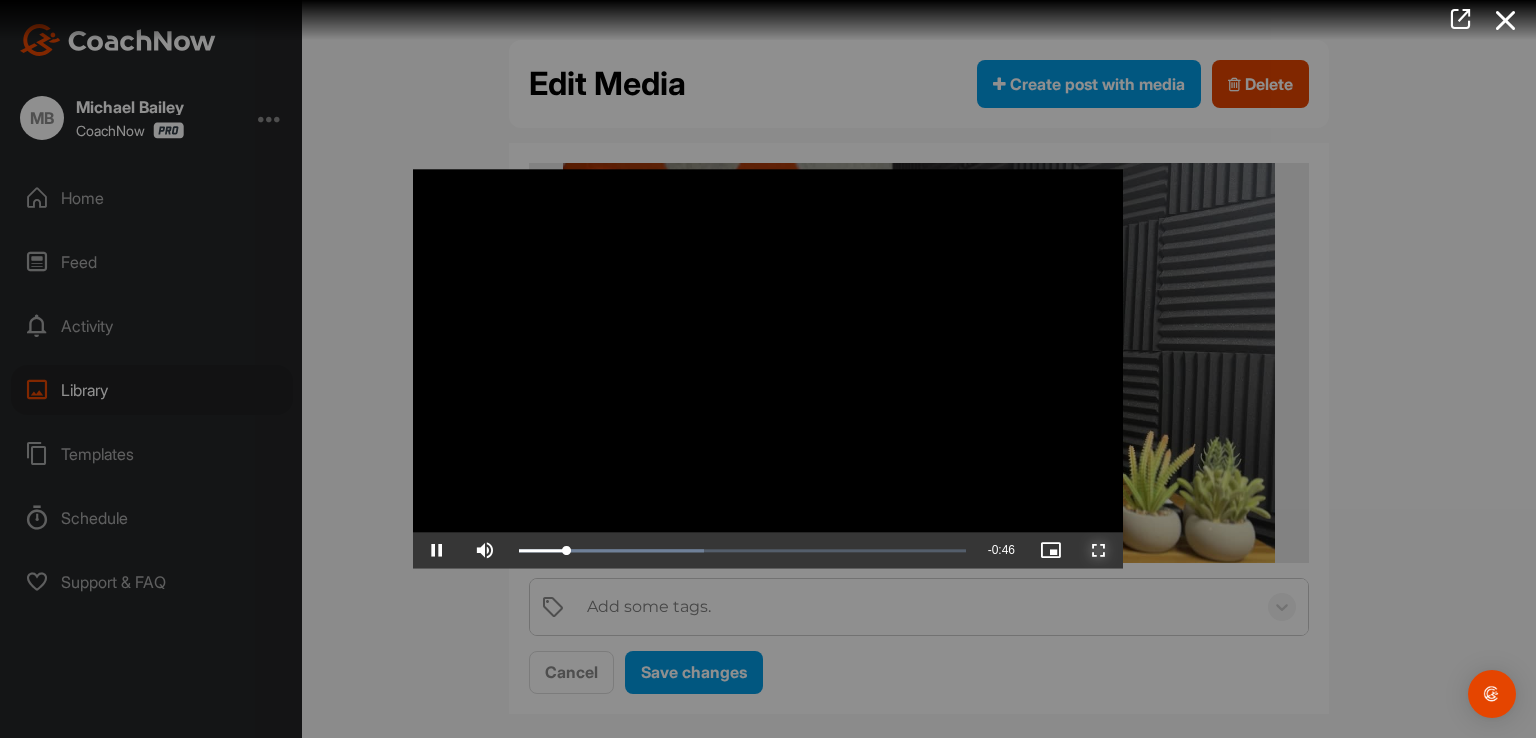 click at bounding box center (1099, 551) 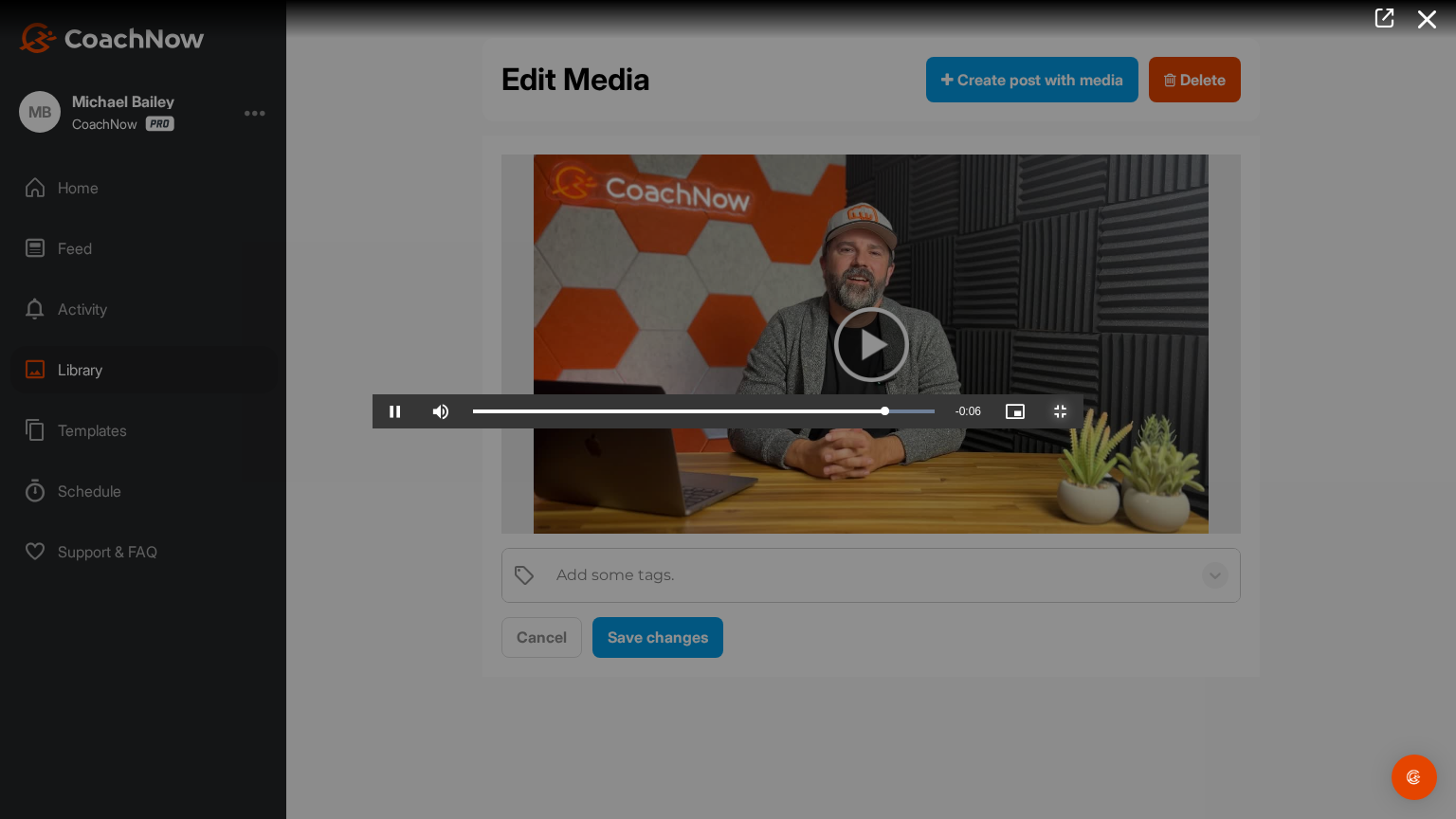 click at bounding box center (1061, 411) 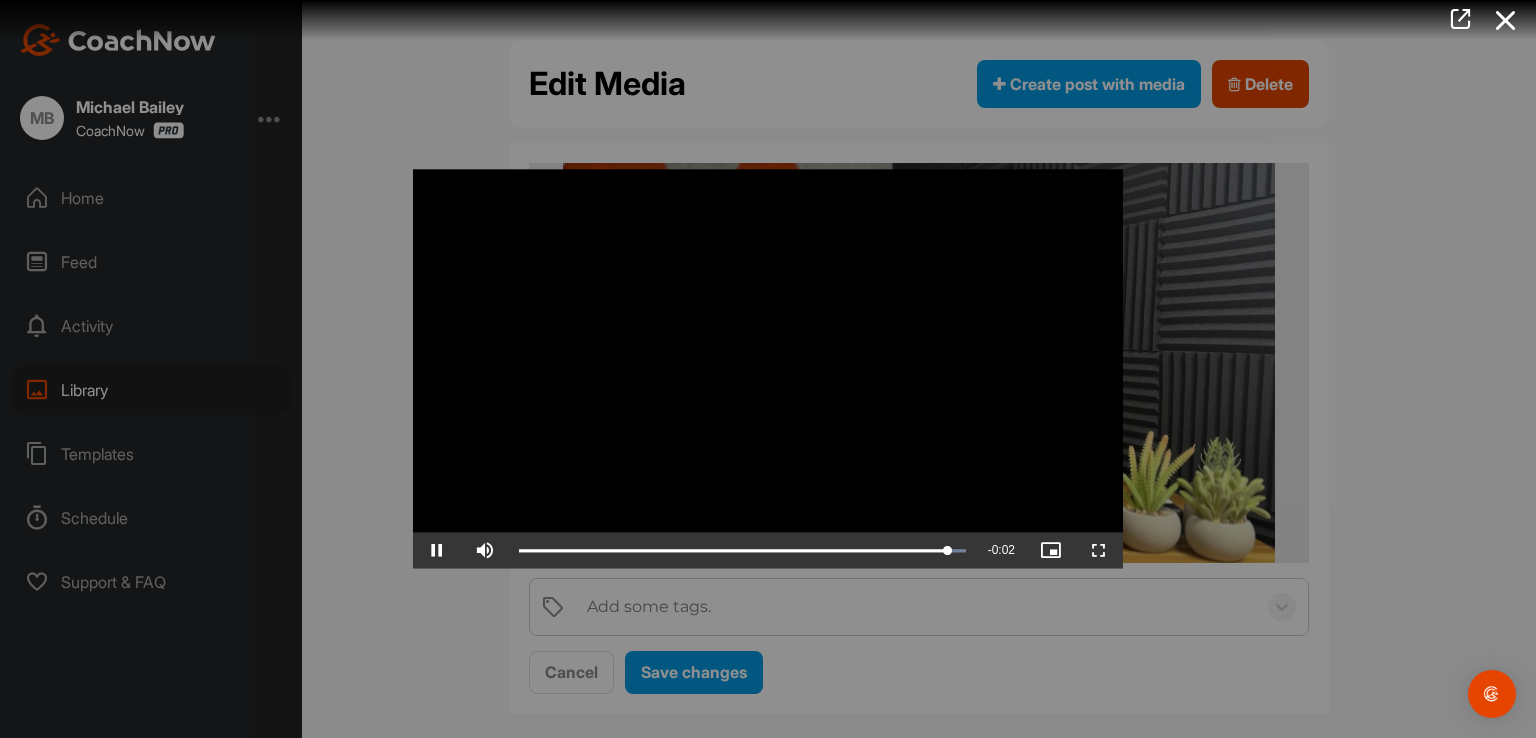 click at bounding box center (768, 369) 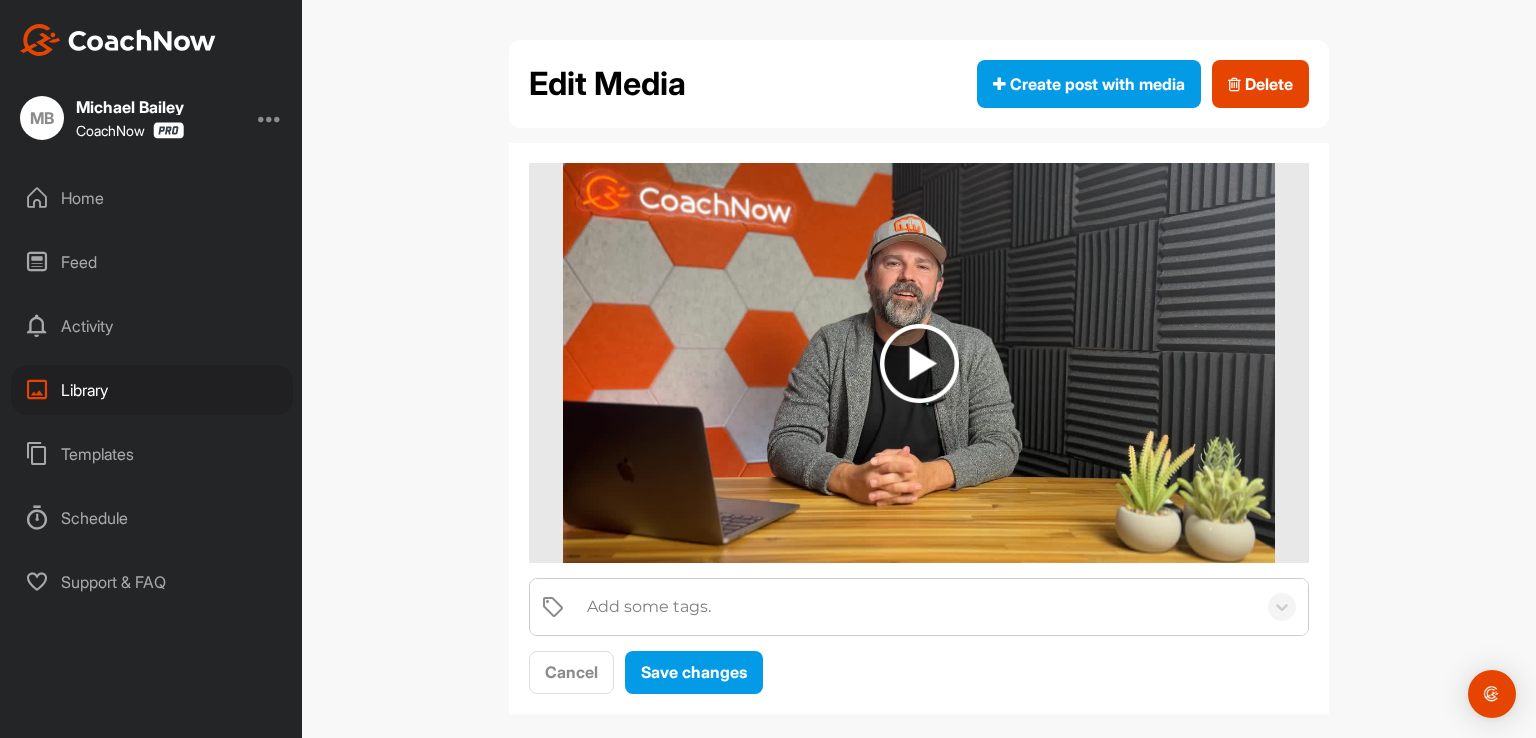 click on "Templates" at bounding box center [152, 454] 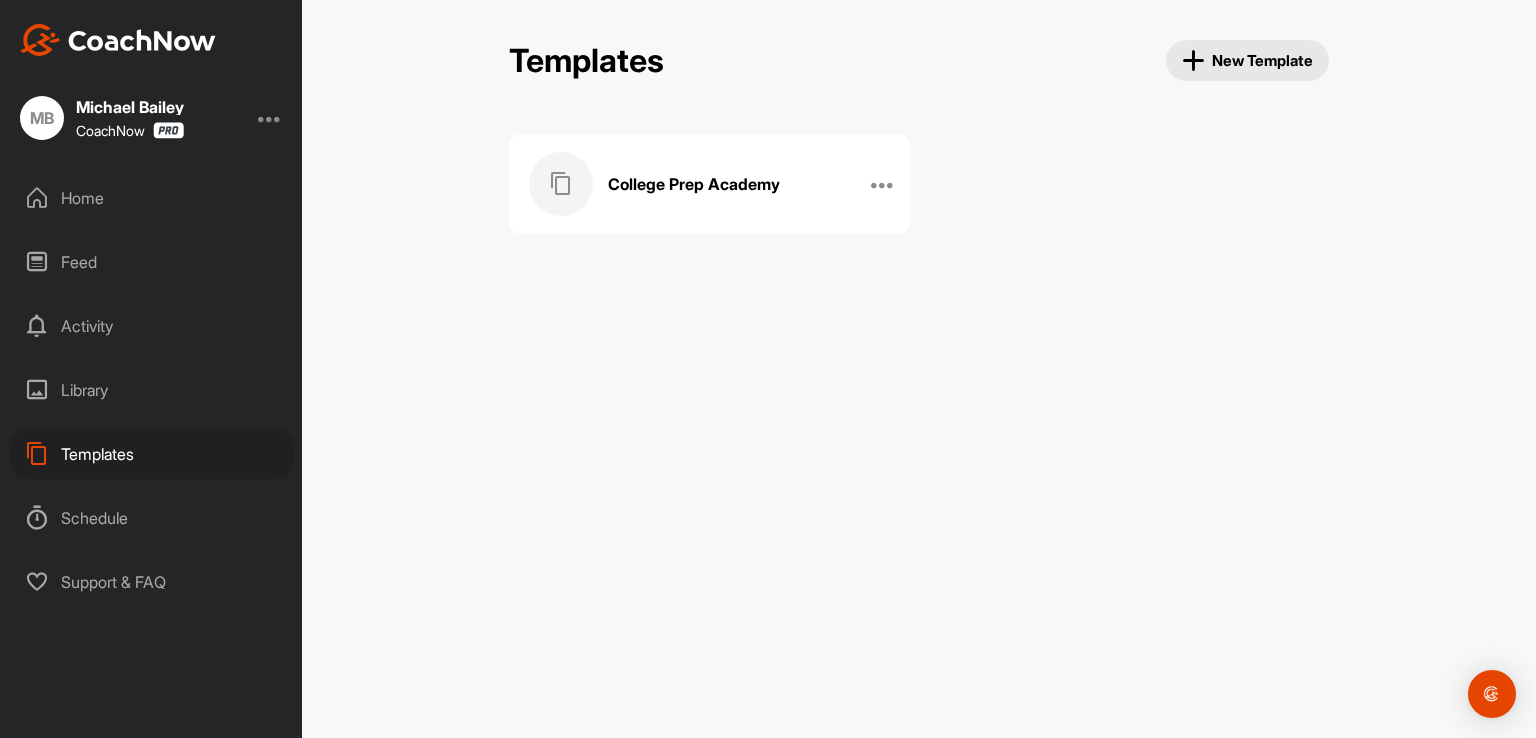 click at bounding box center [561, 184] 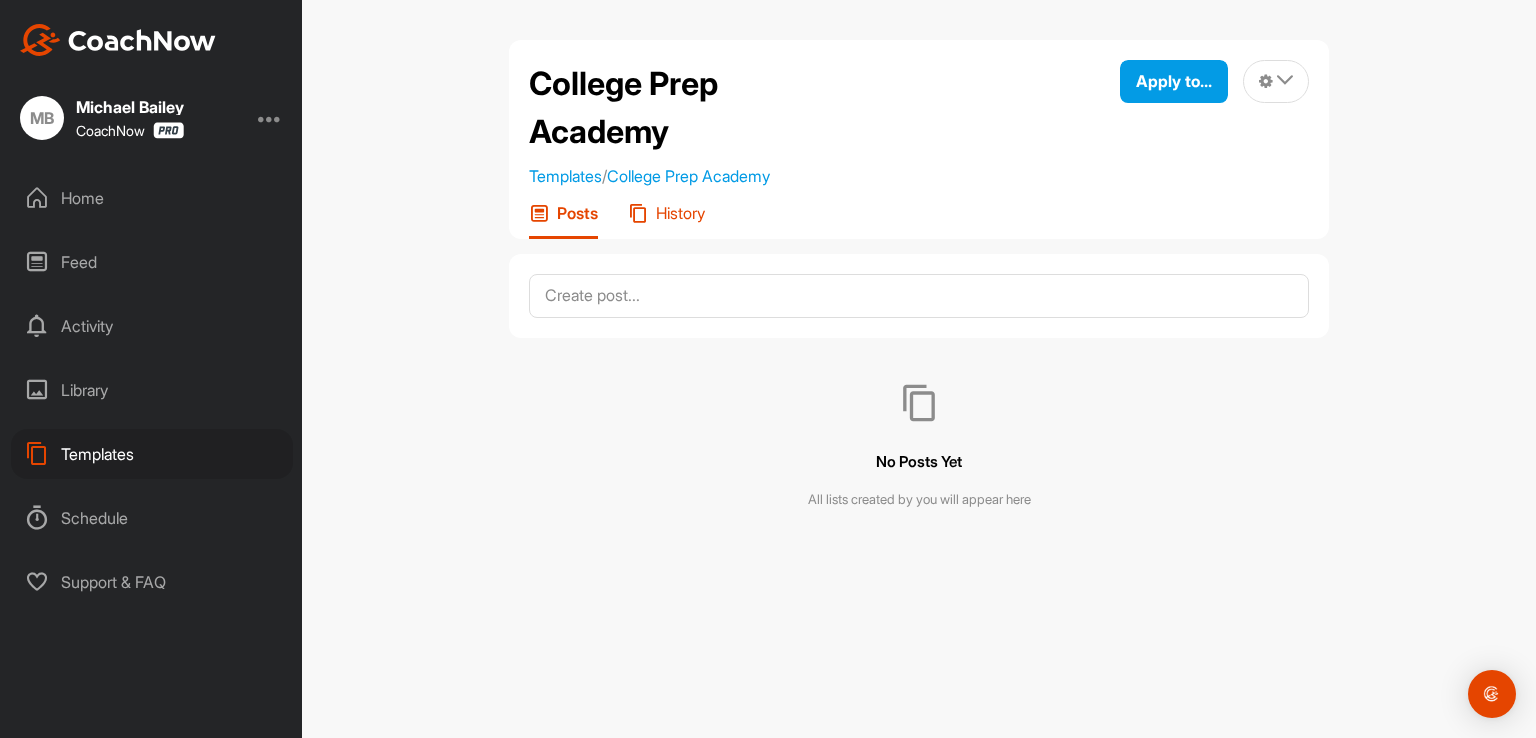click on "History" at bounding box center [680, 213] 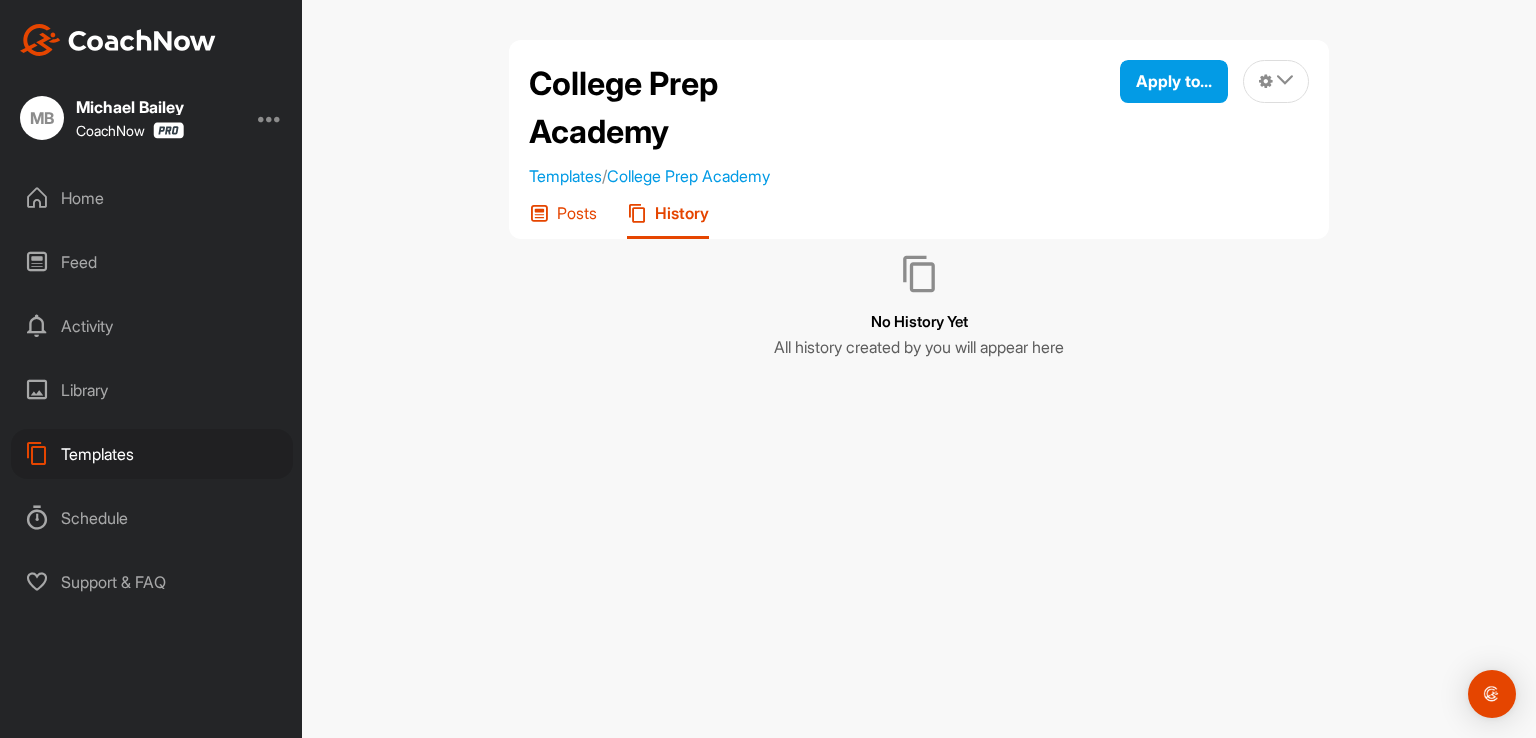 click on "Posts" at bounding box center [577, 213] 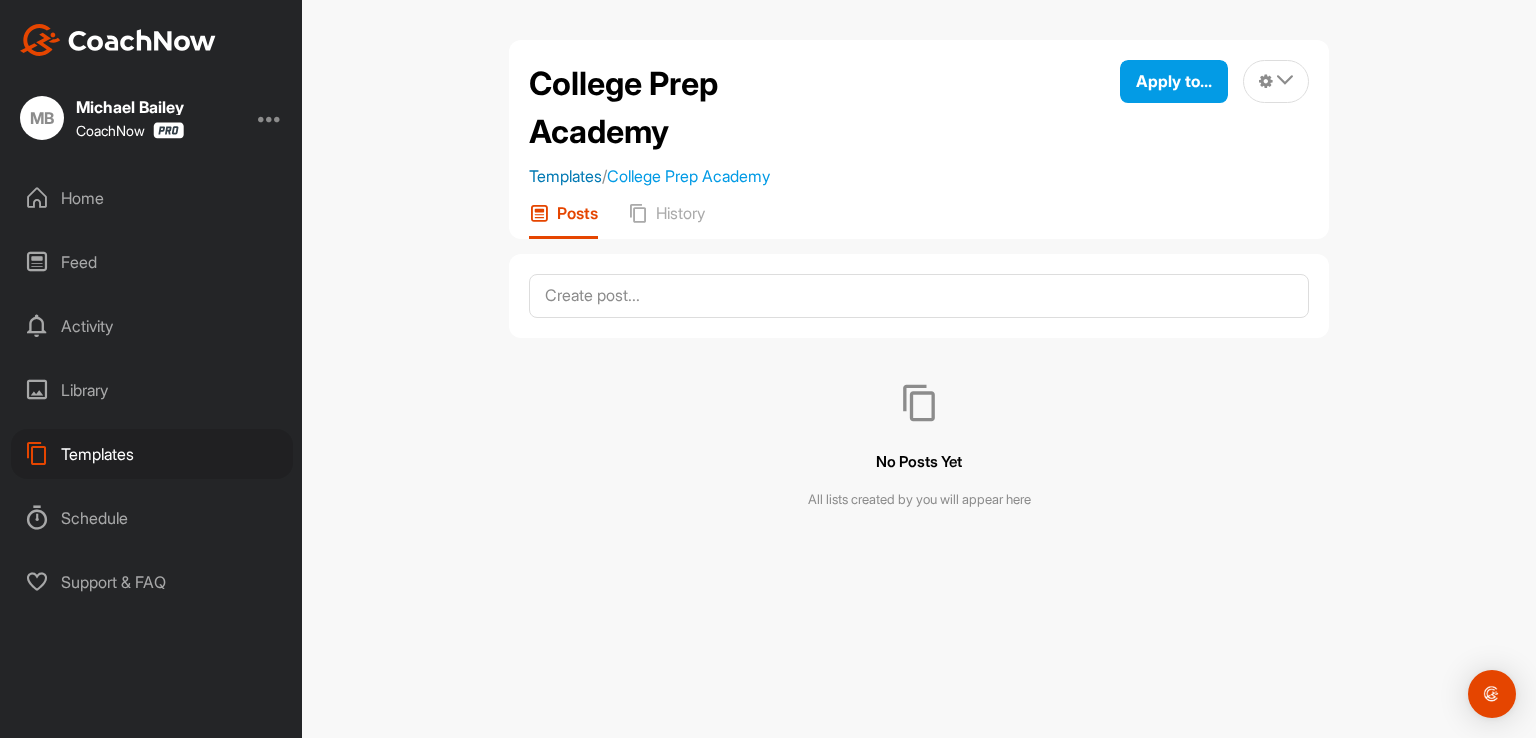 click on "Templates" at bounding box center [565, 176] 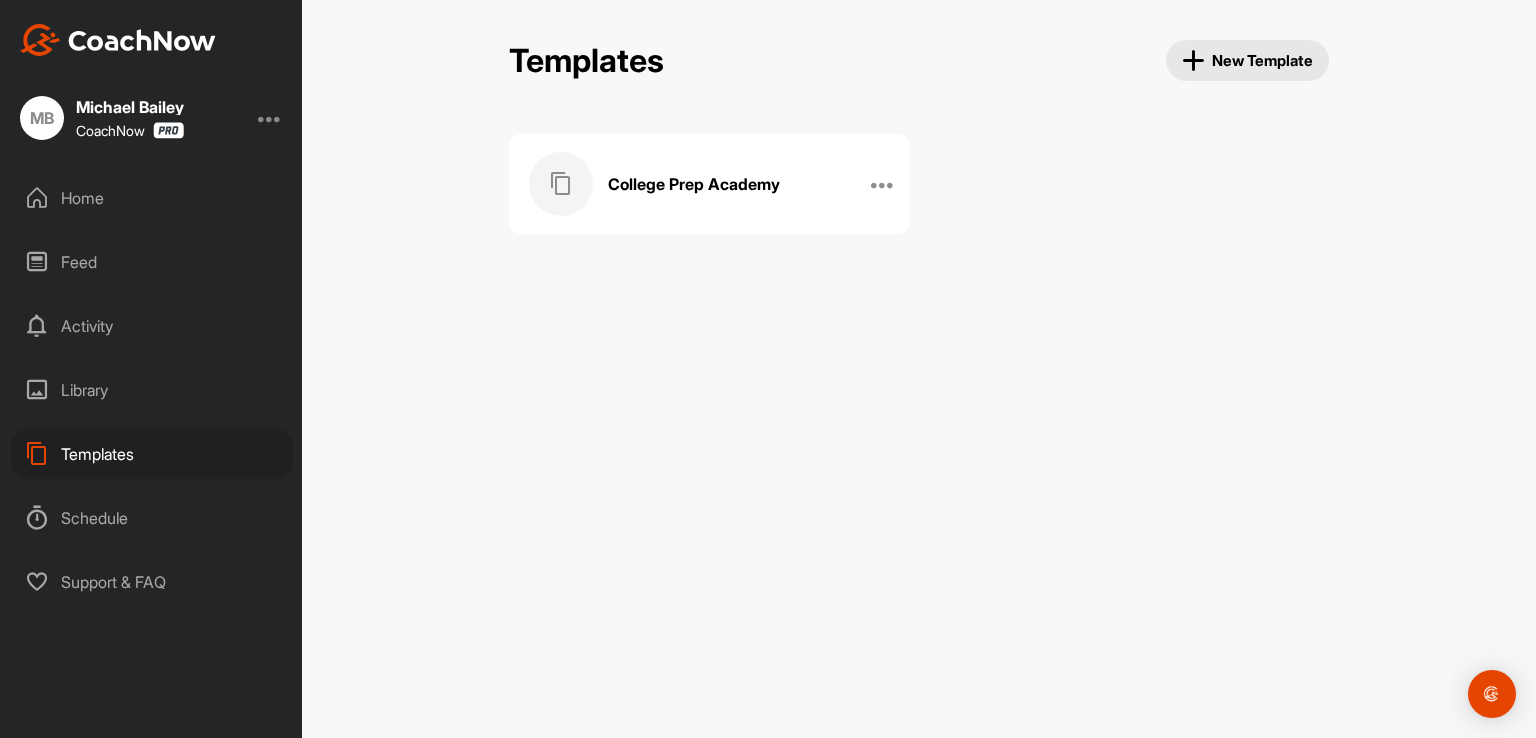 click on "Home" at bounding box center (152, 198) 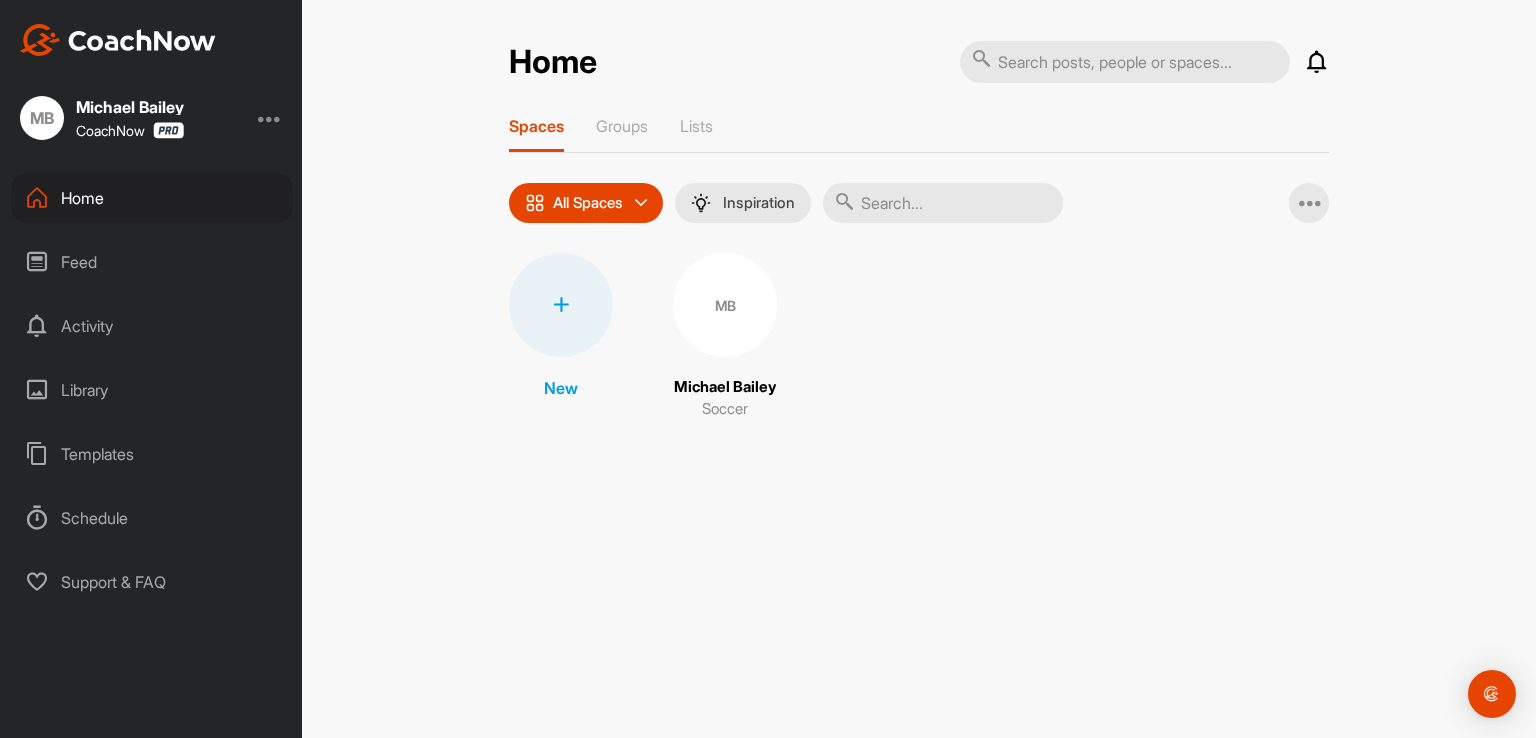 click on "Feed" at bounding box center [152, 262] 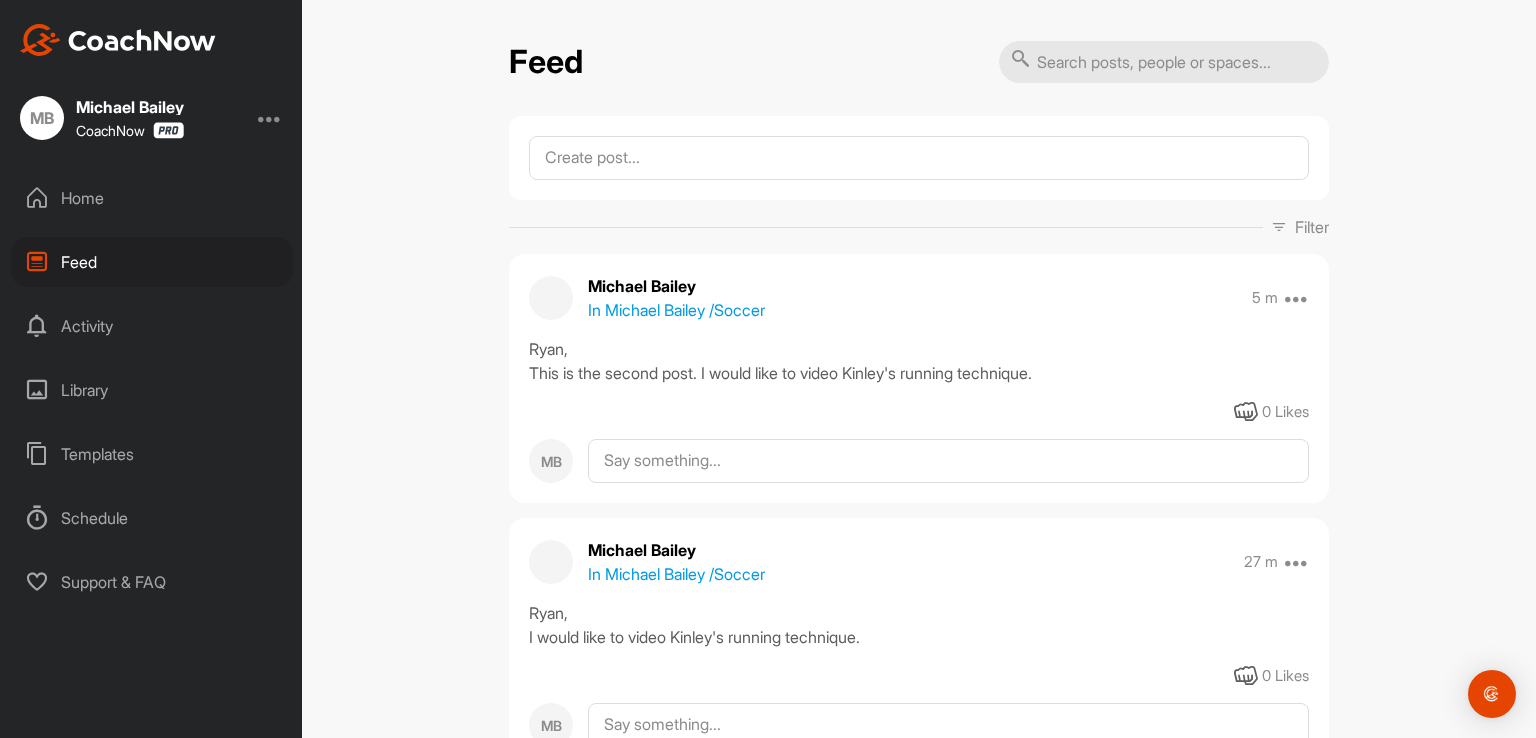 click on "Home" at bounding box center (152, 198) 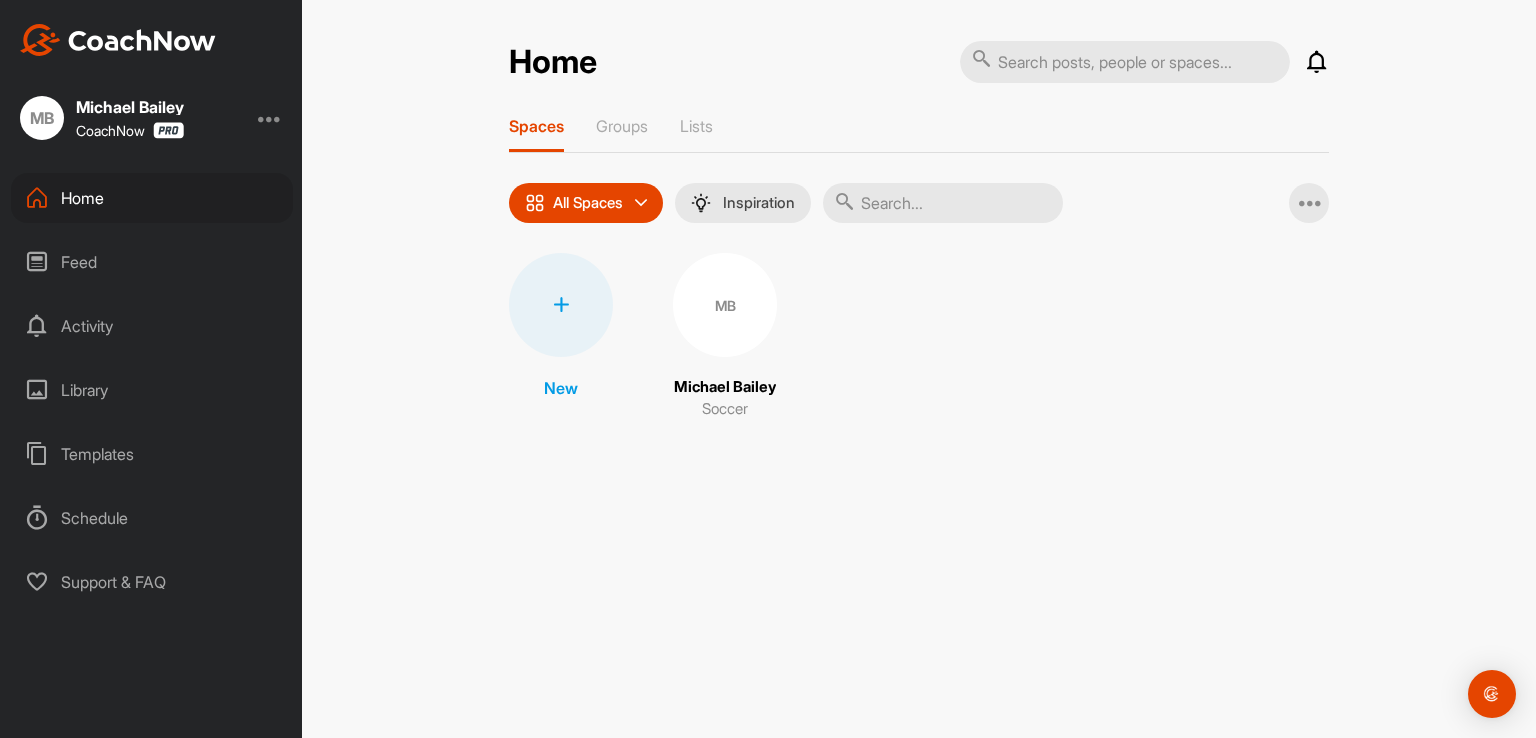 click on "All Spaces" at bounding box center [586, 203] 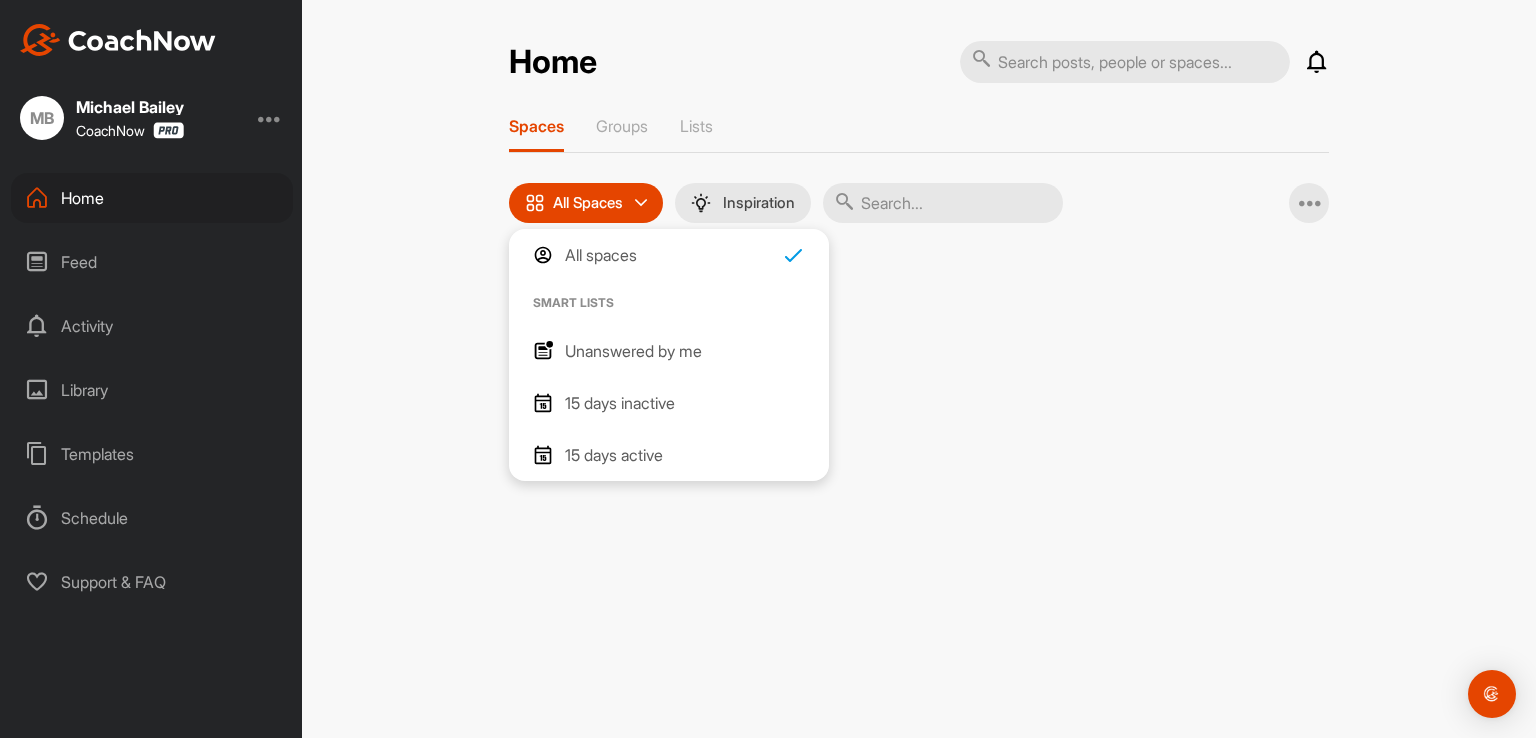 click on "All Spaces" at bounding box center [588, 203] 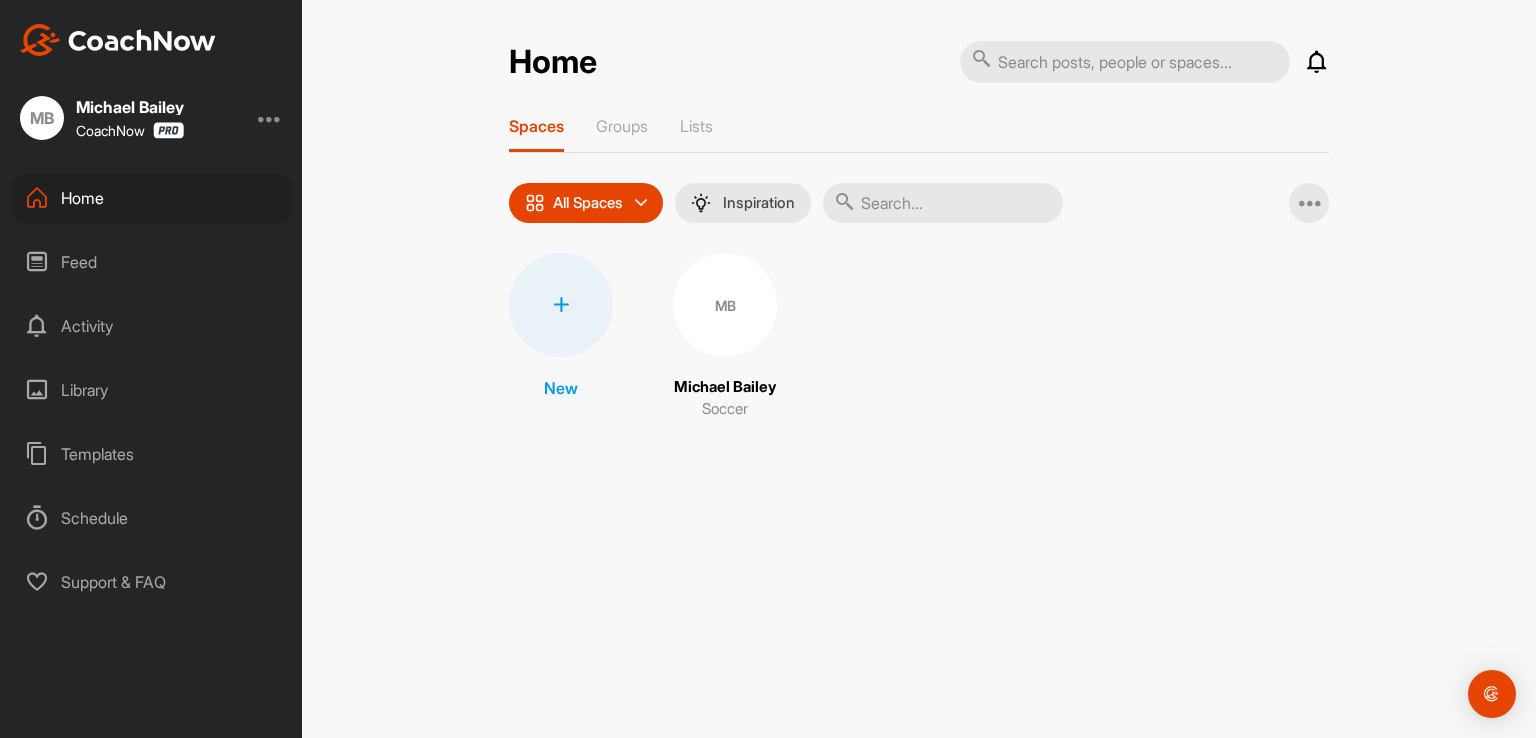 click at bounding box center (561, 305) 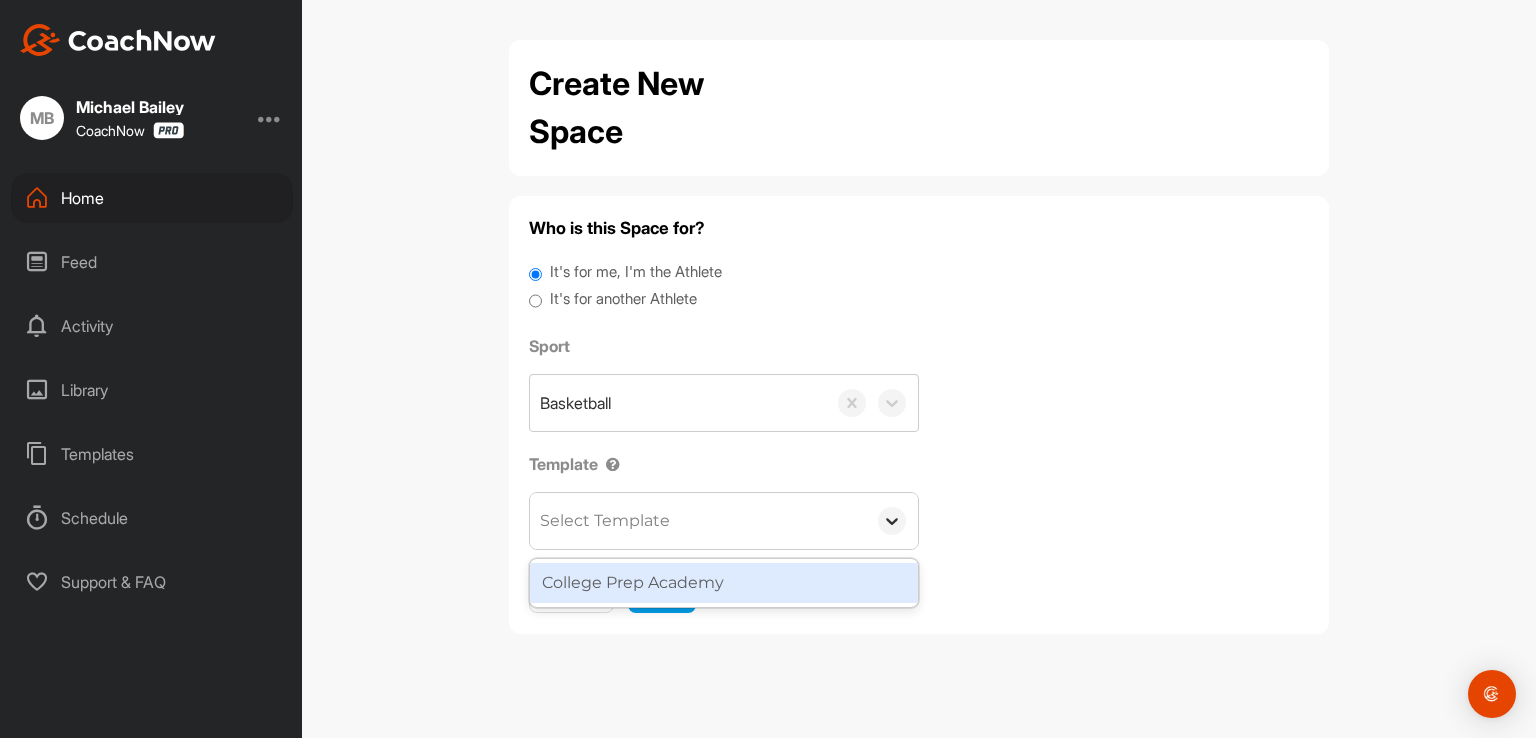 click 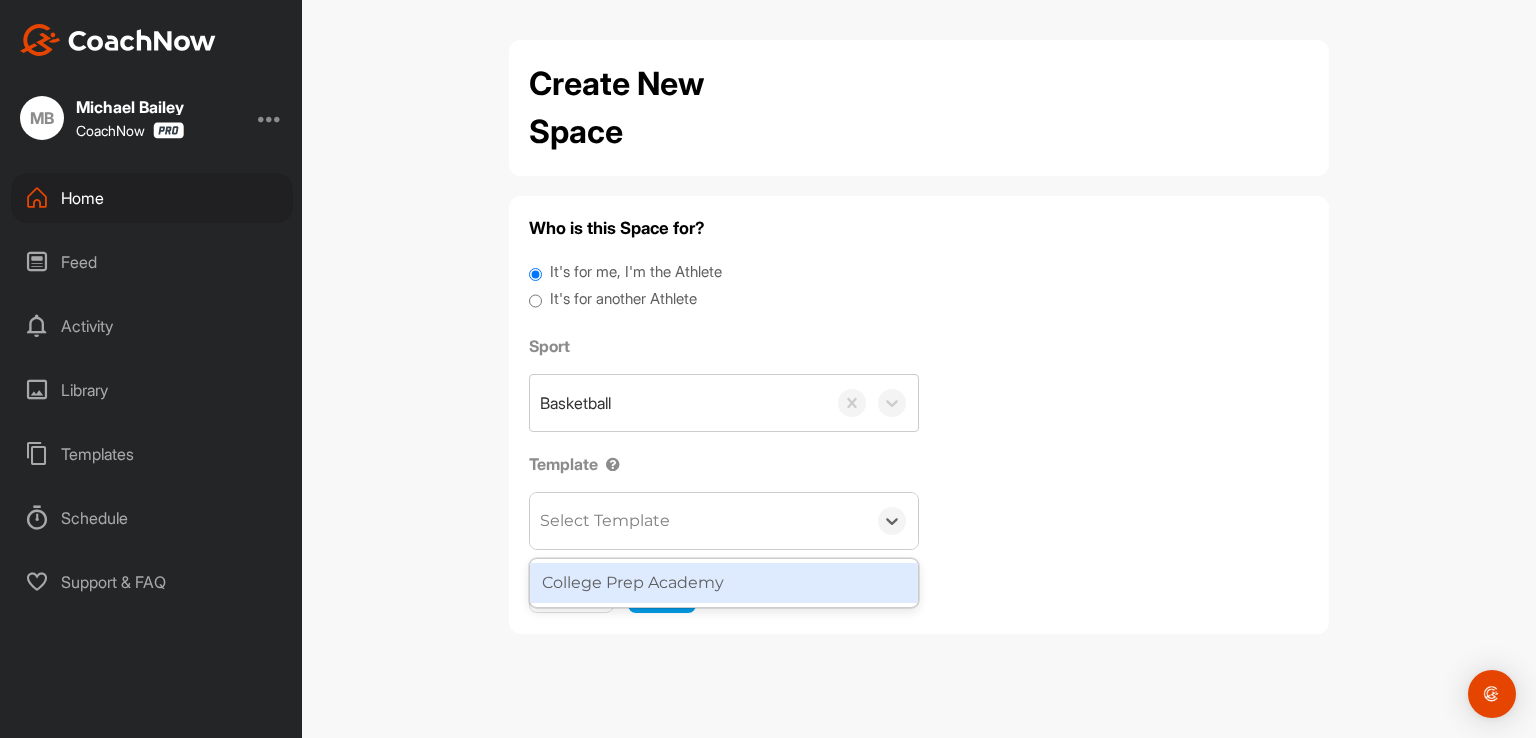 click on "College Prep Academy" at bounding box center [724, 583] 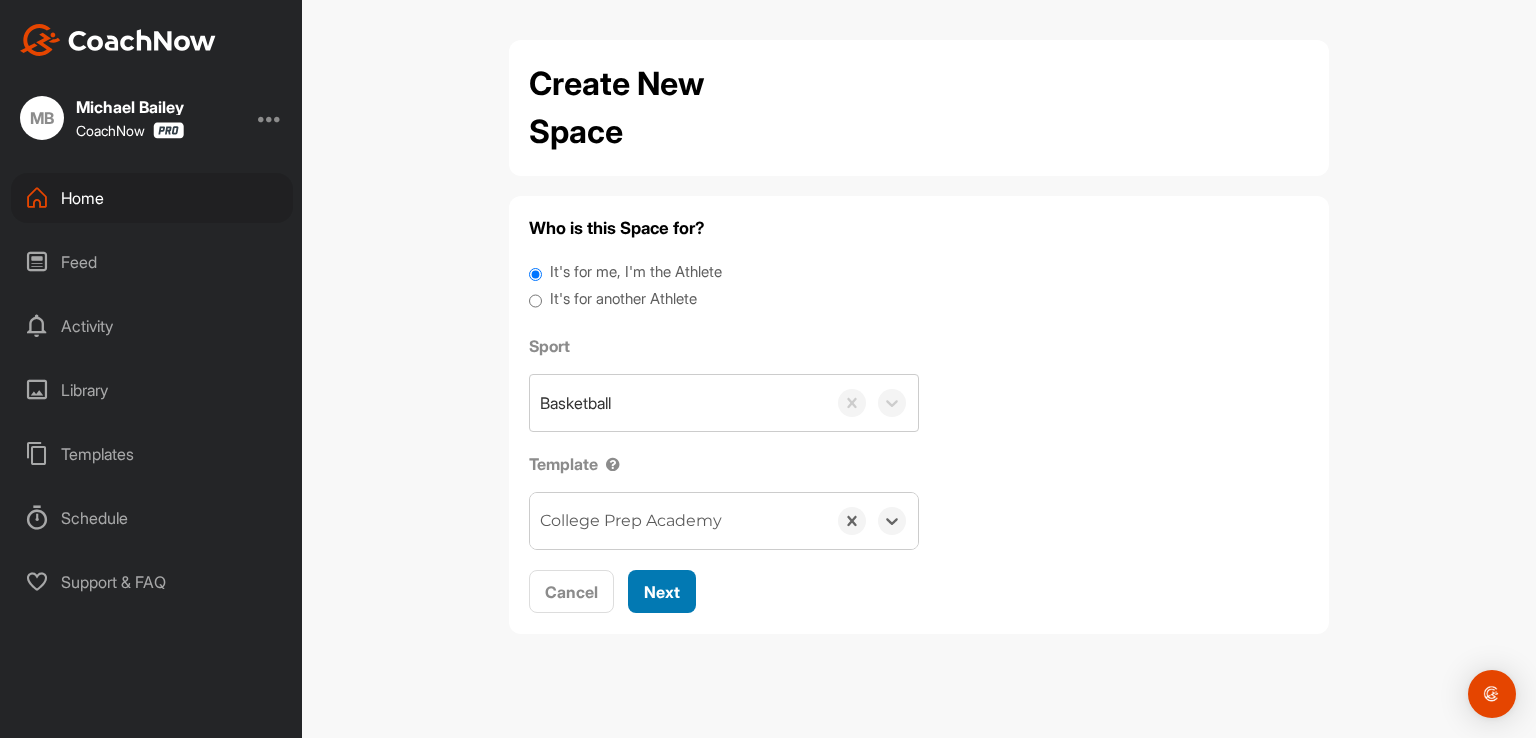 click on "Next" at bounding box center [662, 592] 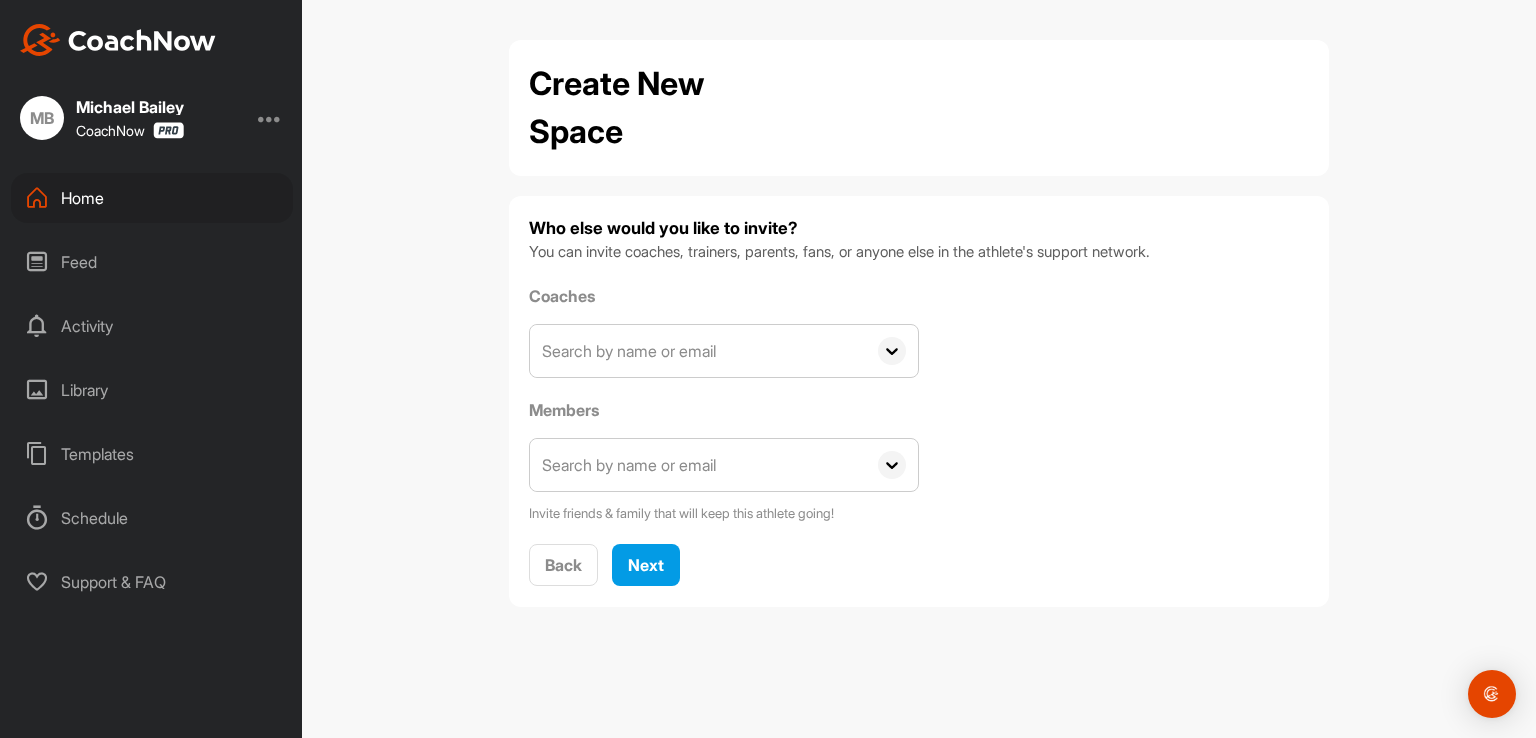 click 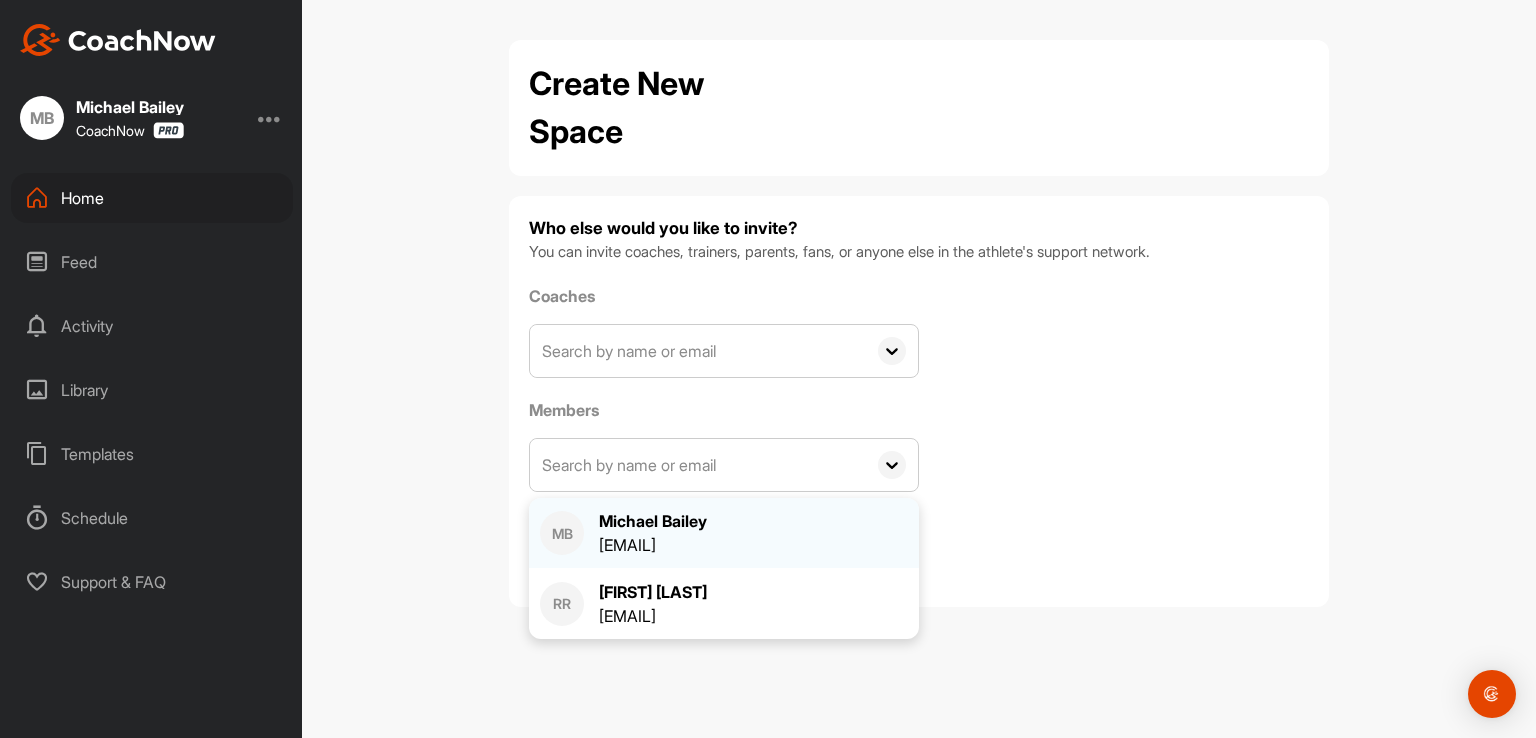 click on "[EMAIL]" at bounding box center [653, 545] 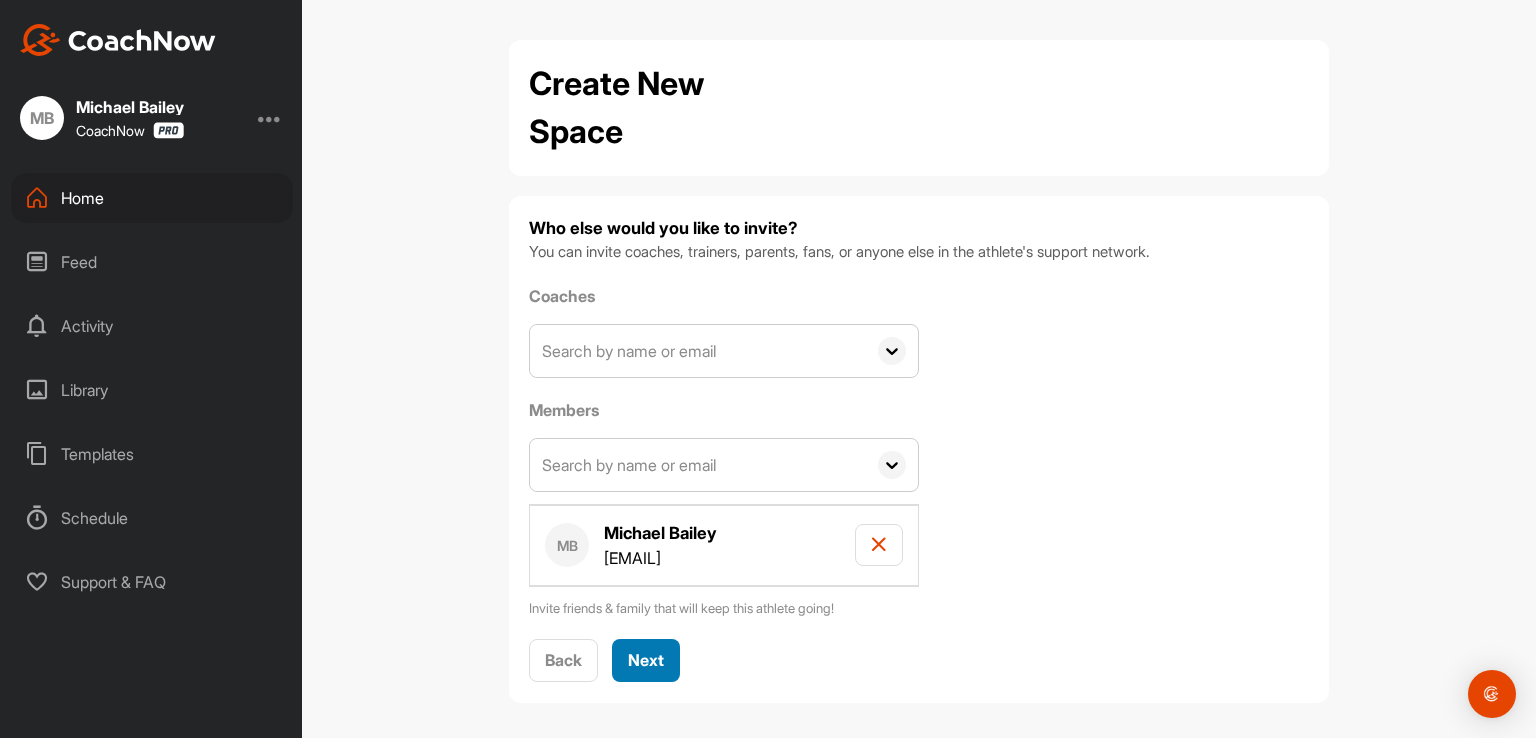 click on "Next" at bounding box center [646, 660] 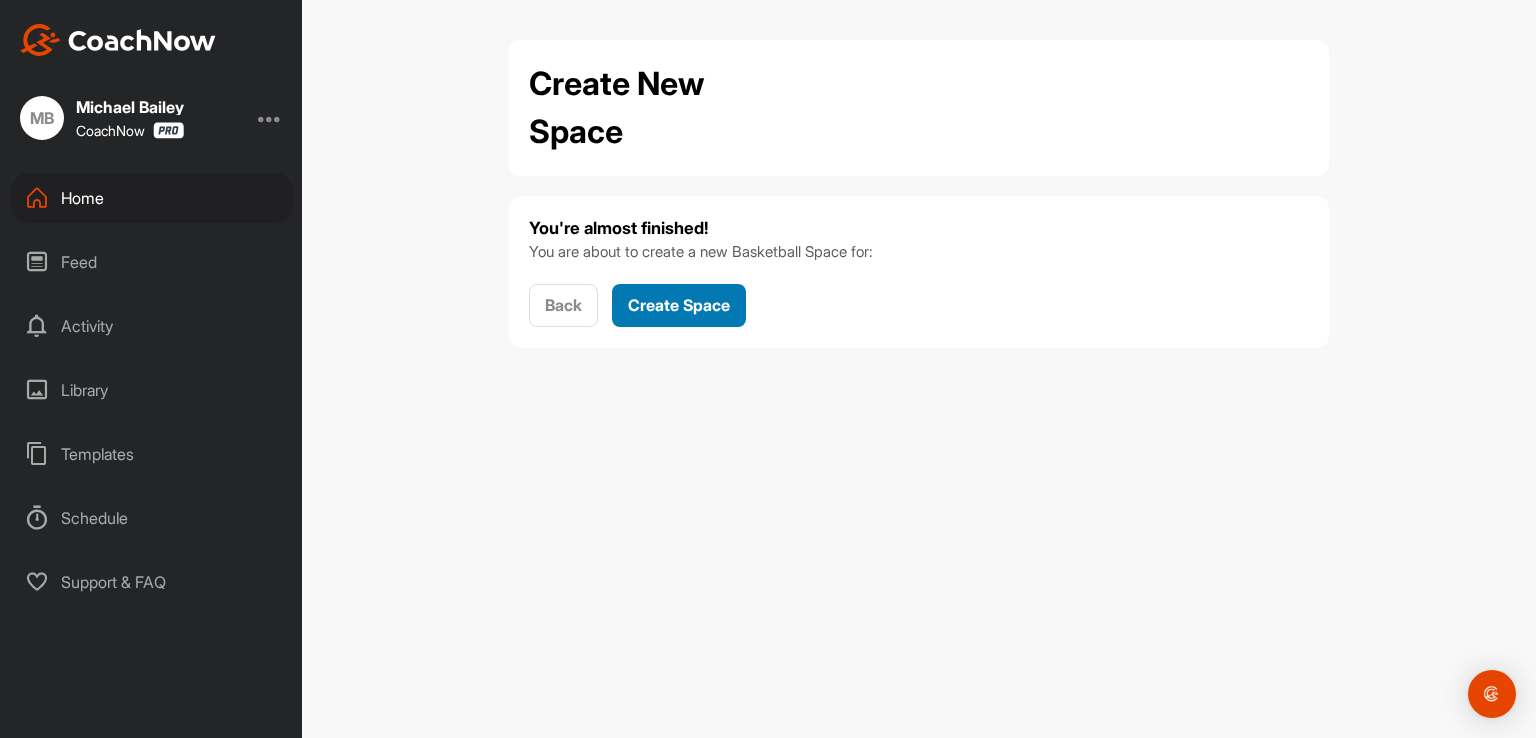 click on "Create Space" at bounding box center [679, 305] 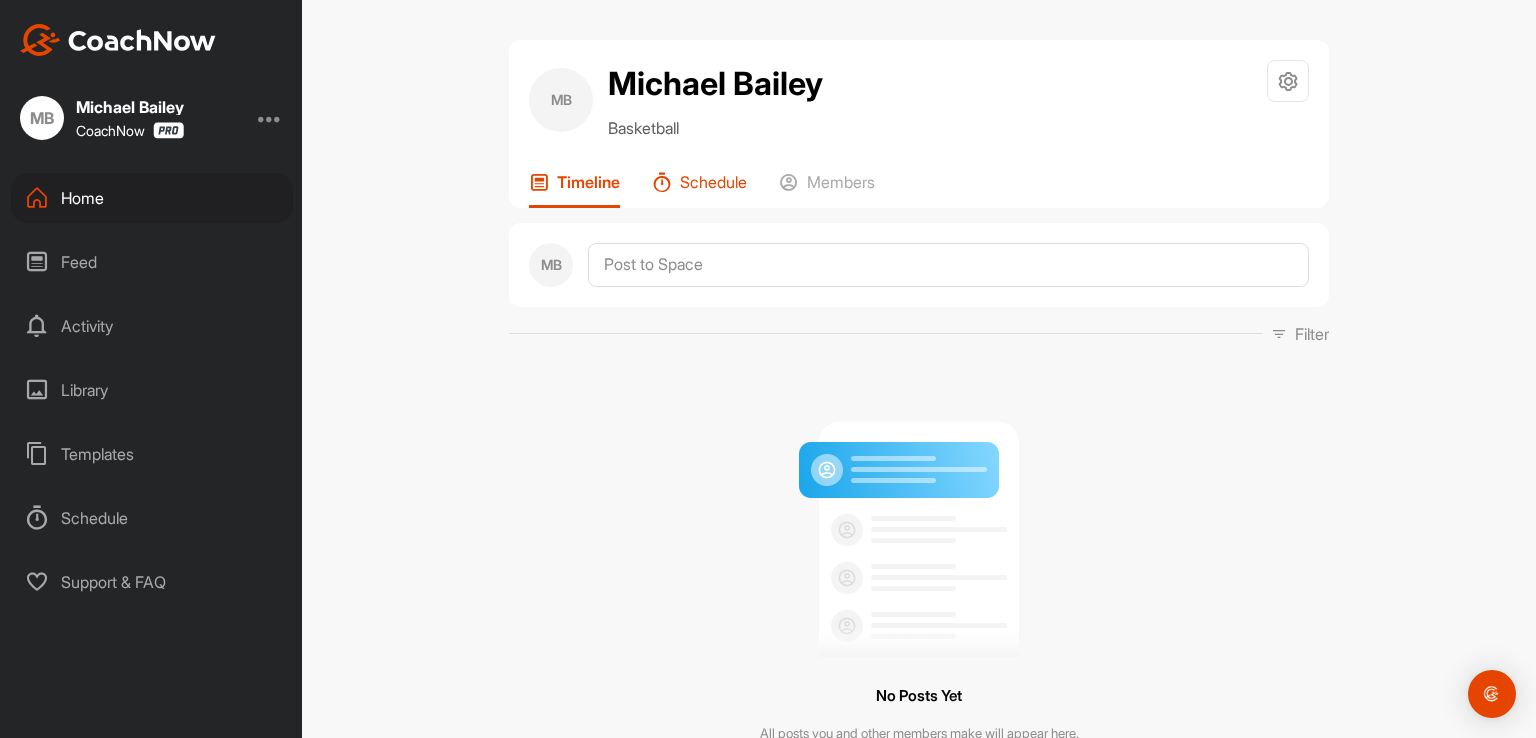 click on "Schedule" at bounding box center [713, 182] 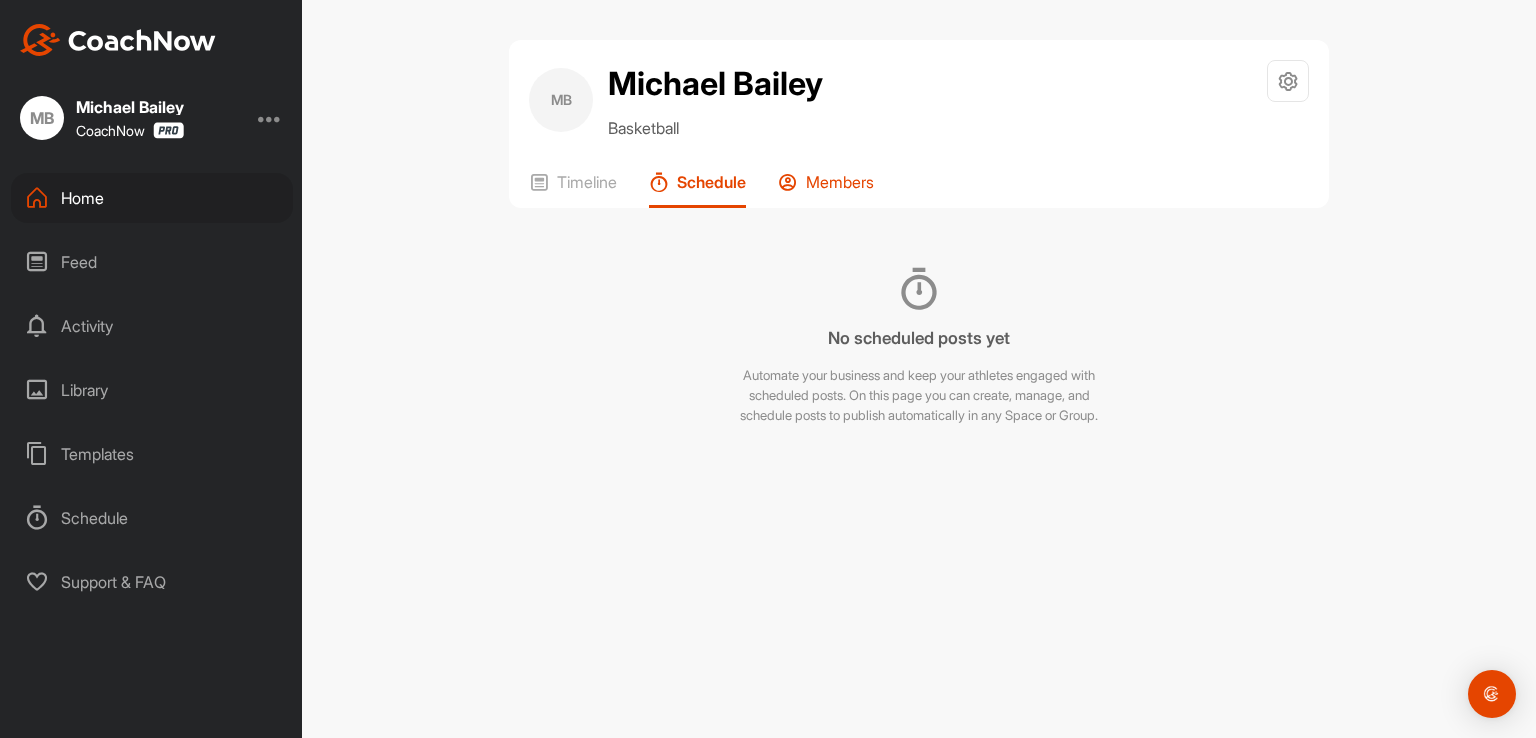 click on "Members" at bounding box center (840, 182) 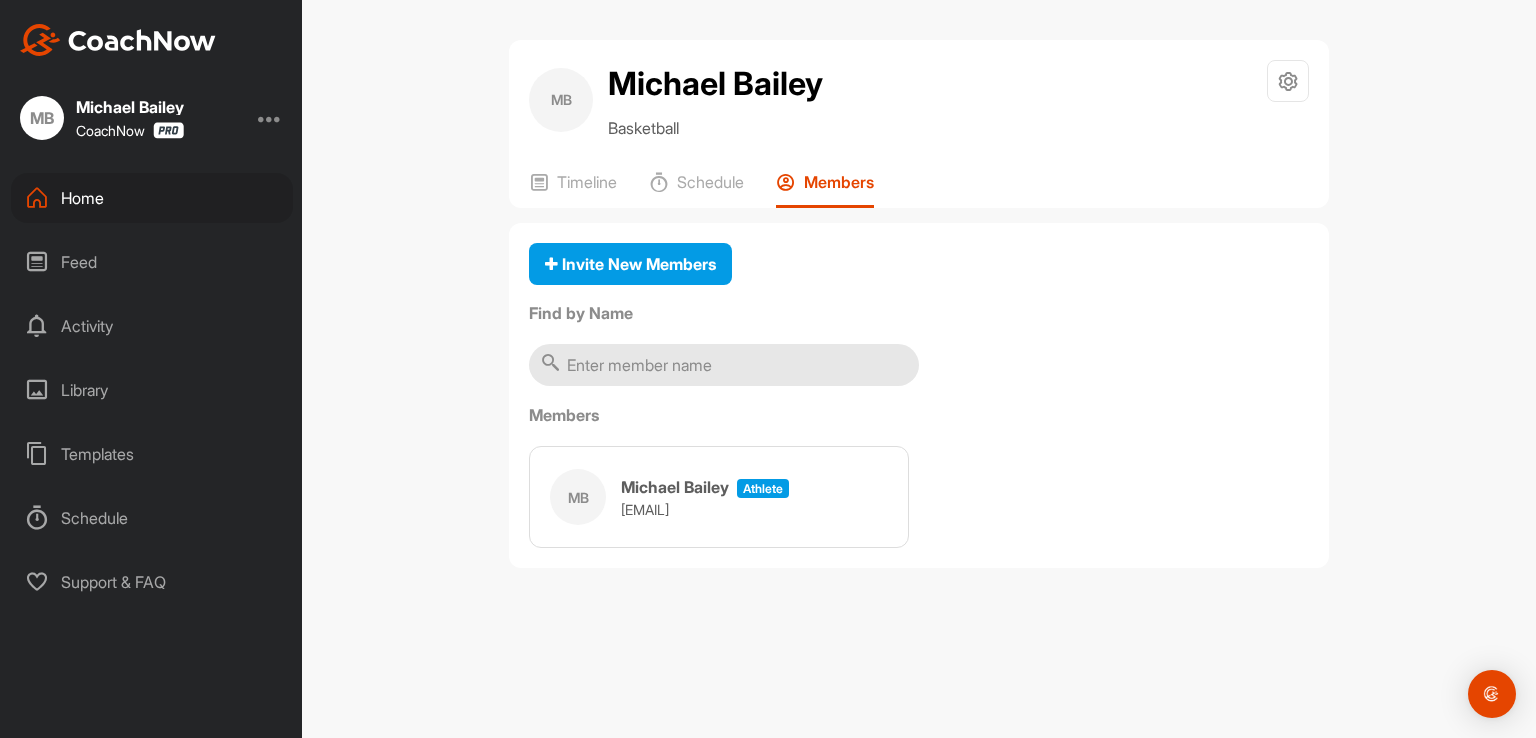 click on "Invite New Members" at bounding box center [919, 265] 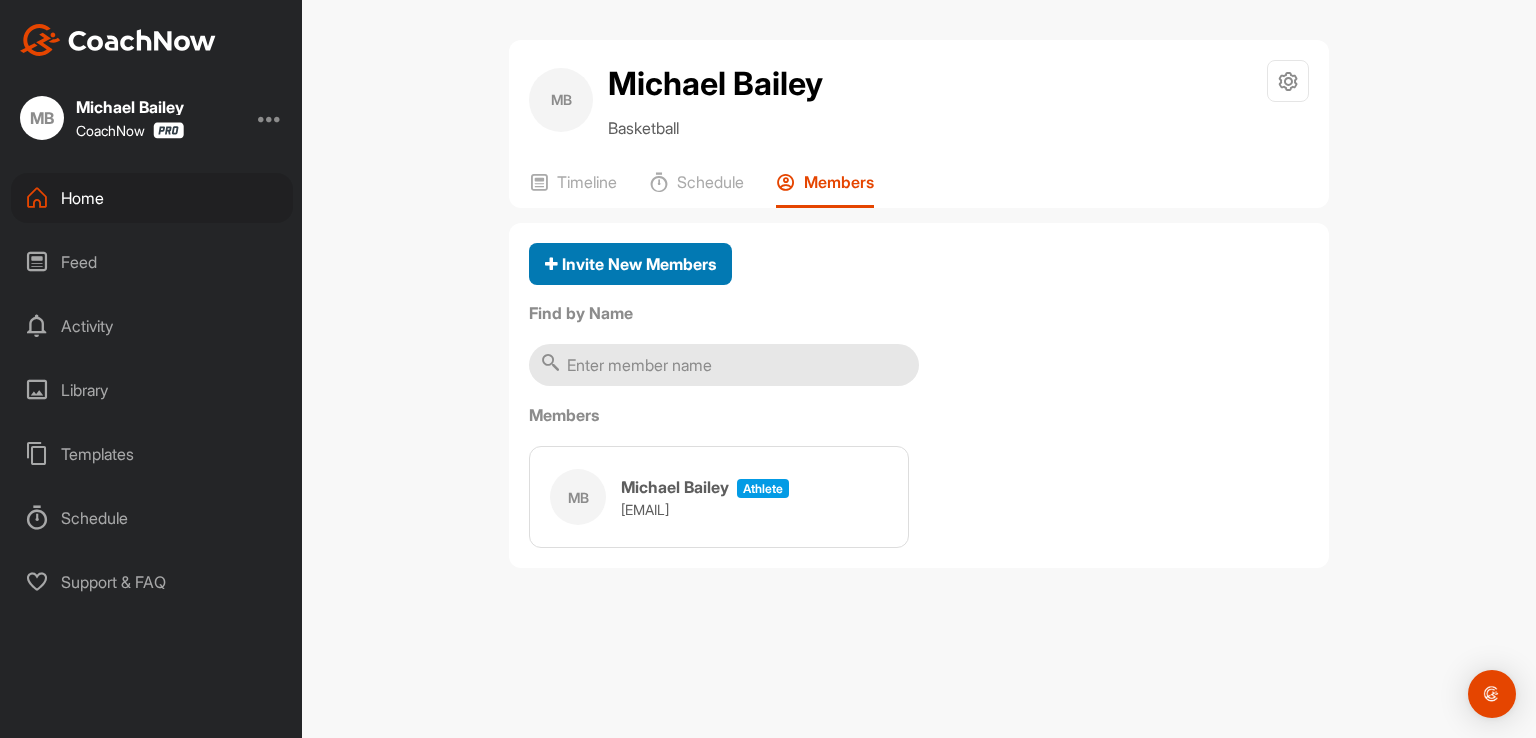 click on "Invite New Members" at bounding box center [630, 264] 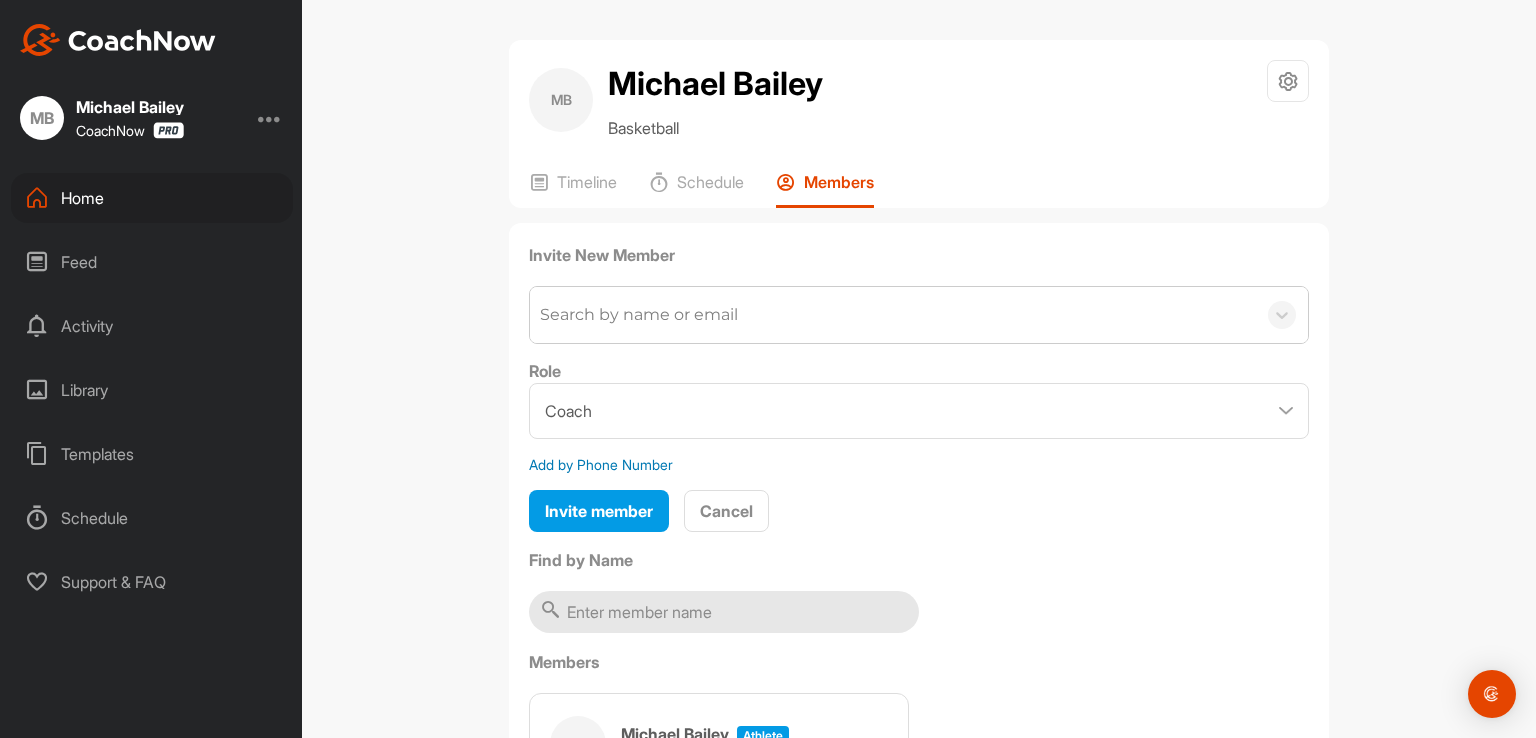 click on "Search by name or email" at bounding box center [639, 315] 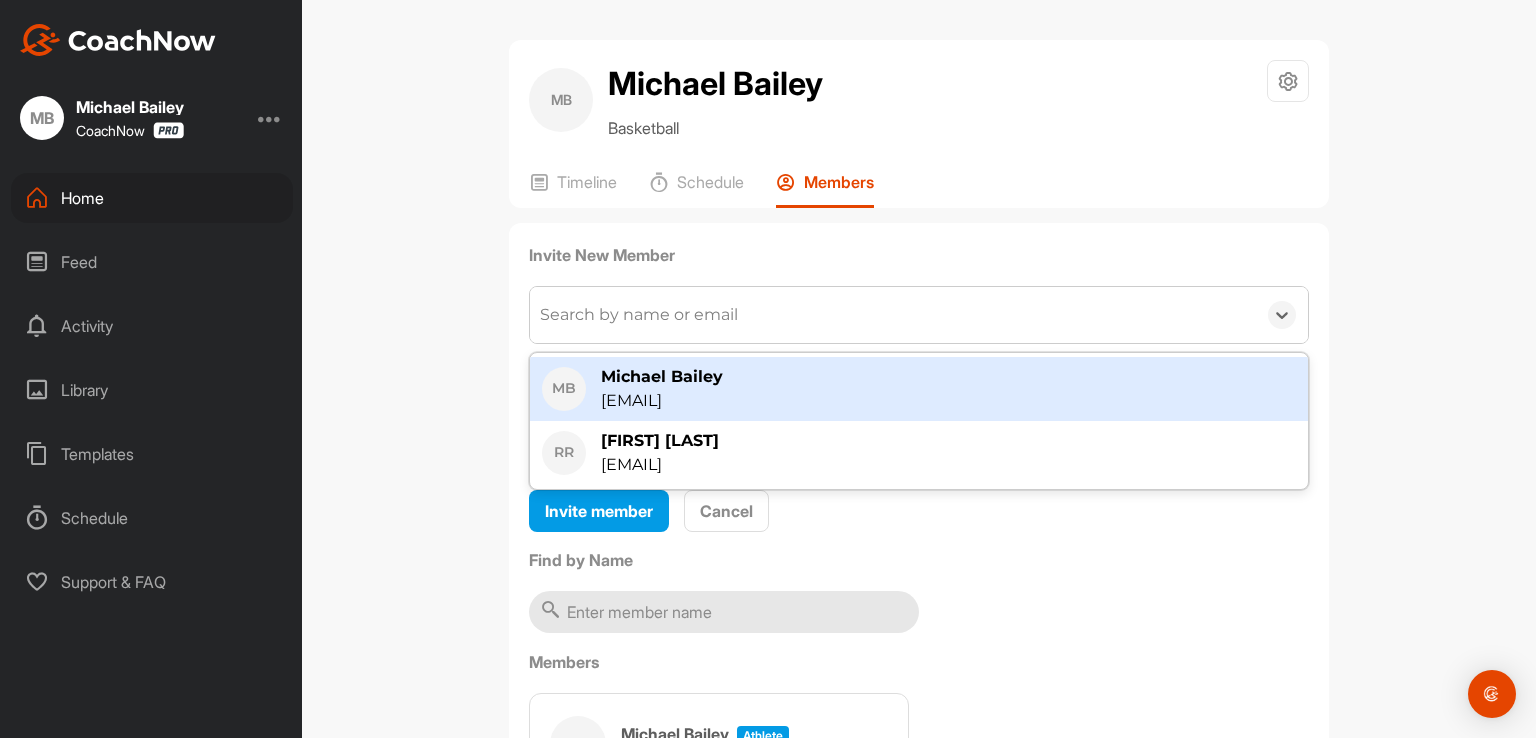 click on "Michael Bailey" at bounding box center [662, 377] 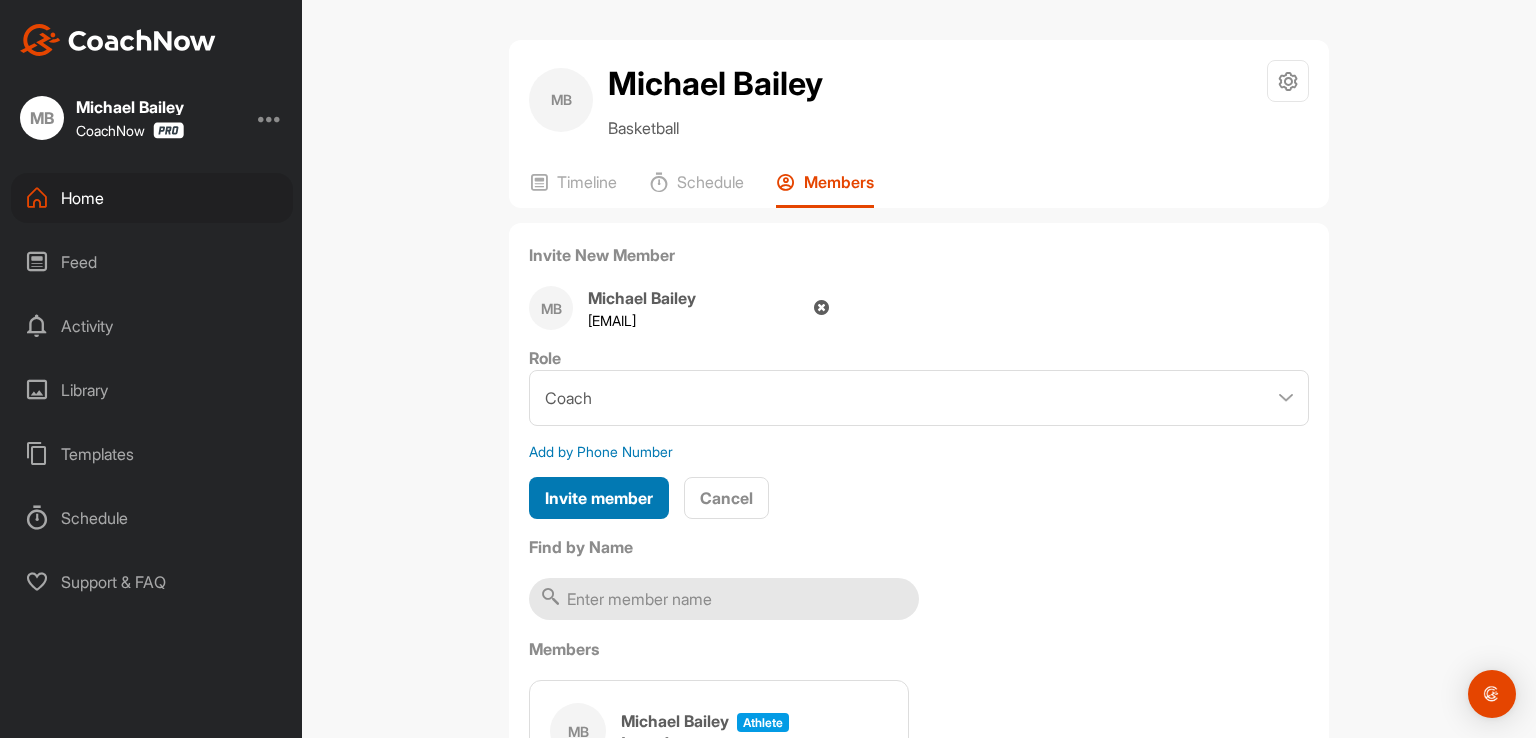 click on "Invite member" at bounding box center [599, 498] 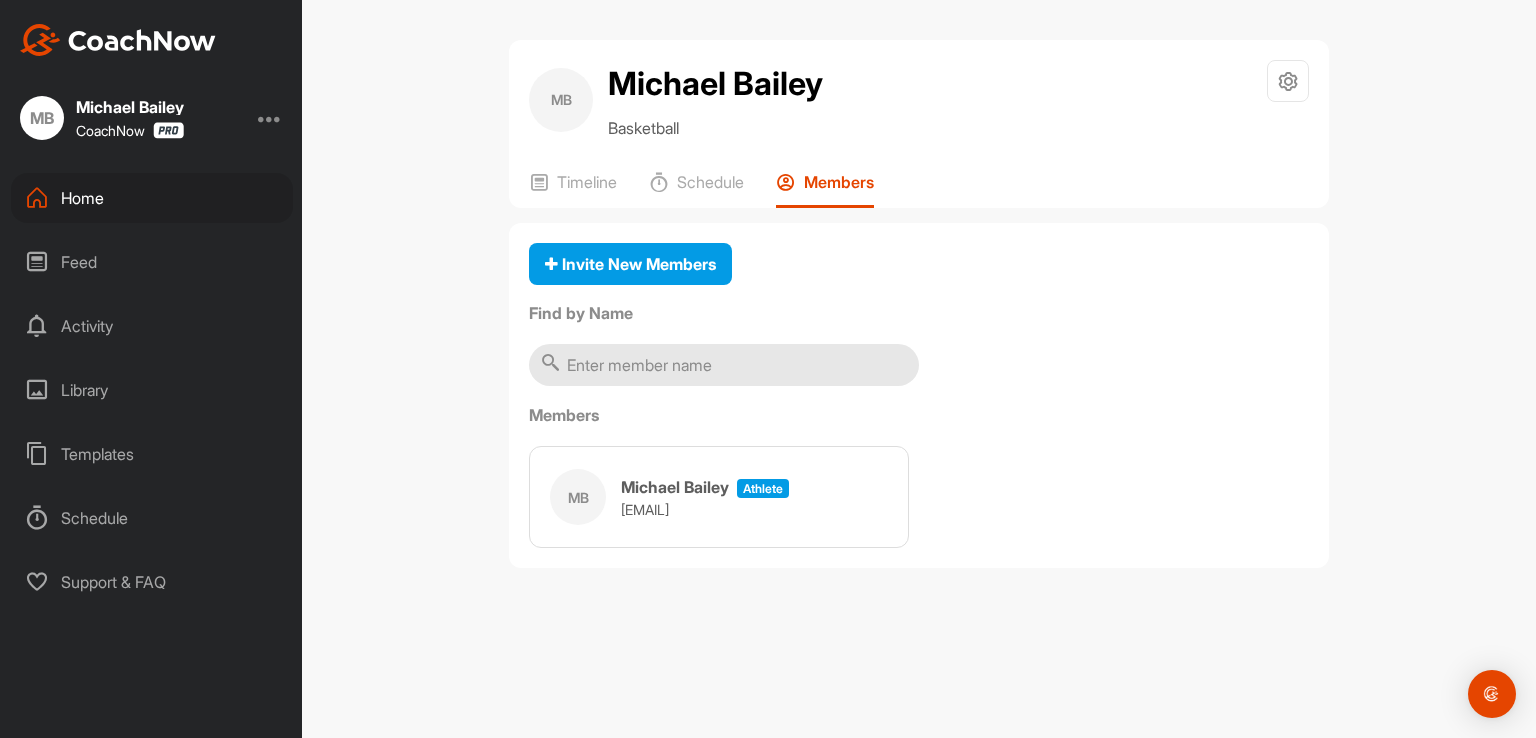 click at bounding box center (270, 118) 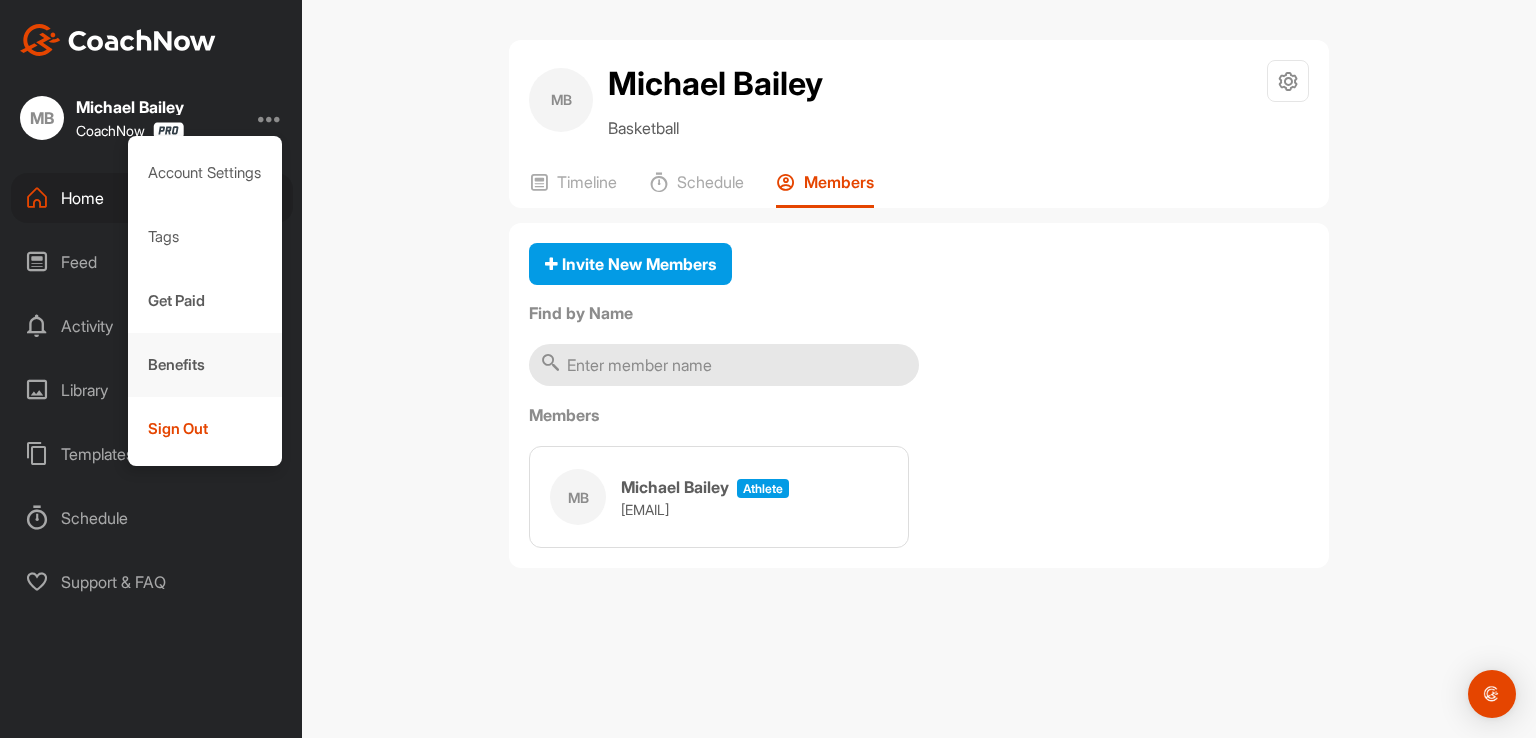 click on "Benefits" at bounding box center [205, 365] 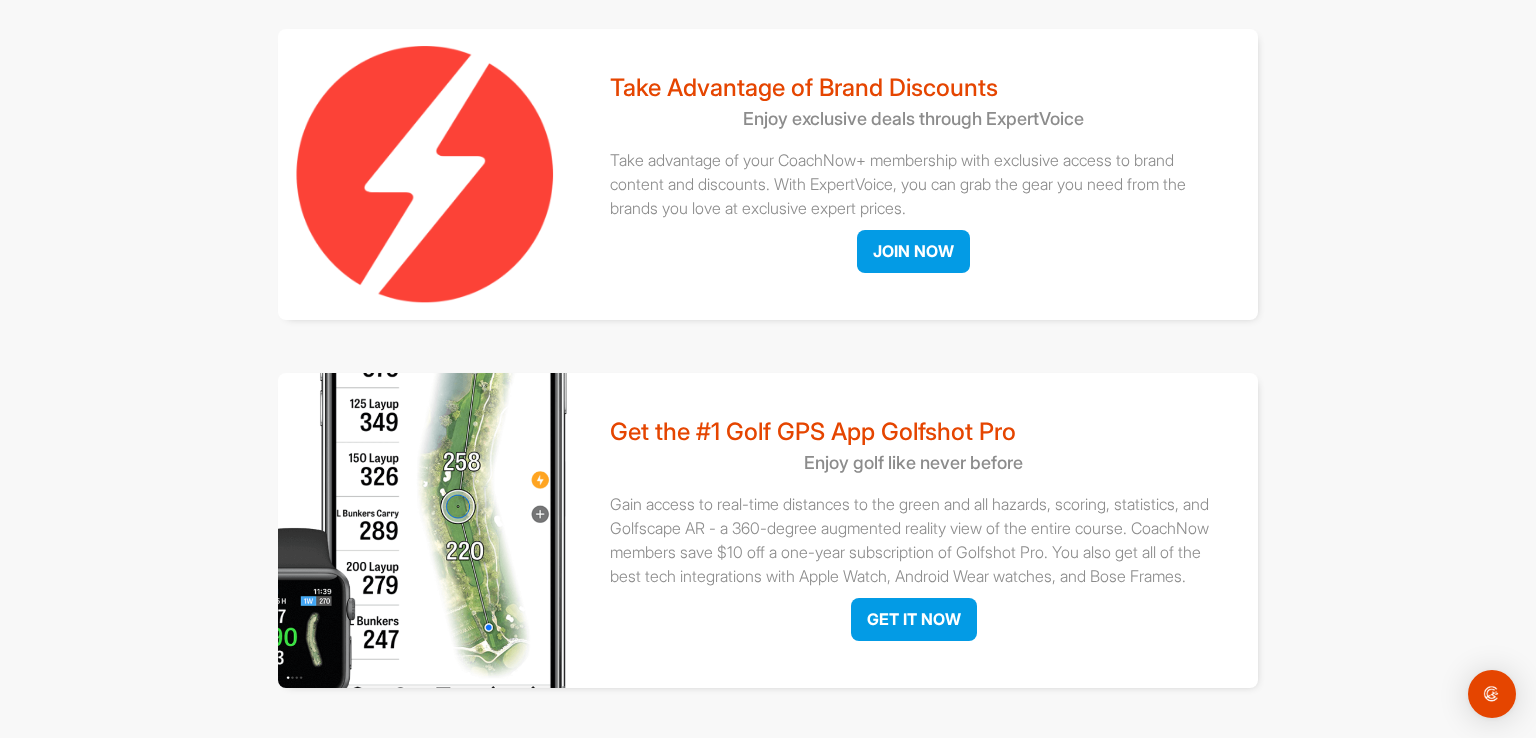 scroll, scrollTop: 266, scrollLeft: 0, axis: vertical 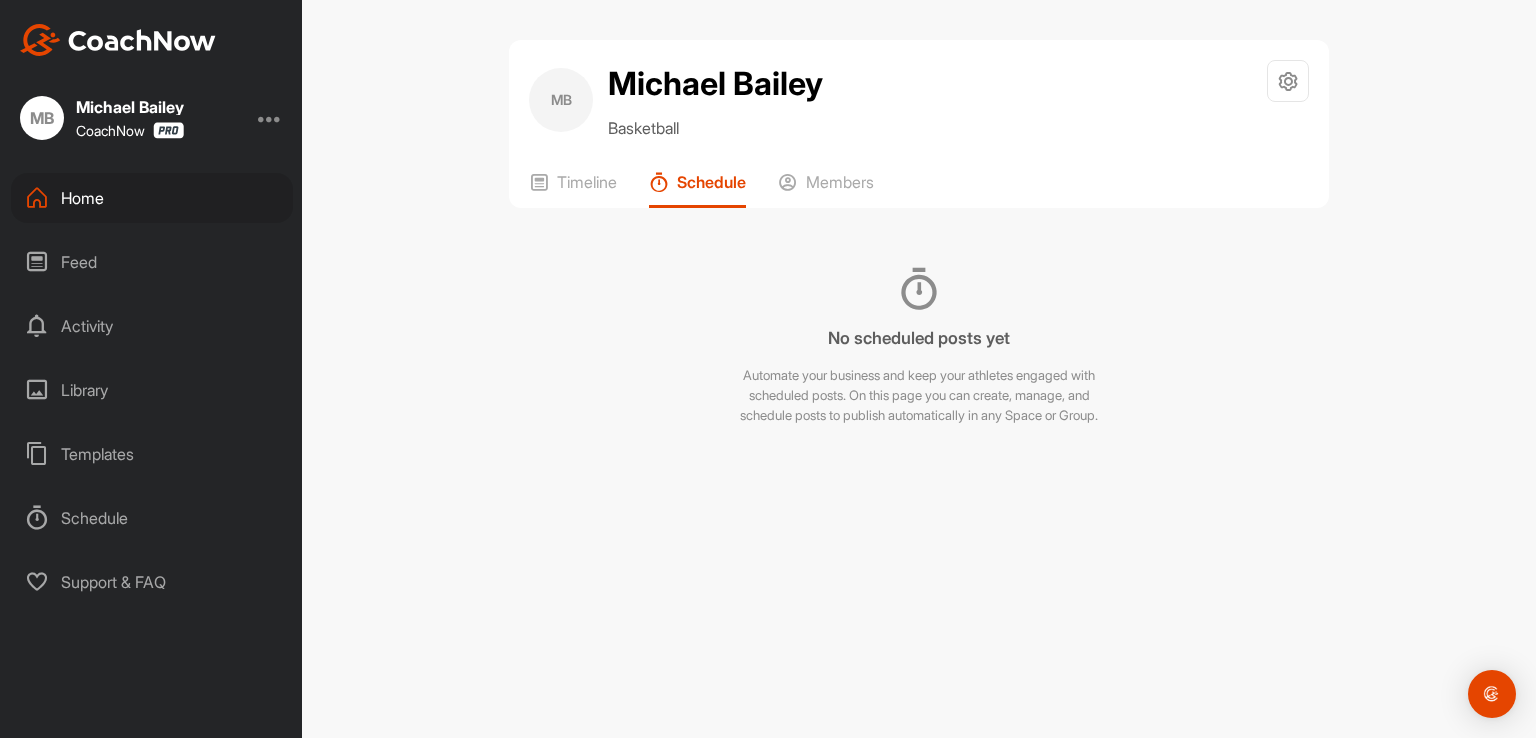 click on "[TITLE] [FIRST] [LAST] CoachNow" at bounding box center (151, 118) 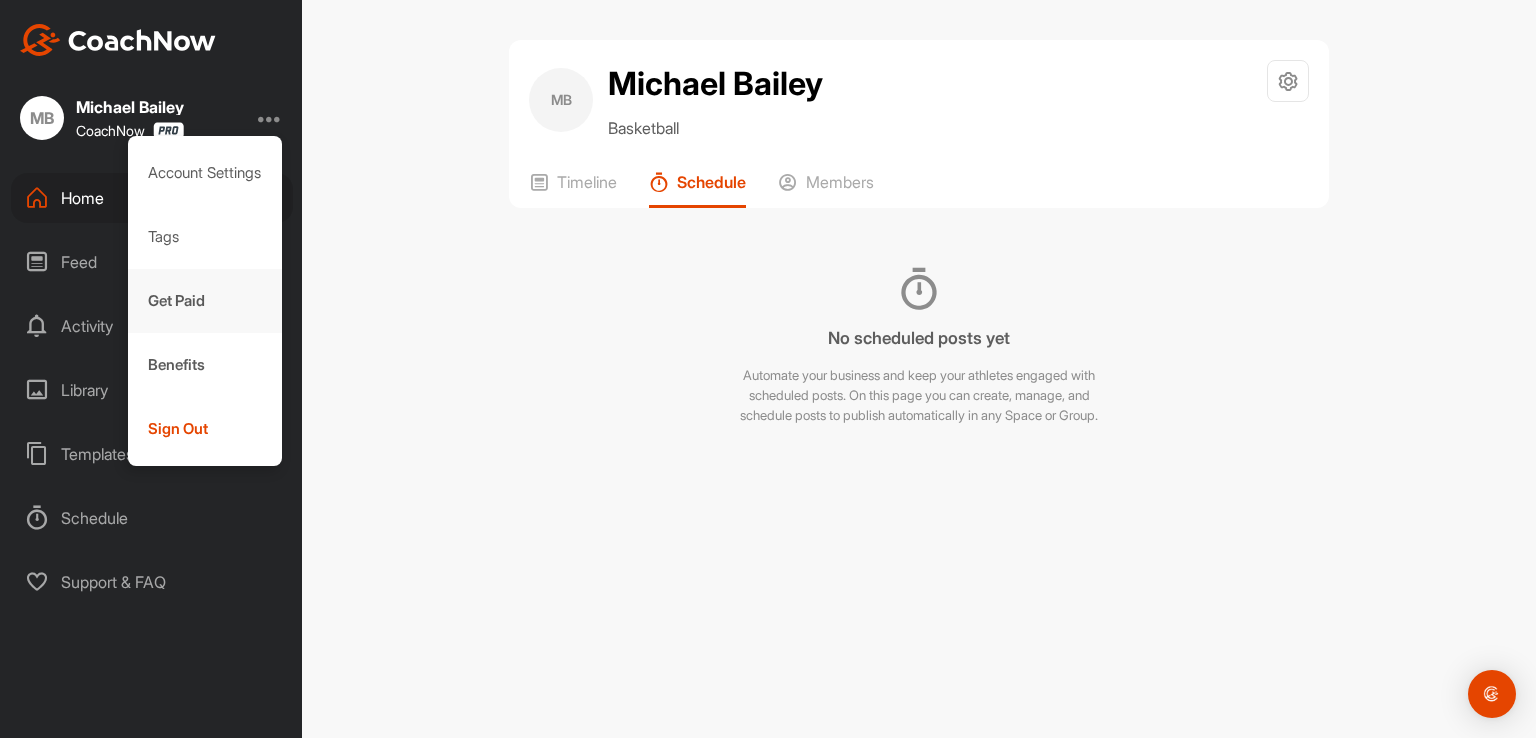 click on "Get Paid" at bounding box center [205, 301] 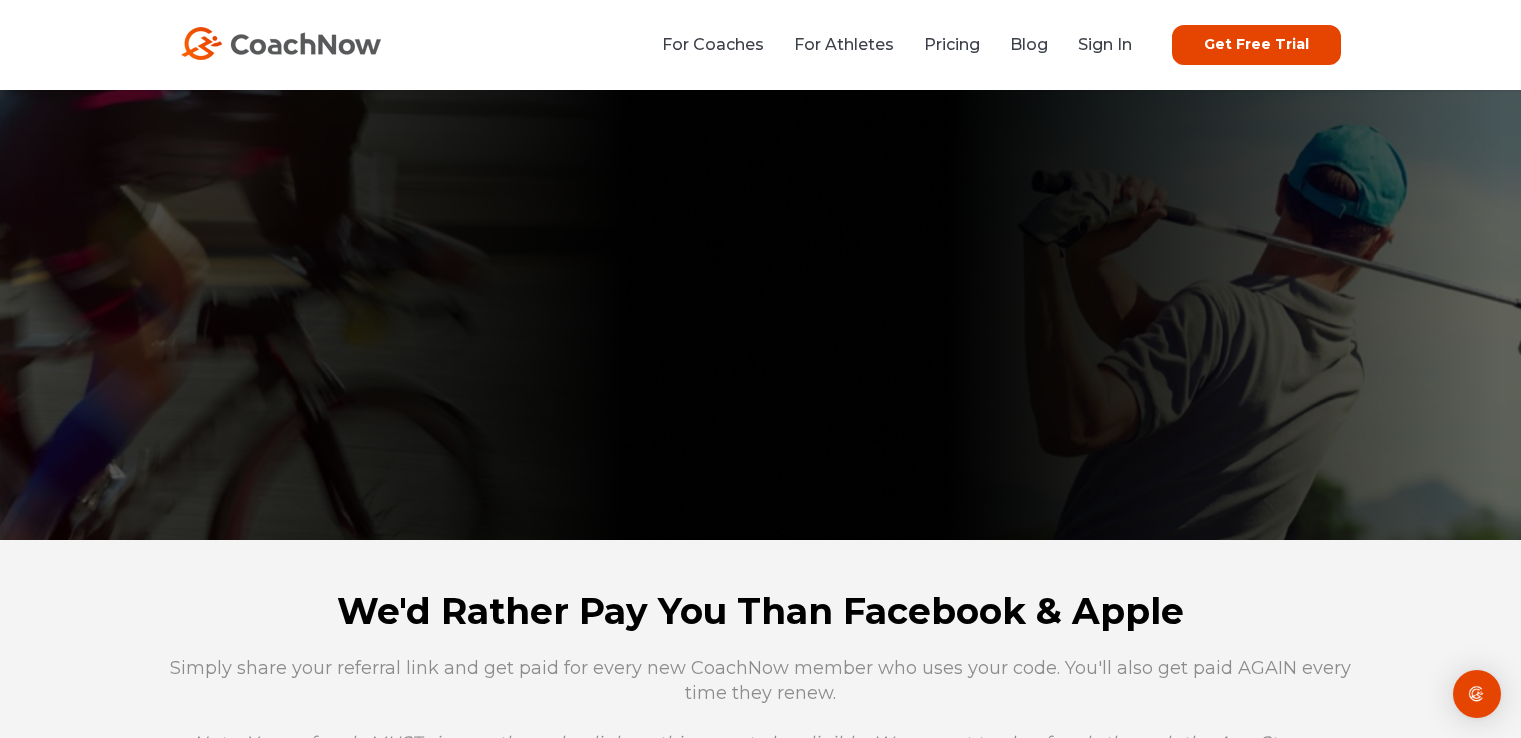 scroll, scrollTop: 0, scrollLeft: 0, axis: both 